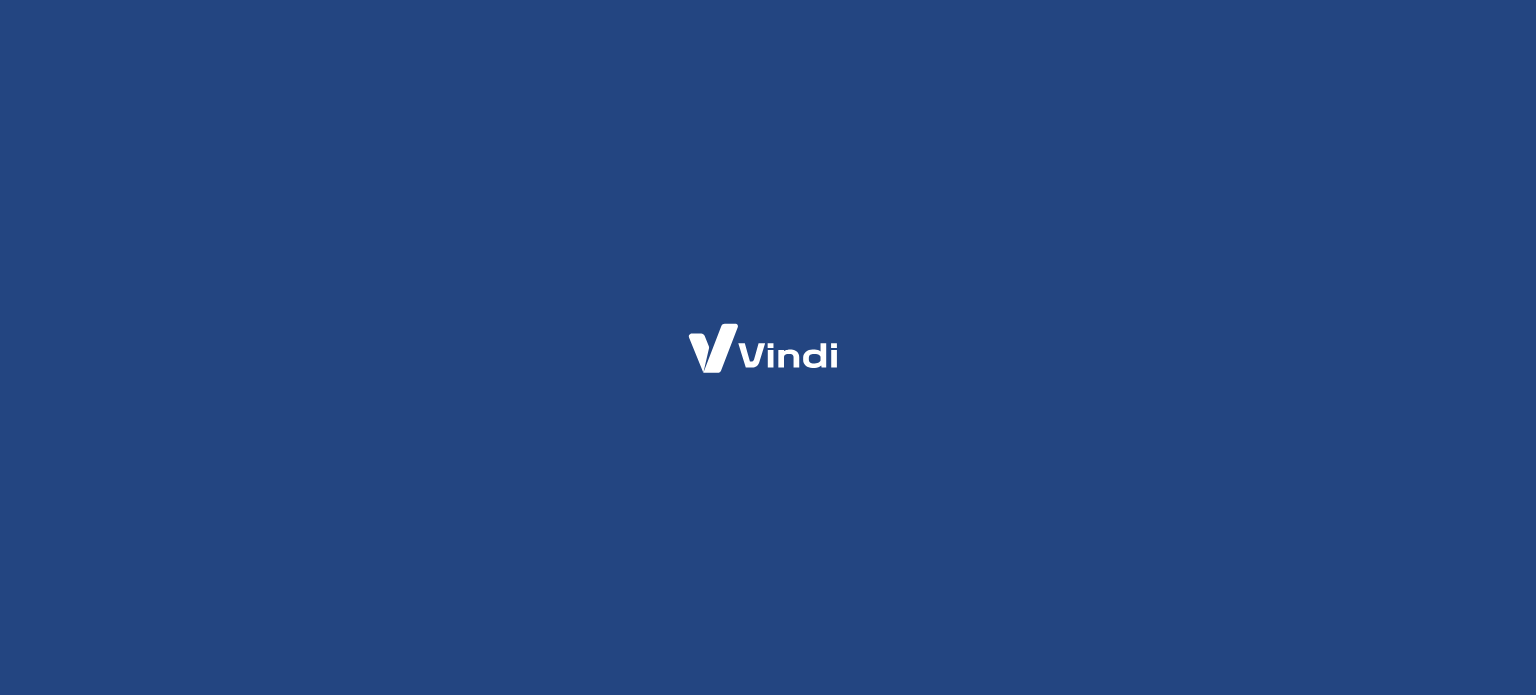 scroll, scrollTop: 0, scrollLeft: 0, axis: both 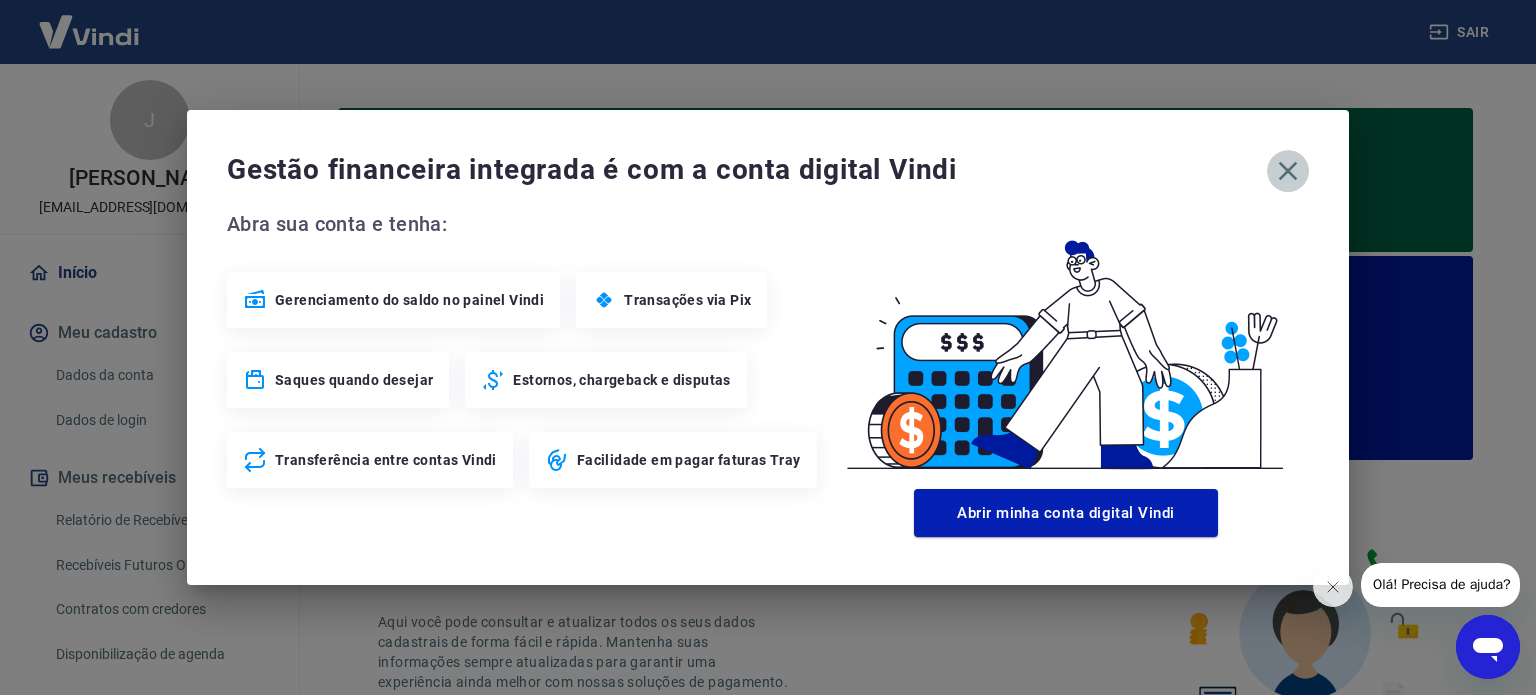 click 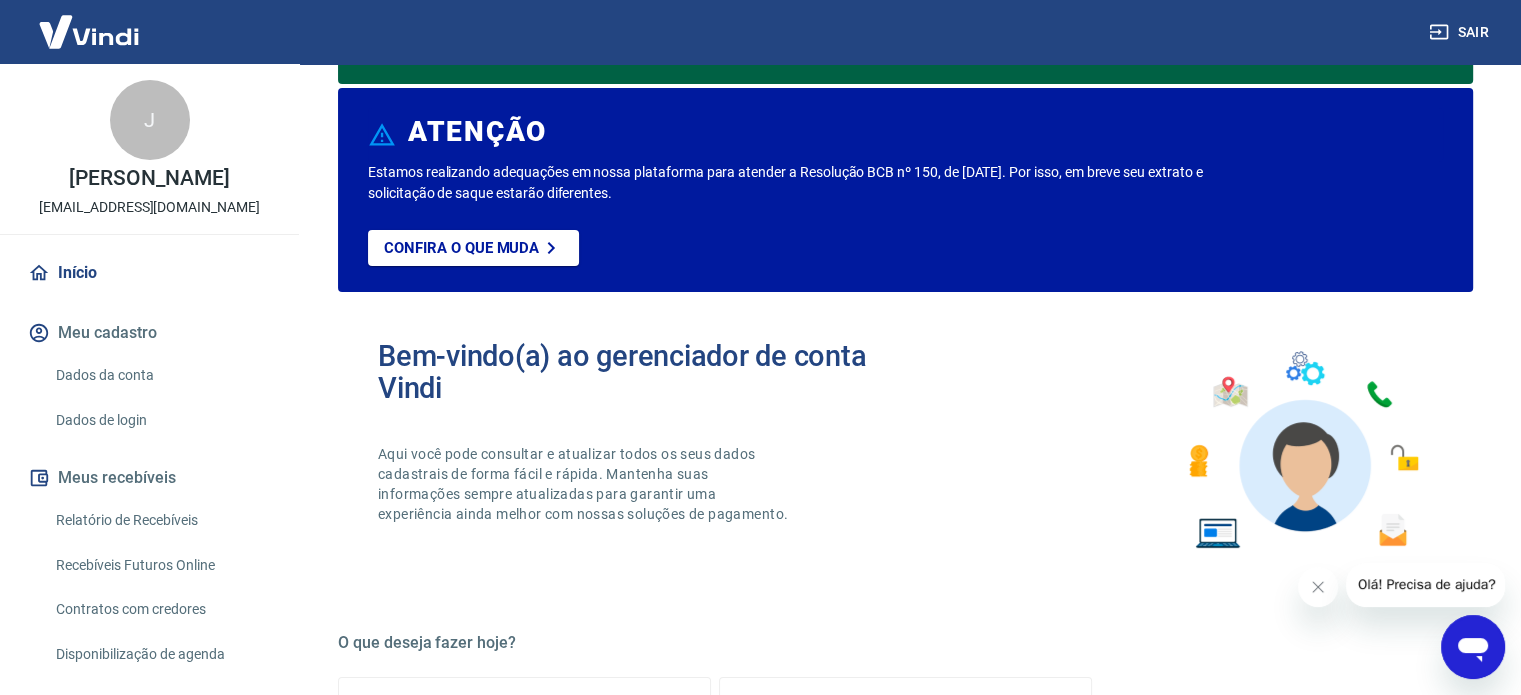 scroll, scrollTop: 200, scrollLeft: 0, axis: vertical 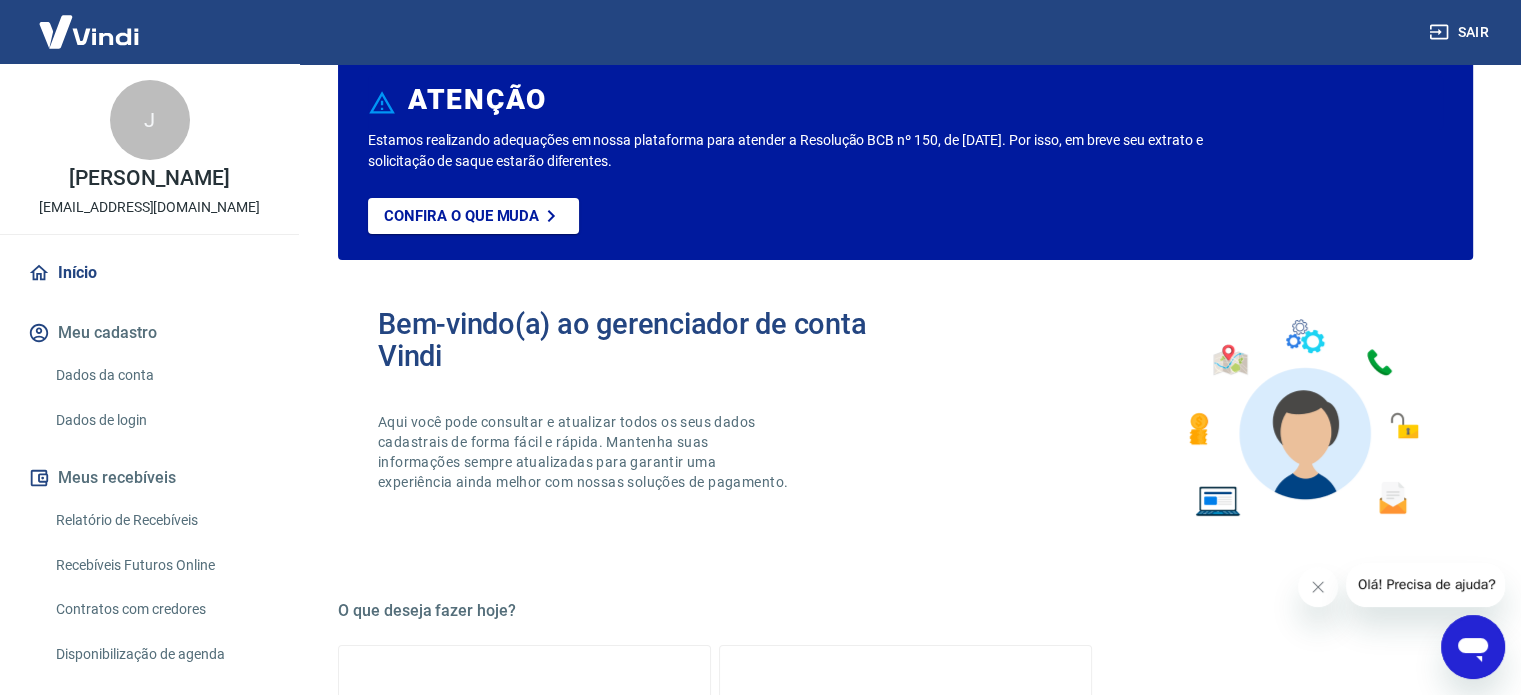 click on "Dados da conta" at bounding box center (161, 375) 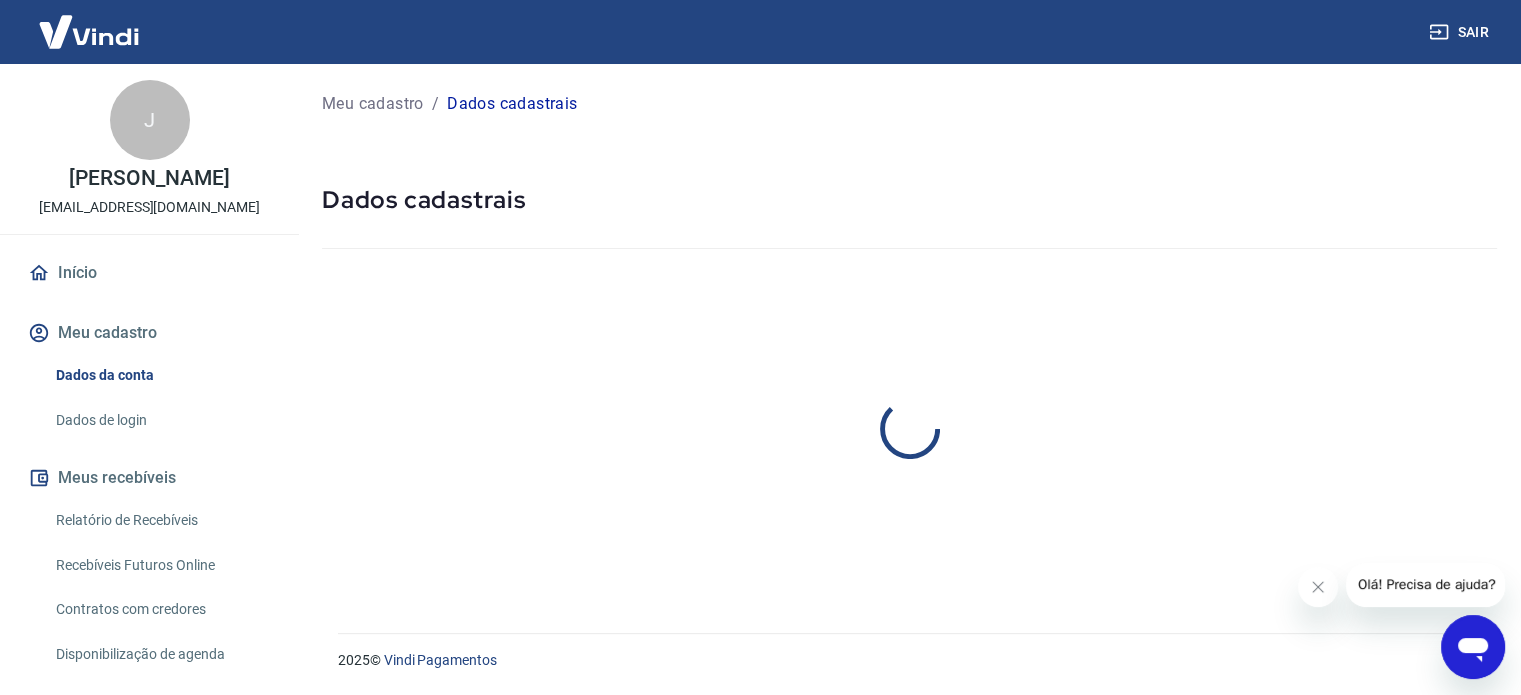 scroll, scrollTop: 0, scrollLeft: 0, axis: both 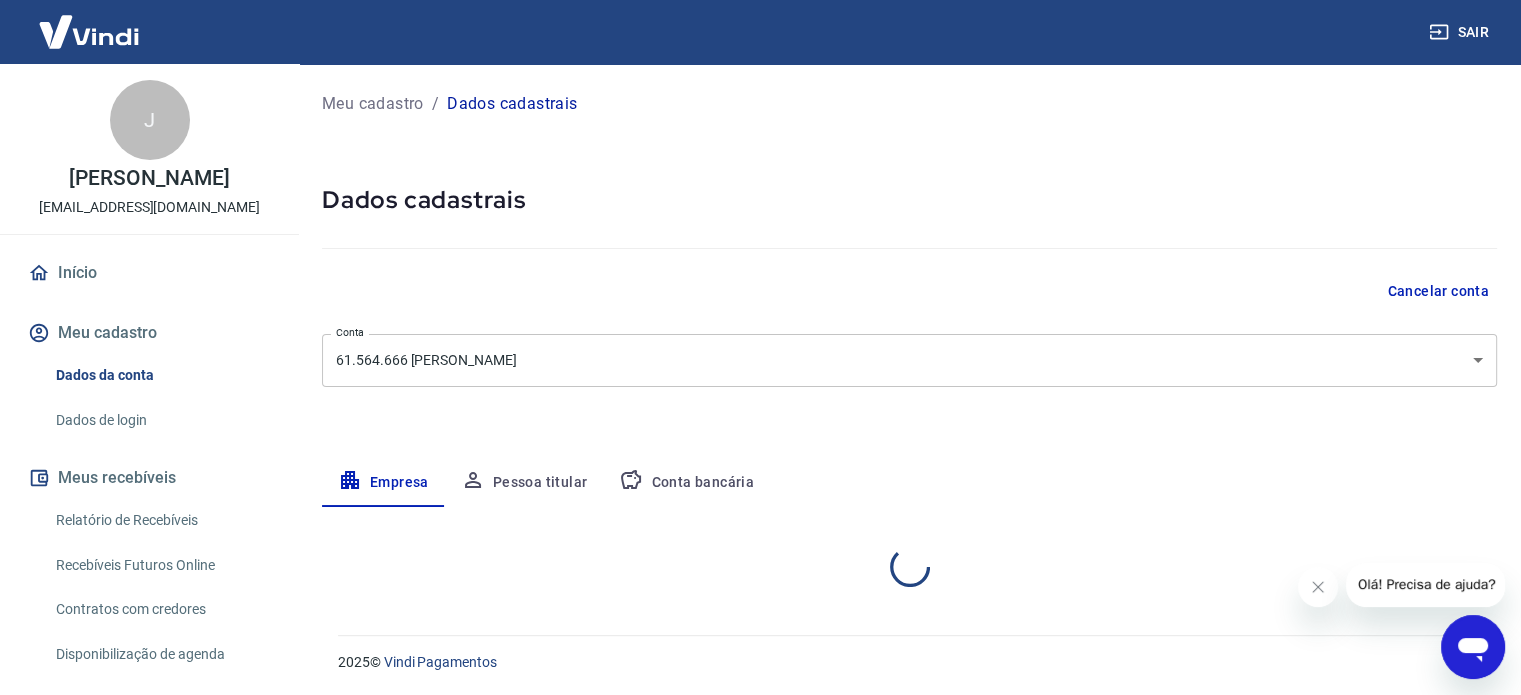 select on "MG" 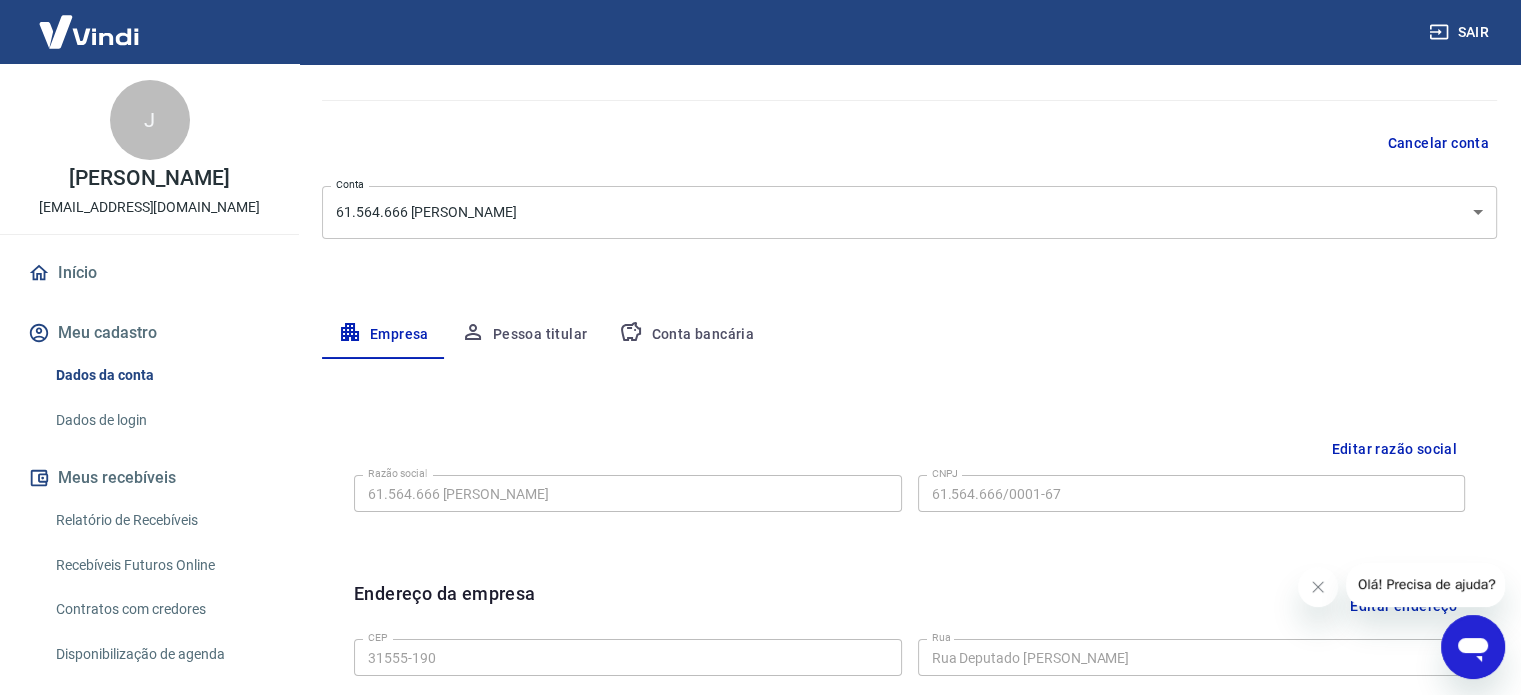 scroll, scrollTop: 146, scrollLeft: 0, axis: vertical 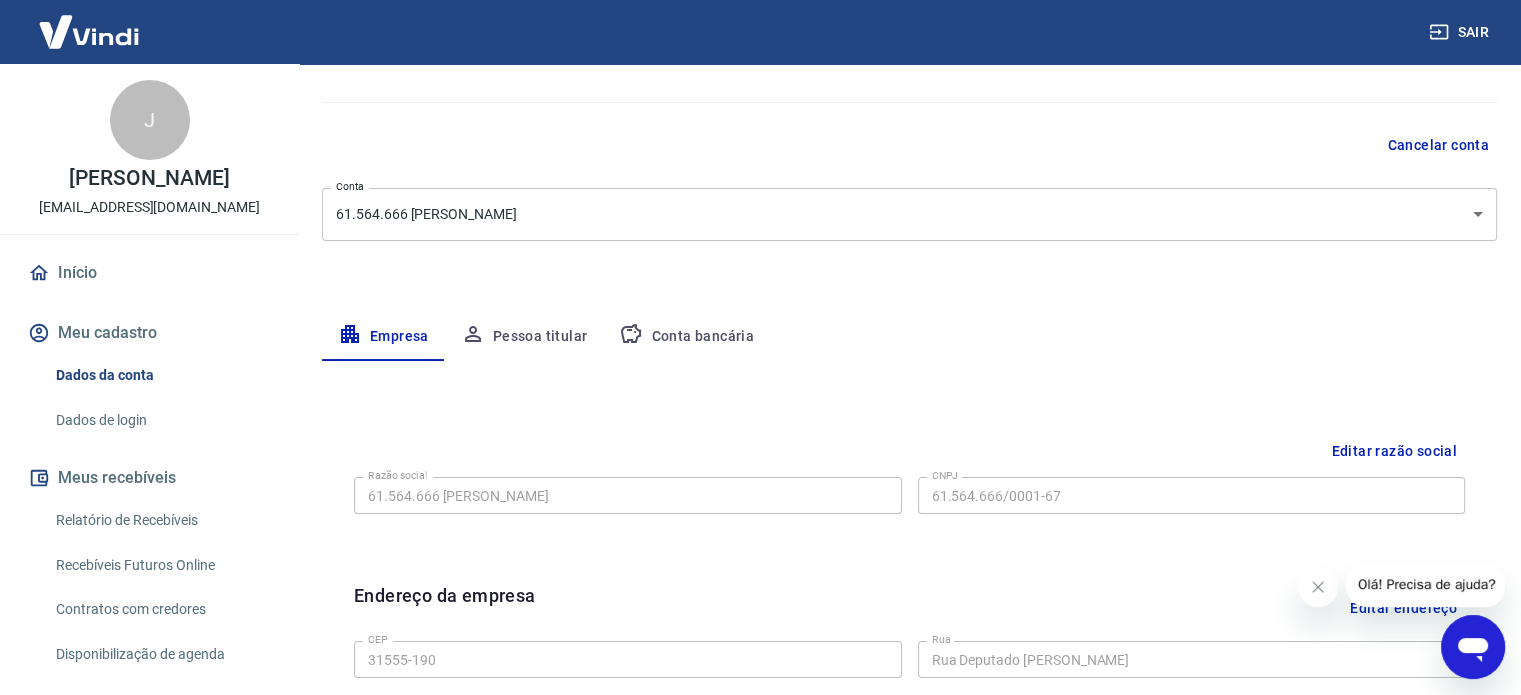 click on "Razão social 61.564.666 [PERSON_NAME] social CNPJ 61.564.666/0001-67 CNPJ" at bounding box center (909, 493) 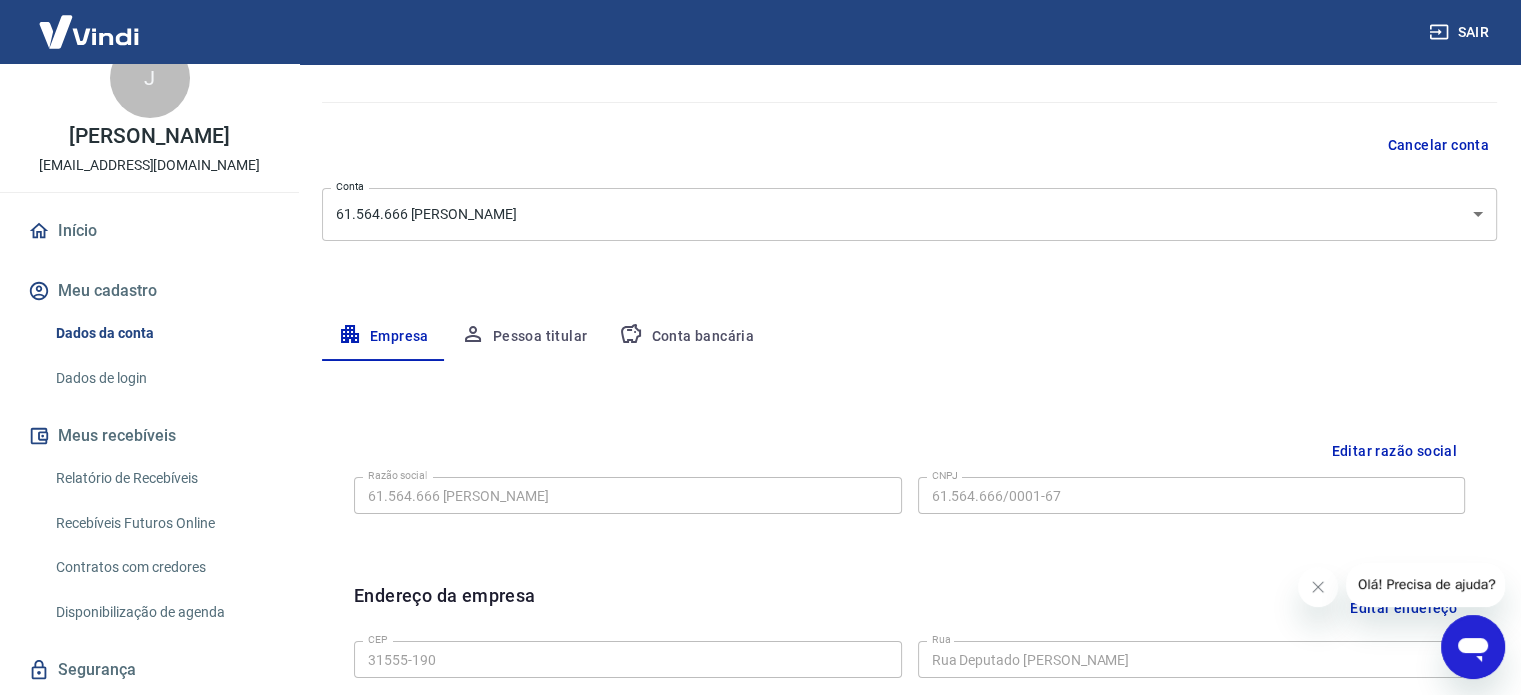 scroll, scrollTop: 120, scrollLeft: 0, axis: vertical 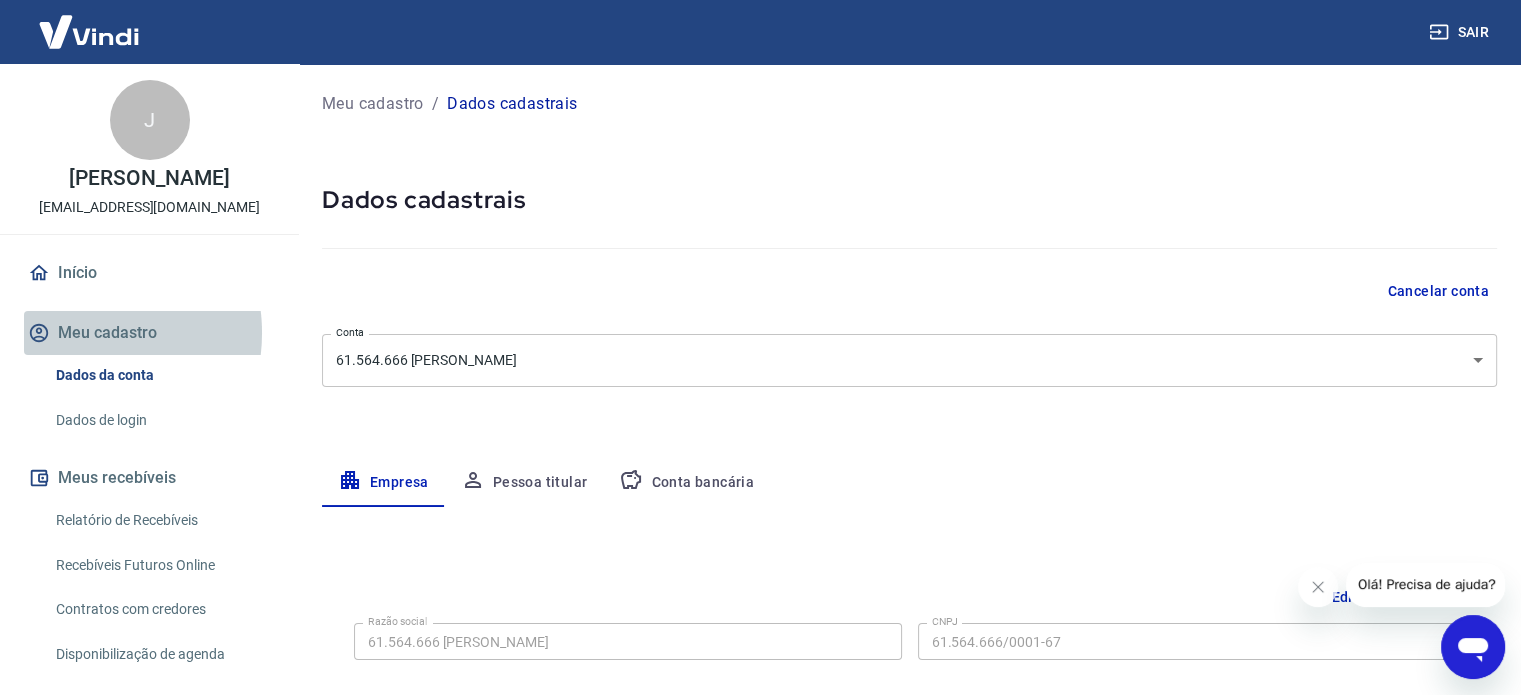 click on "Meu cadastro" at bounding box center (149, 333) 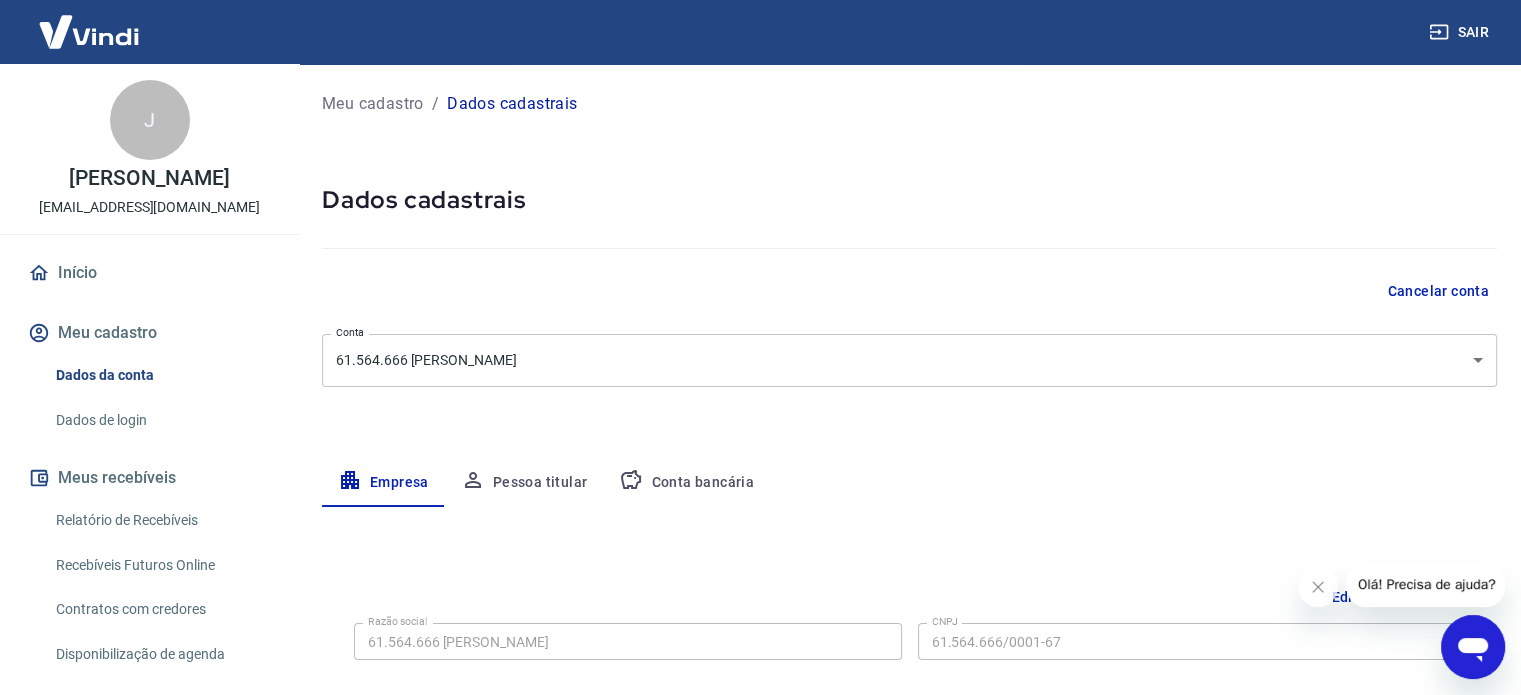 click on "Conta bancária" at bounding box center [686, 483] 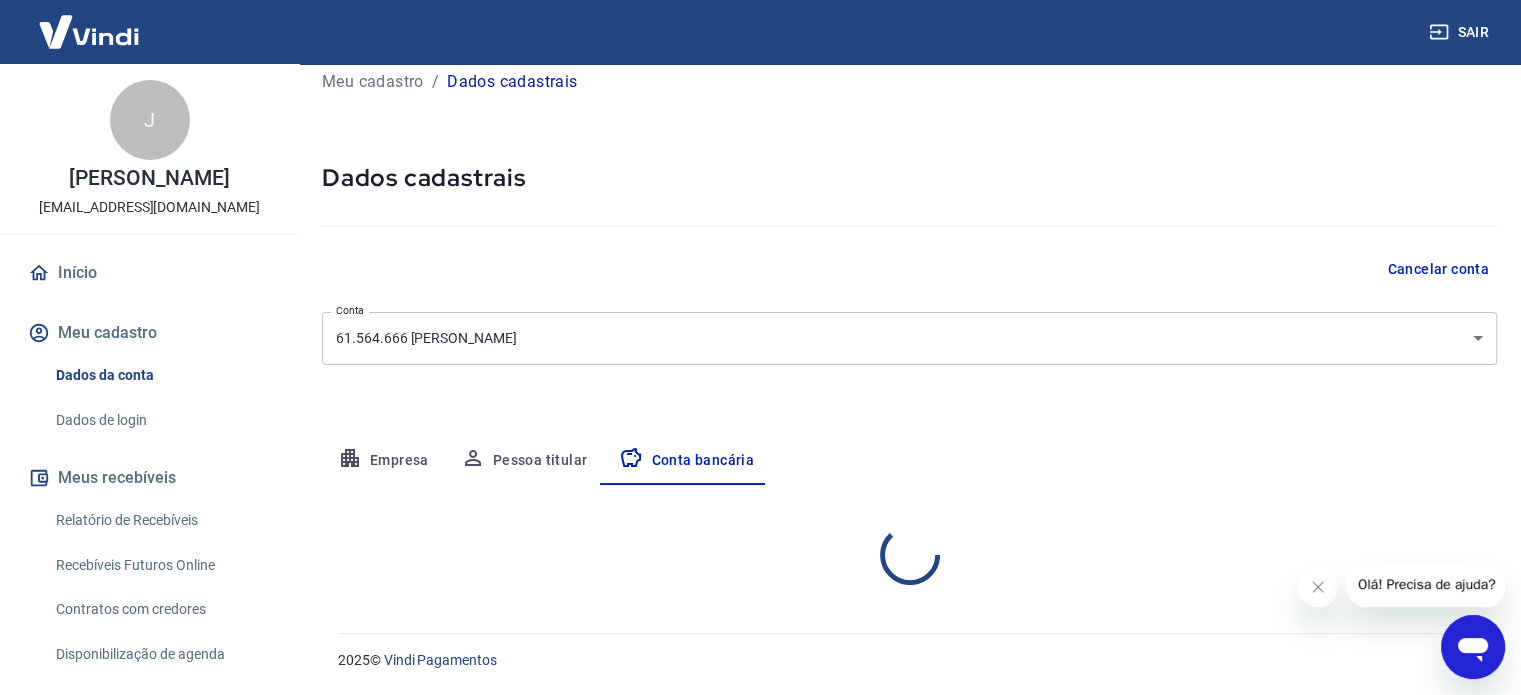 select on "1" 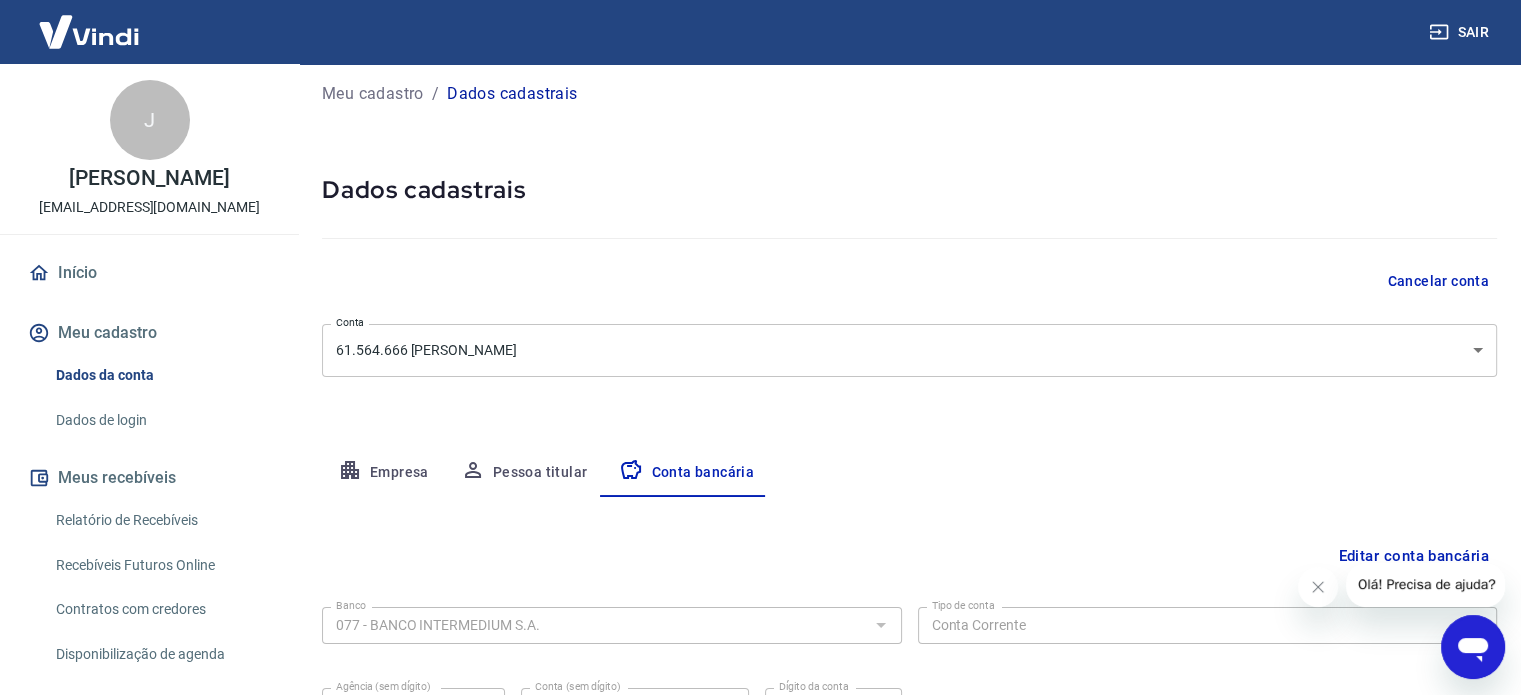 scroll, scrollTop: 0, scrollLeft: 0, axis: both 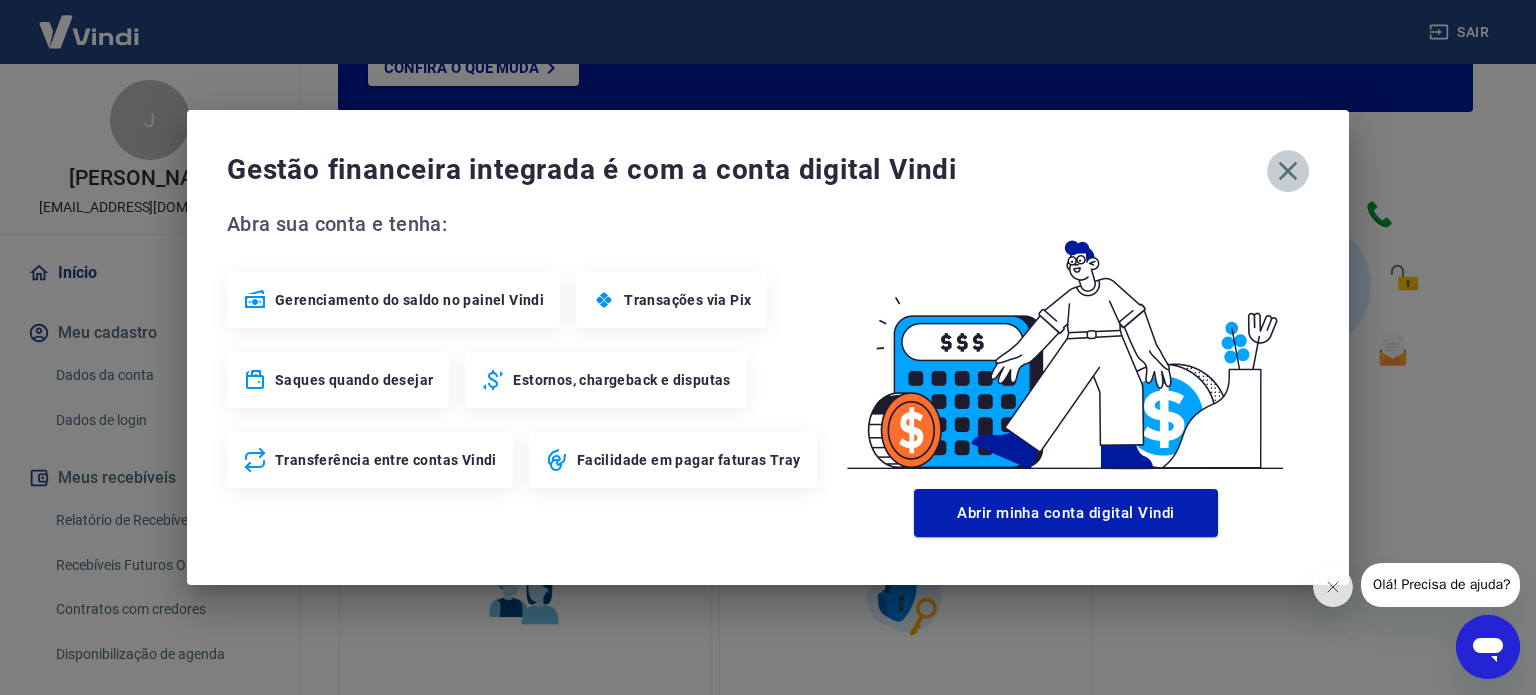 click 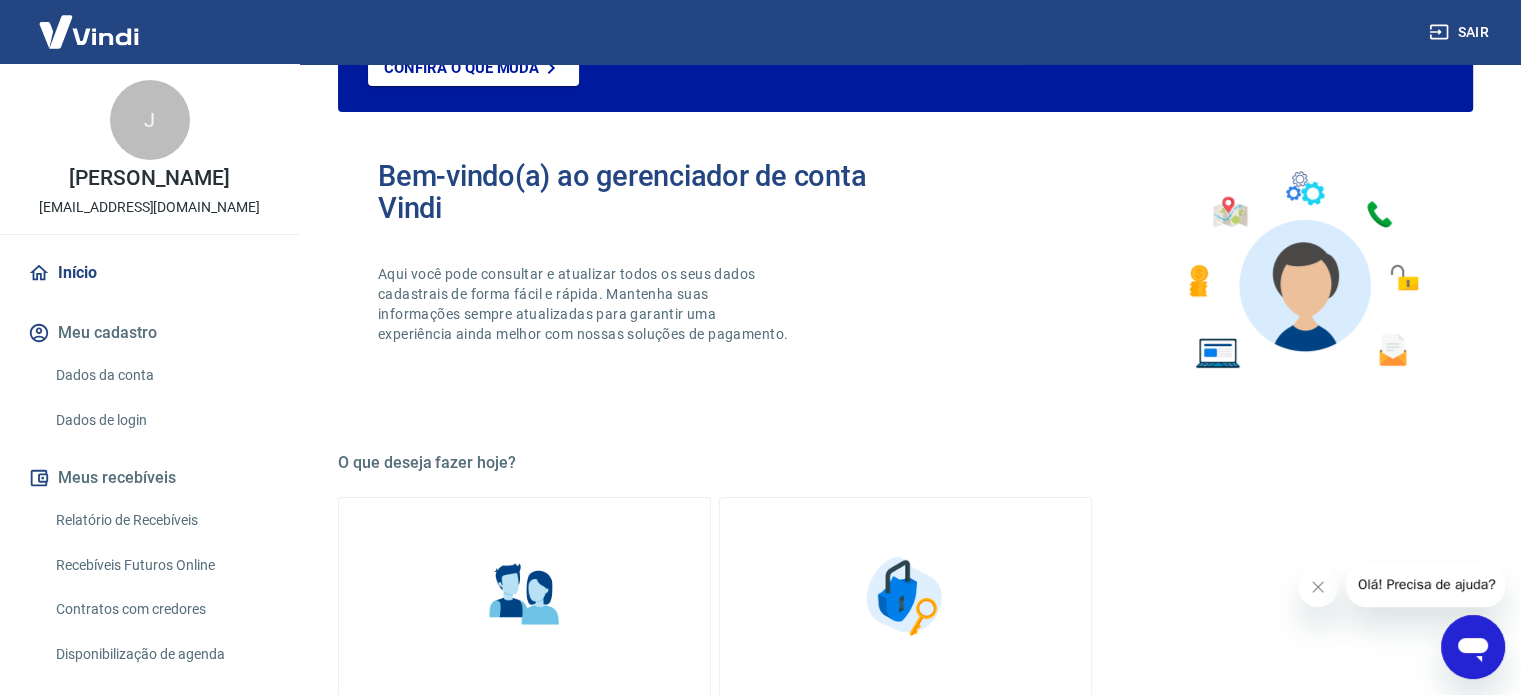 click 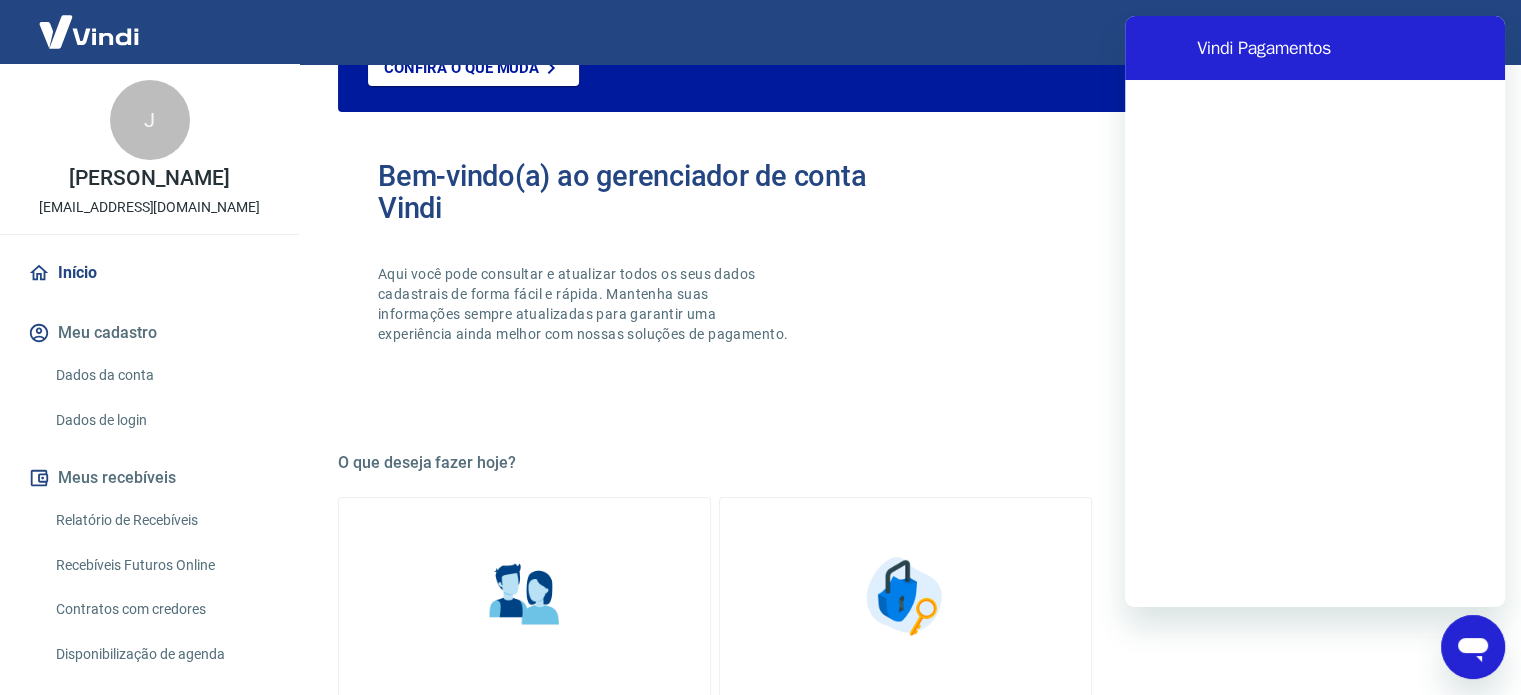 scroll, scrollTop: 0, scrollLeft: 0, axis: both 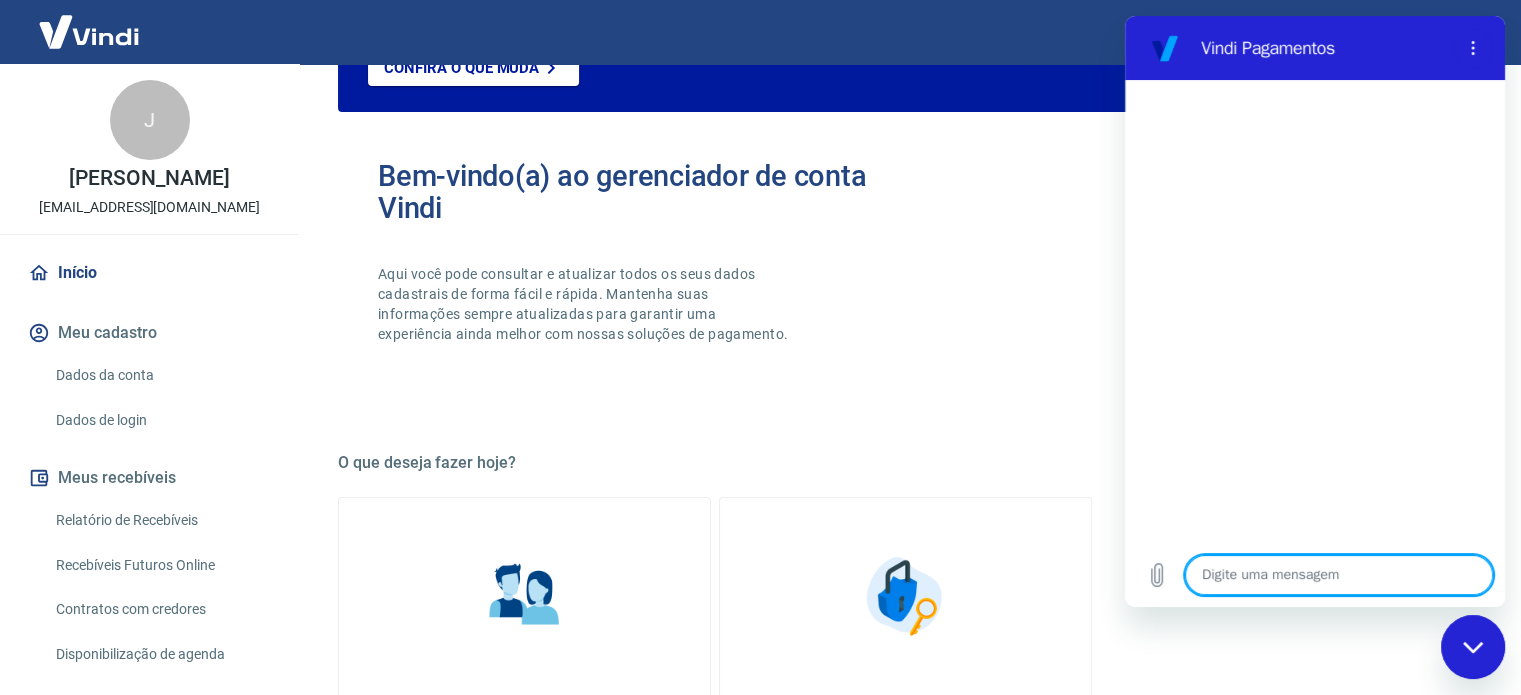 type on "o" 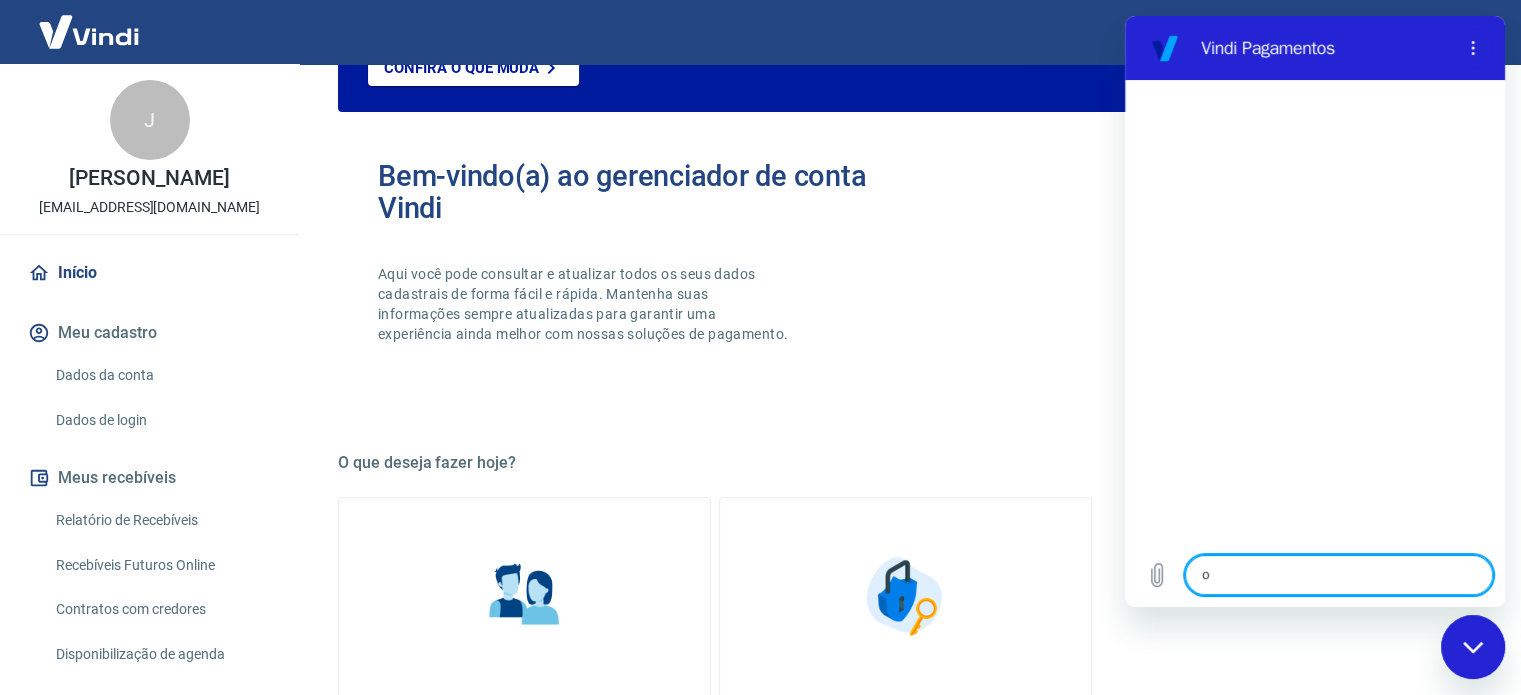 type on "oi" 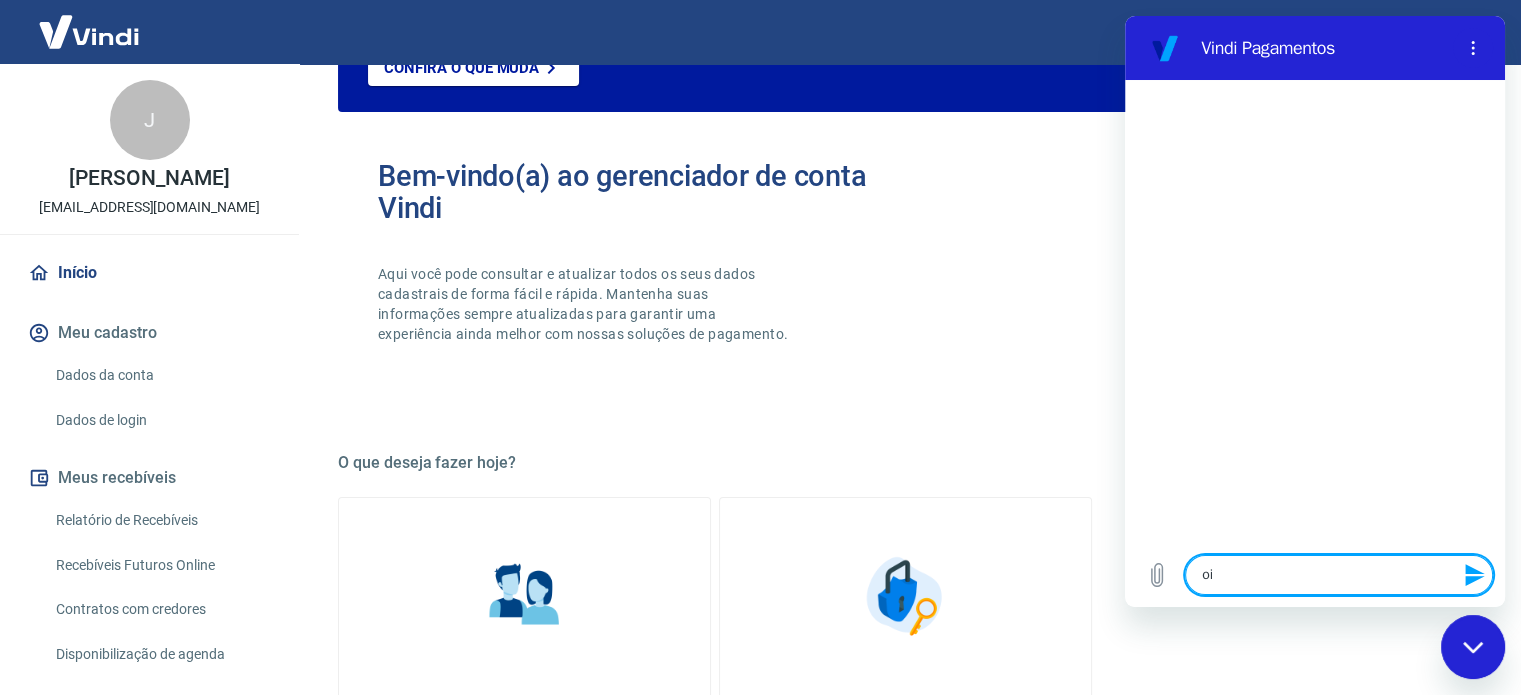type 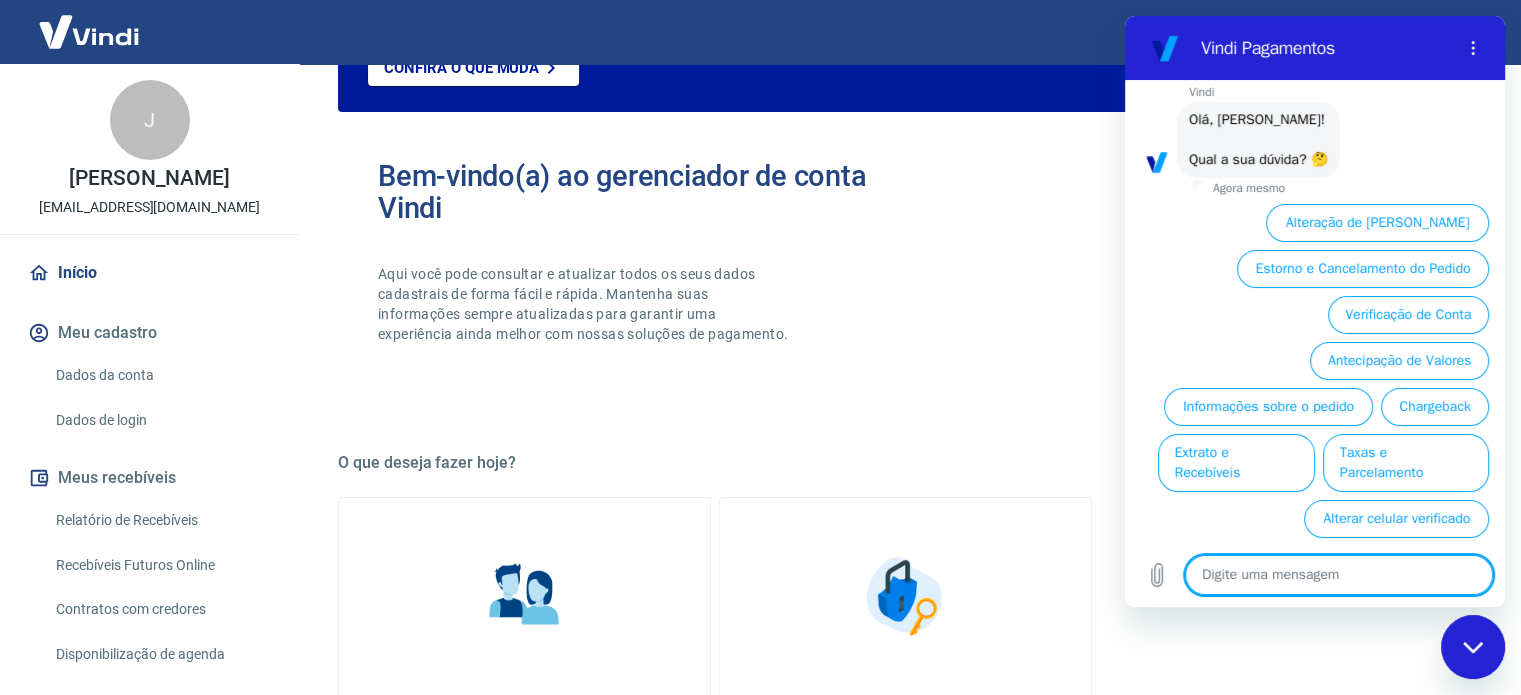 scroll, scrollTop: 106, scrollLeft: 0, axis: vertical 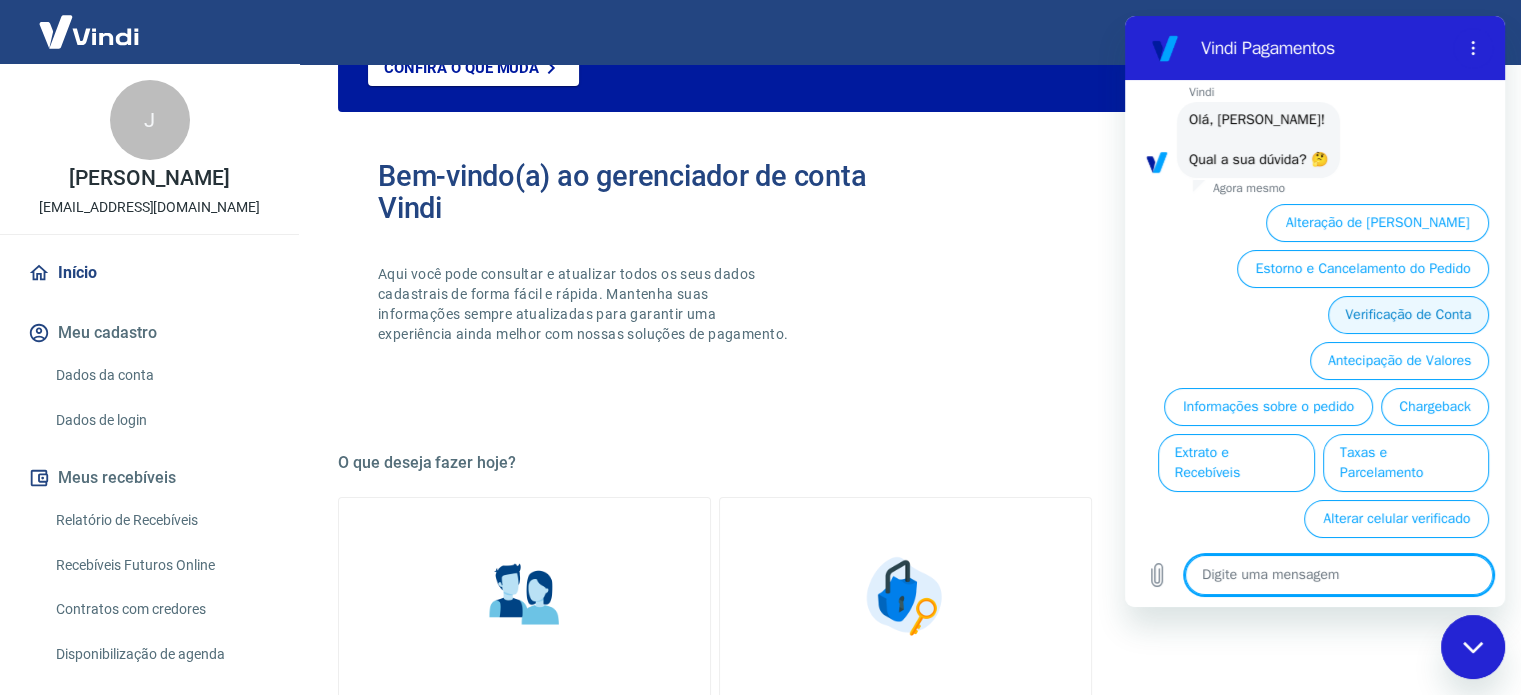 click on "Verificação de Conta" at bounding box center (1408, 315) 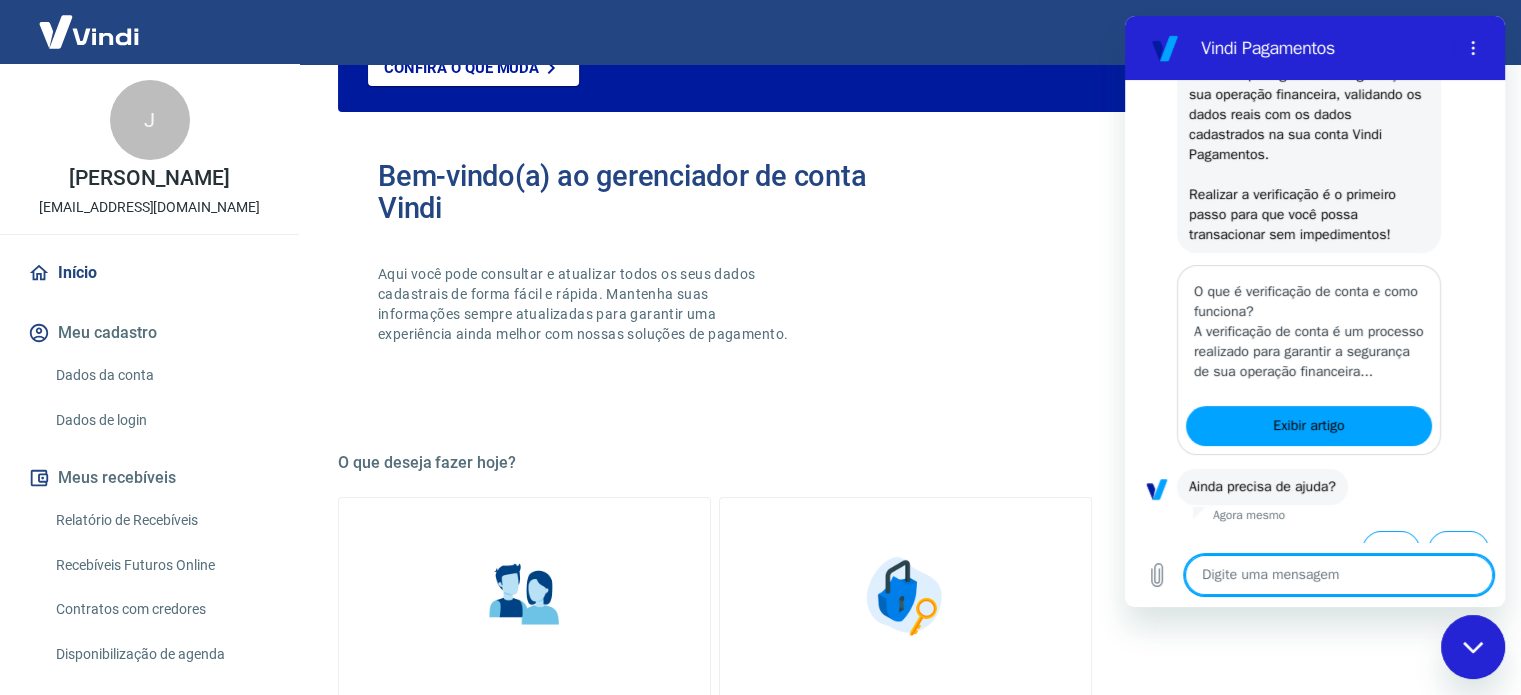 scroll, scrollTop: 352, scrollLeft: 0, axis: vertical 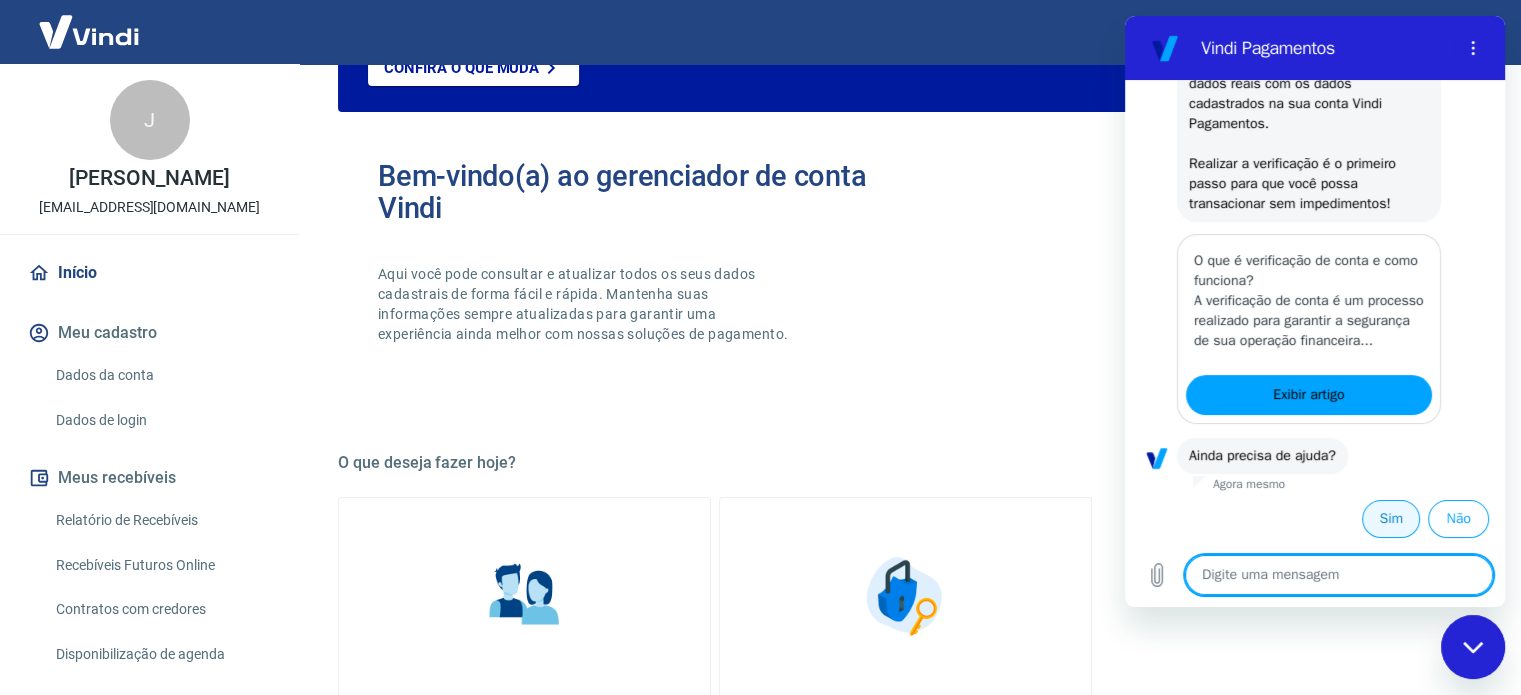 click on "Sim" at bounding box center [1391, 519] 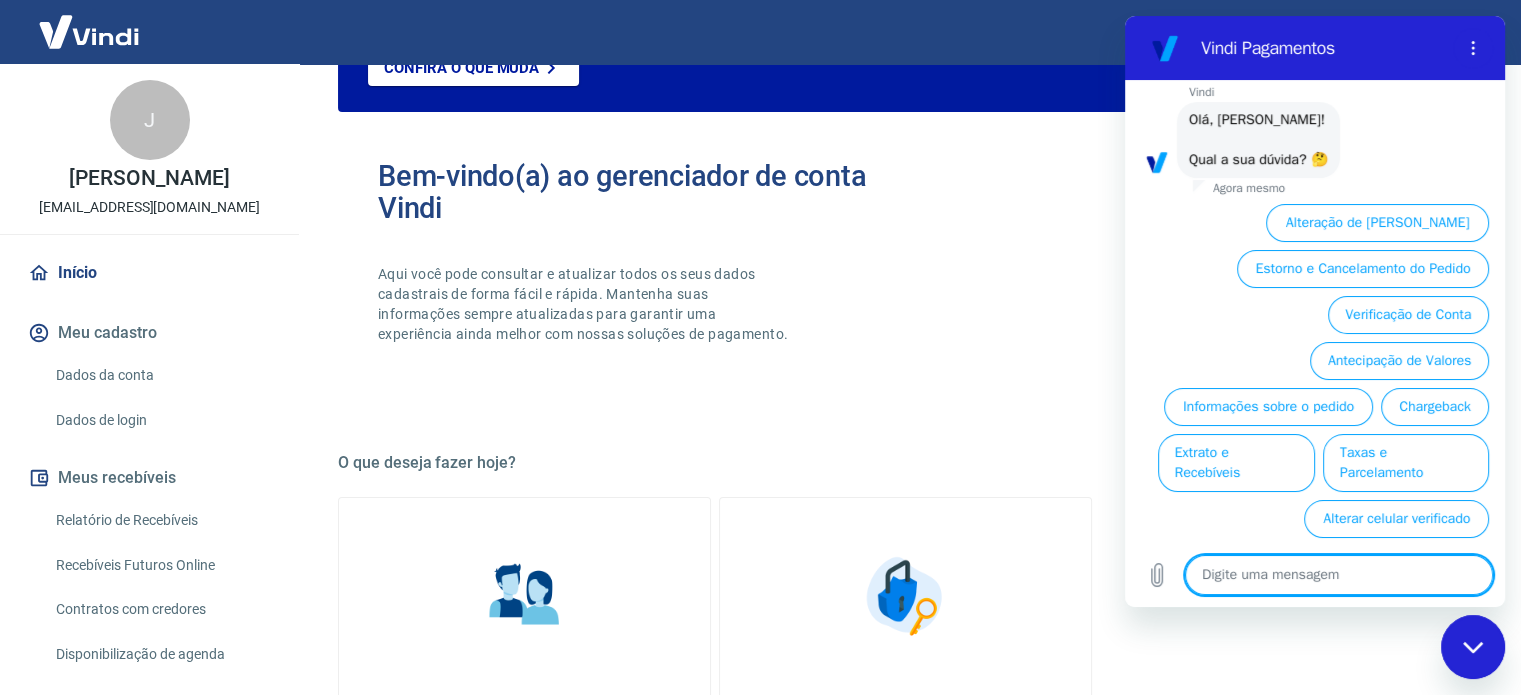 scroll, scrollTop: 826, scrollLeft: 0, axis: vertical 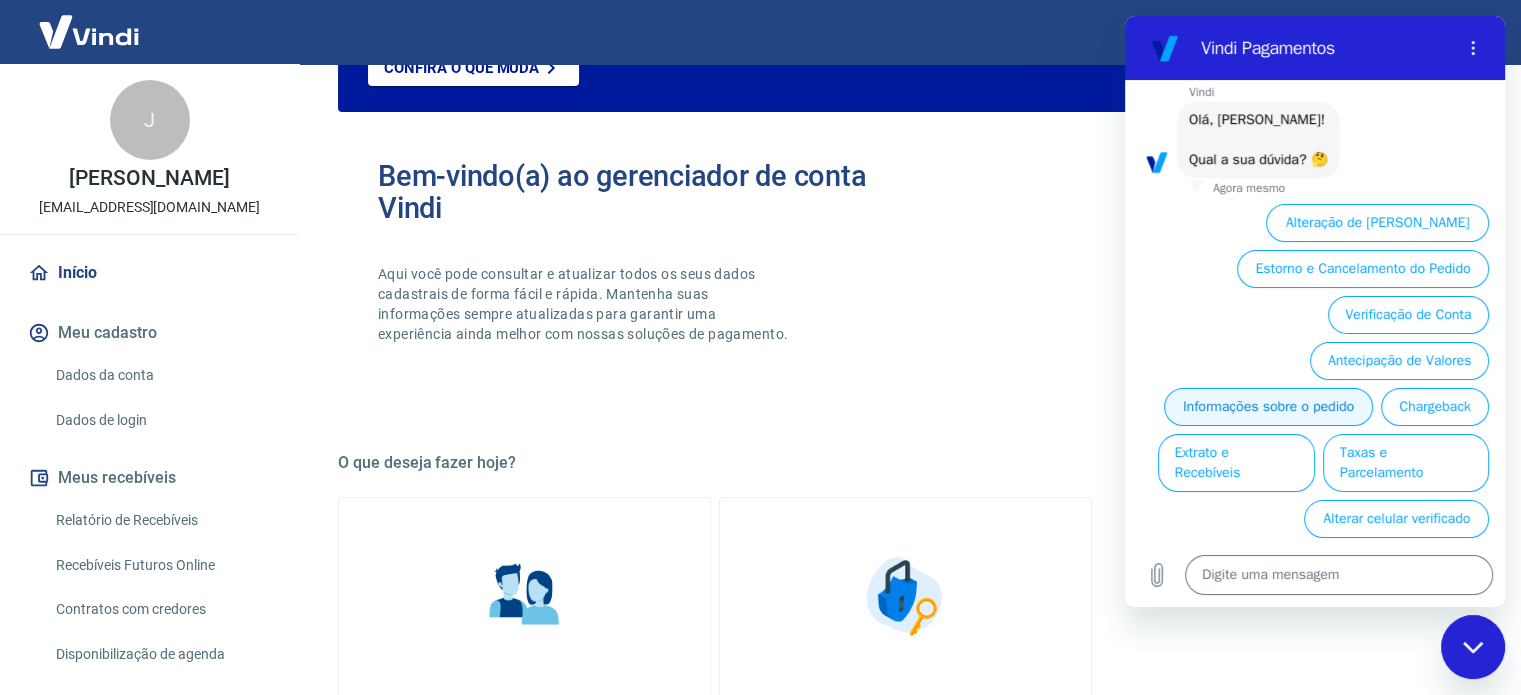 click on "Informações sobre o pedido" at bounding box center (1268, 407) 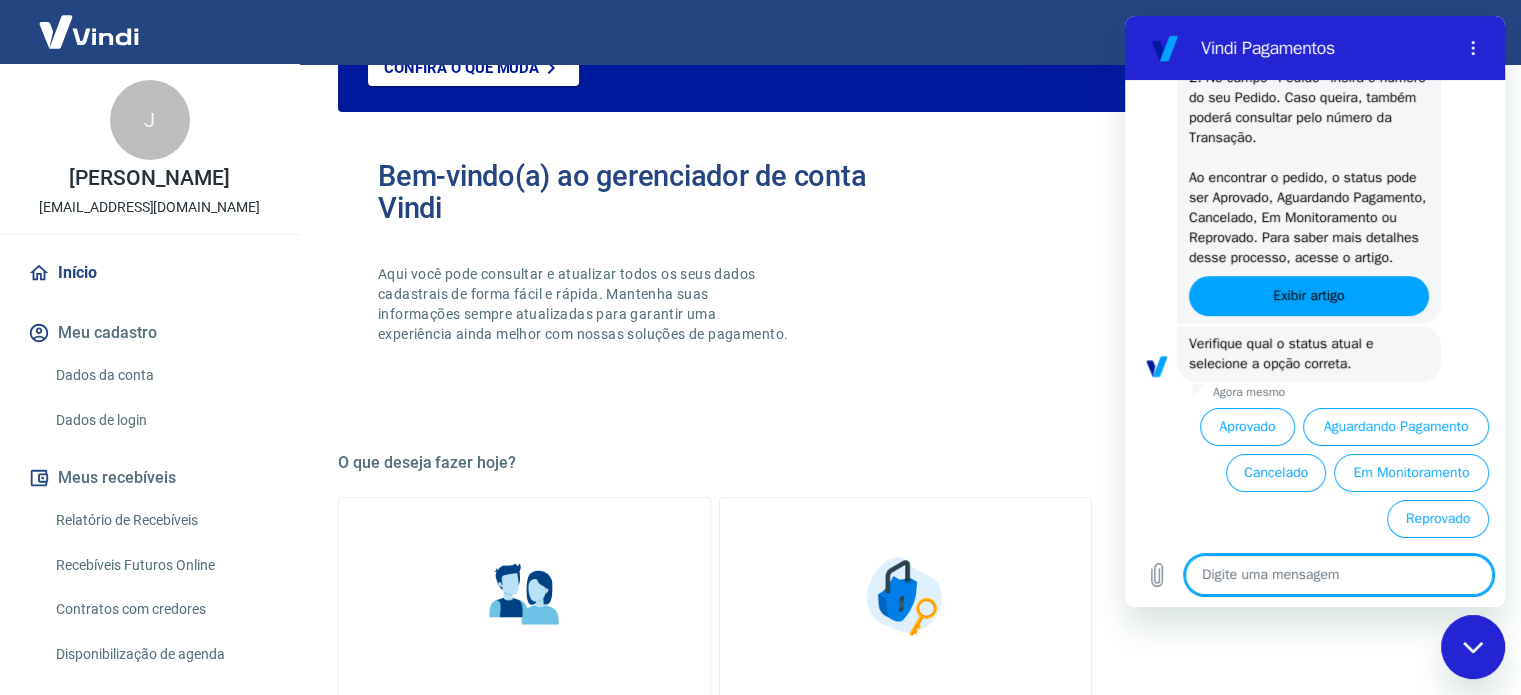 scroll, scrollTop: 1218, scrollLeft: 0, axis: vertical 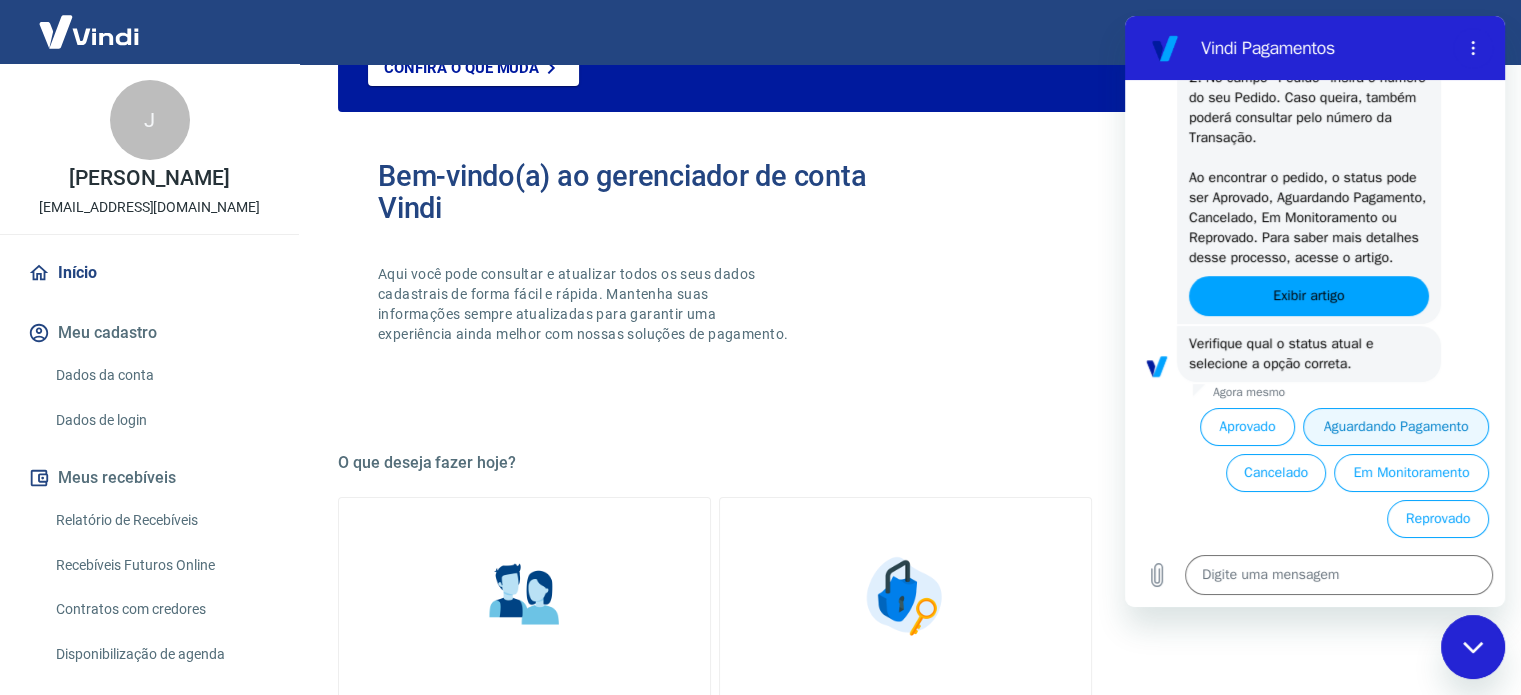 click on "Aguardando Pagamento" at bounding box center [1396, 427] 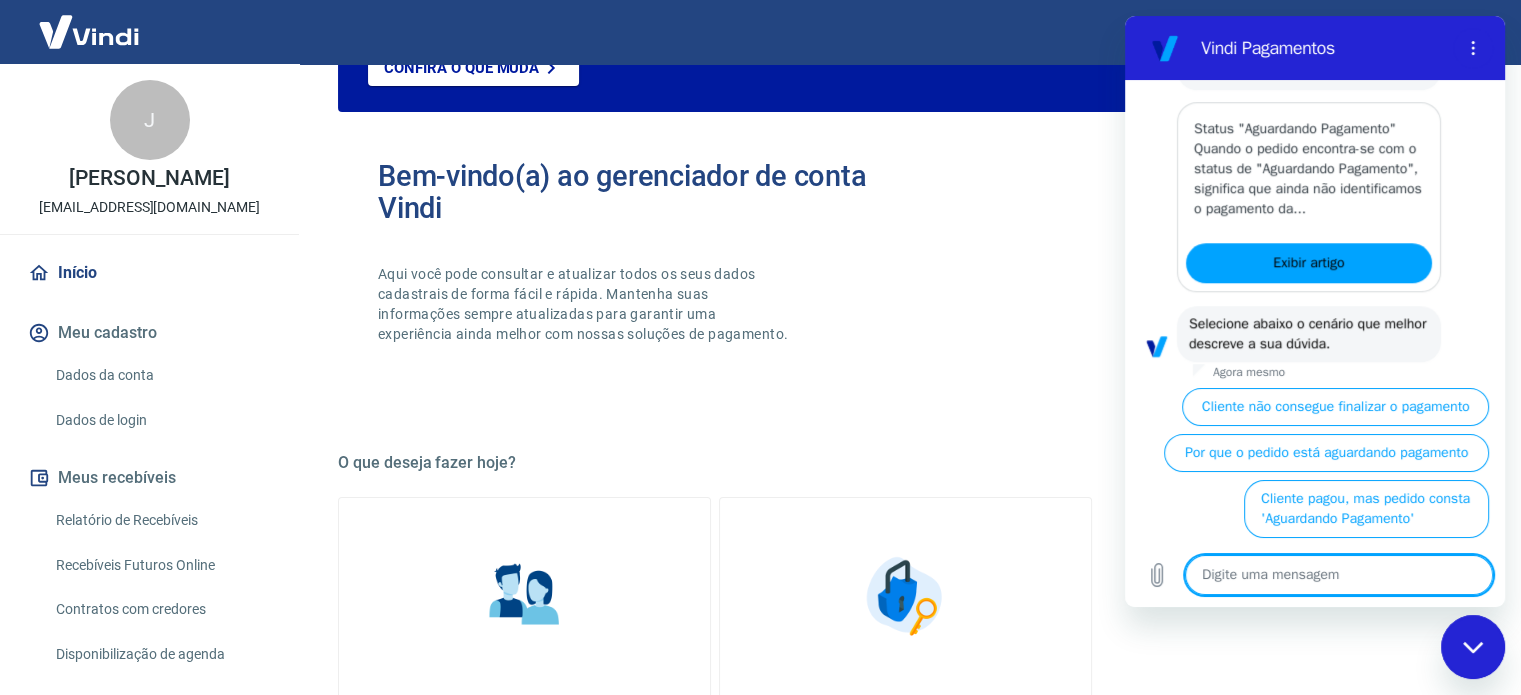 scroll, scrollTop: 1784, scrollLeft: 0, axis: vertical 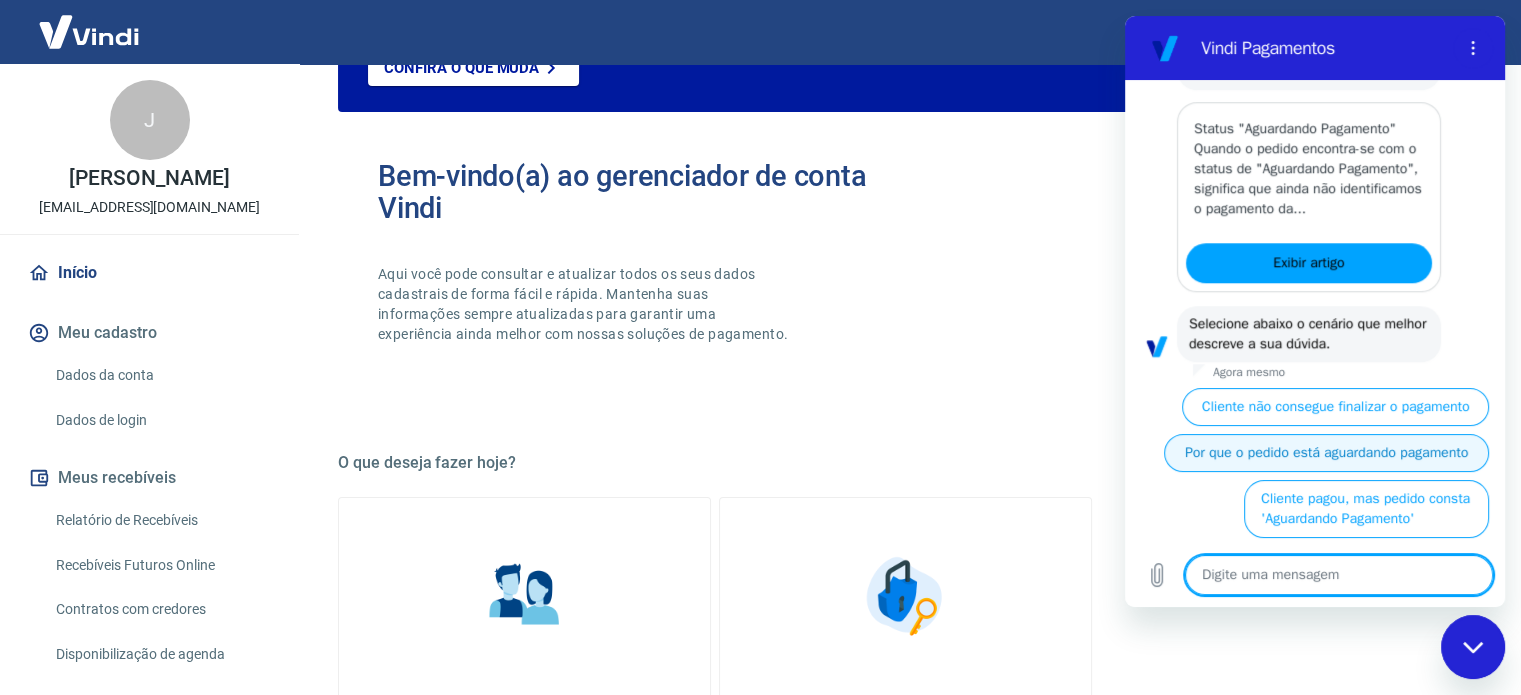 click on "Por que o pedido está aguardando pagamento" at bounding box center (1326, 453) 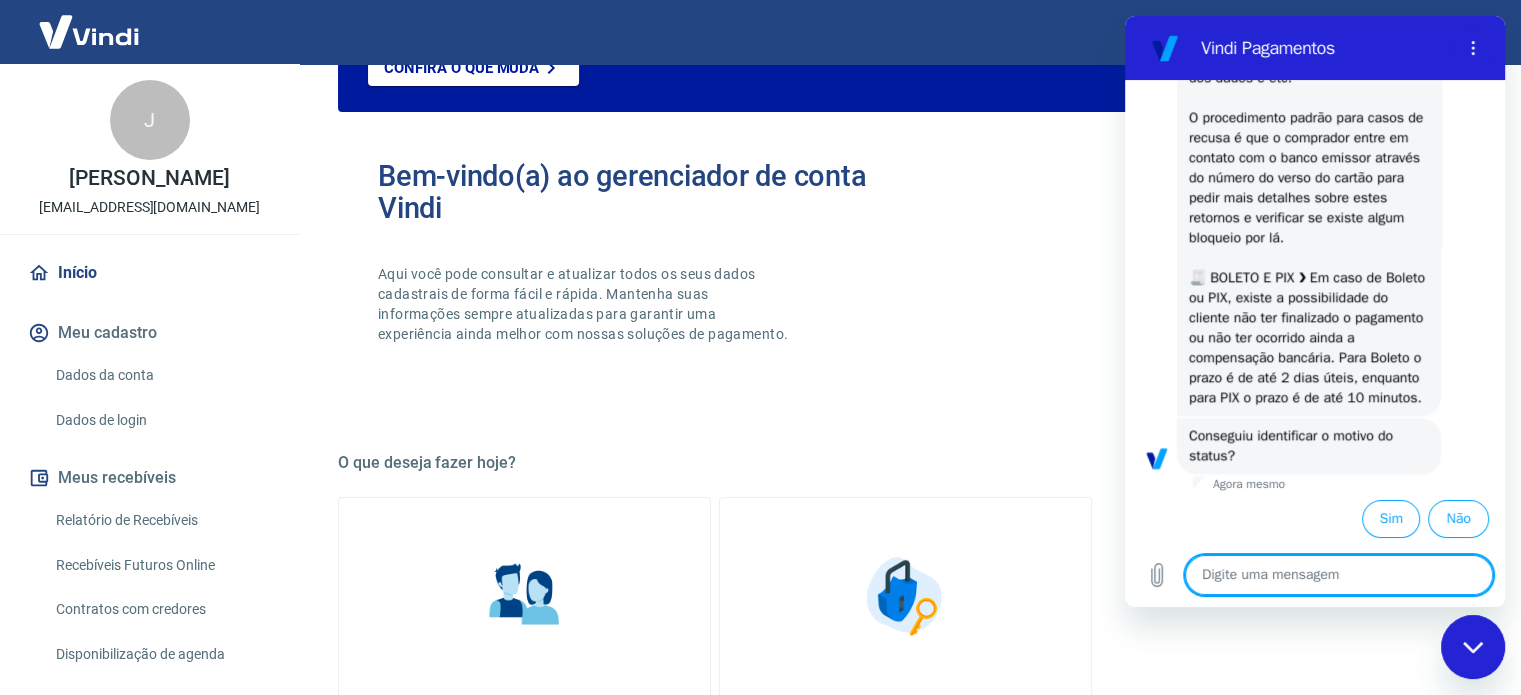 scroll, scrollTop: 2564, scrollLeft: 0, axis: vertical 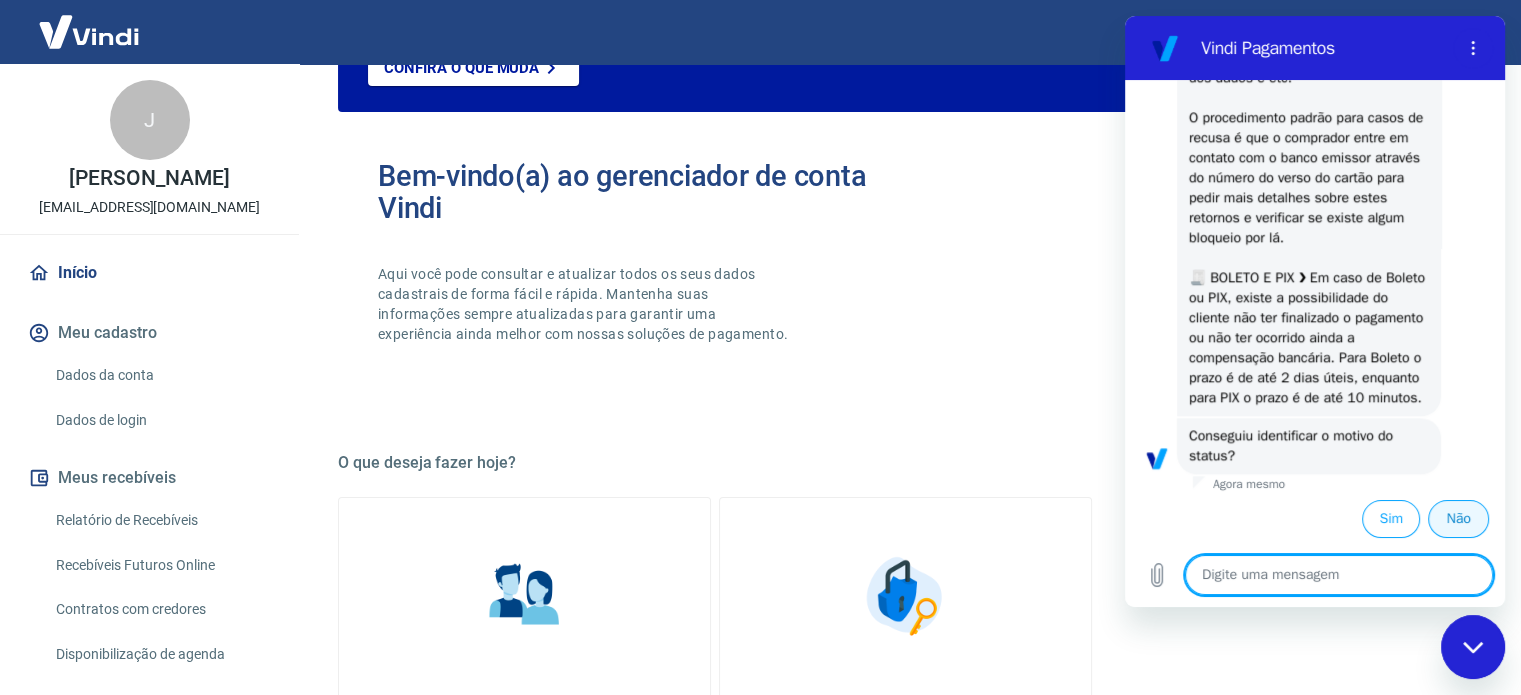 click on "Não" at bounding box center (1458, 519) 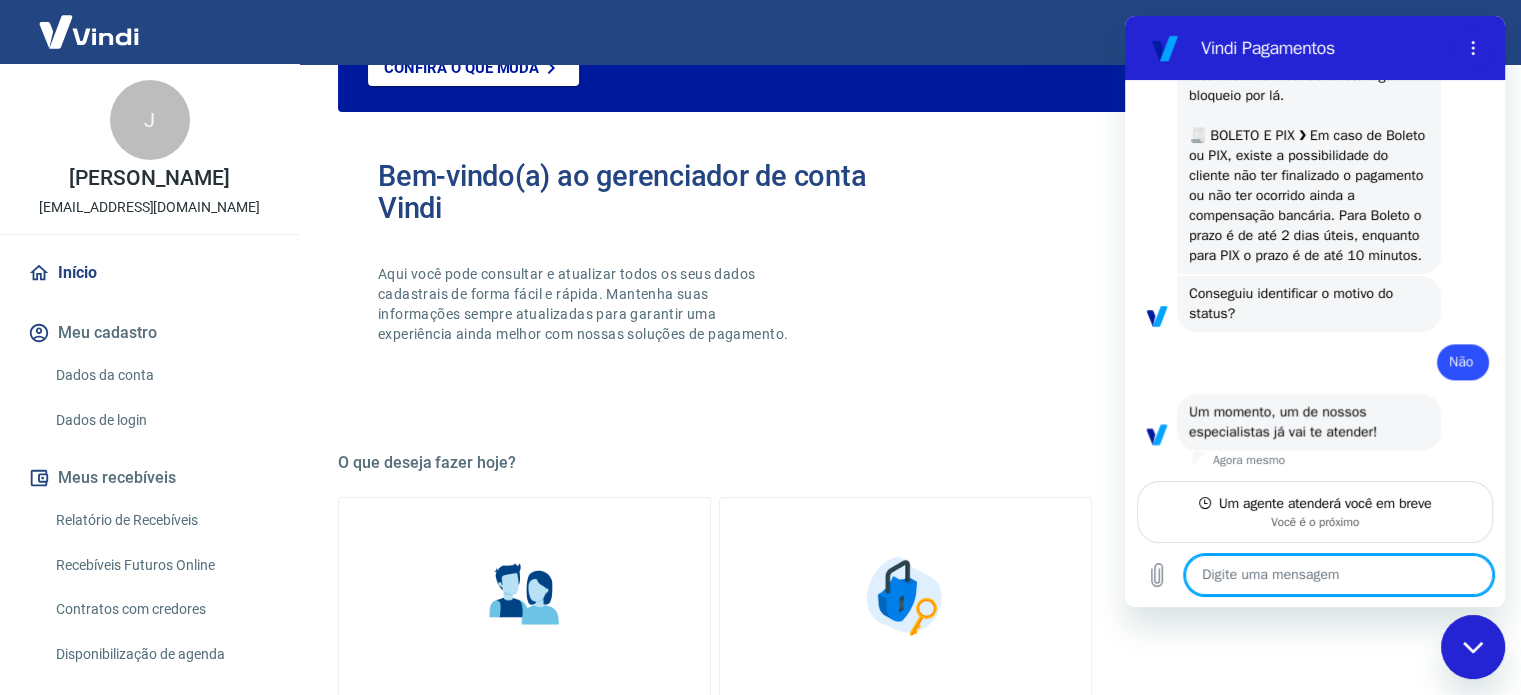 scroll, scrollTop: 2706, scrollLeft: 0, axis: vertical 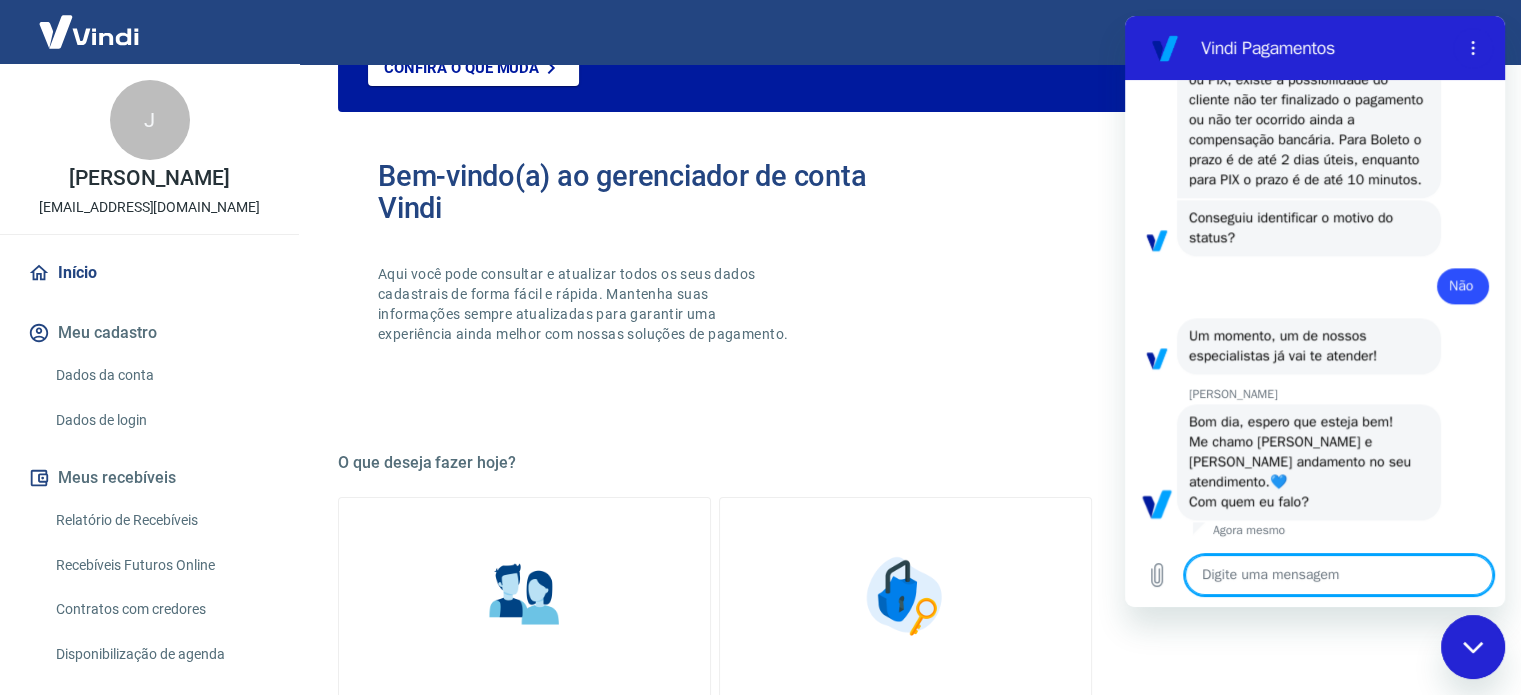 type on "x" 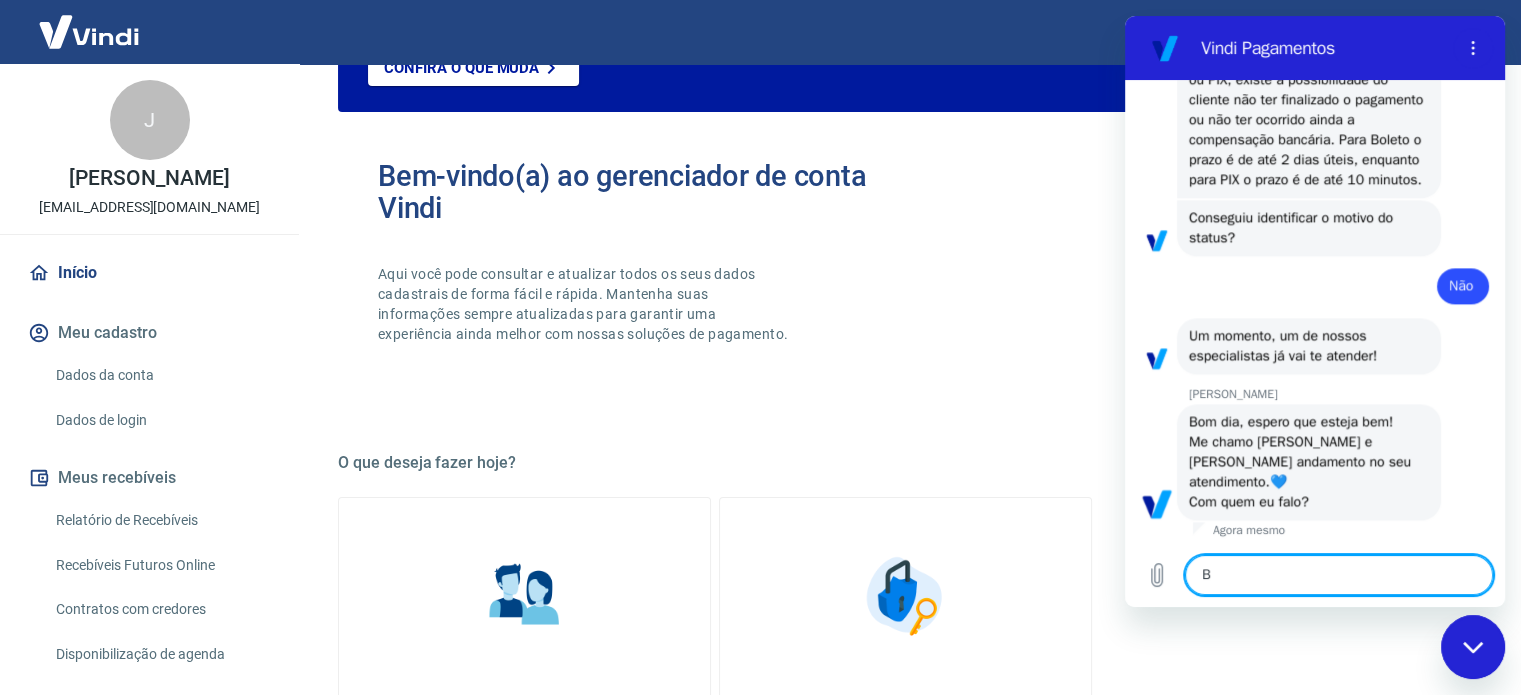 type on "x" 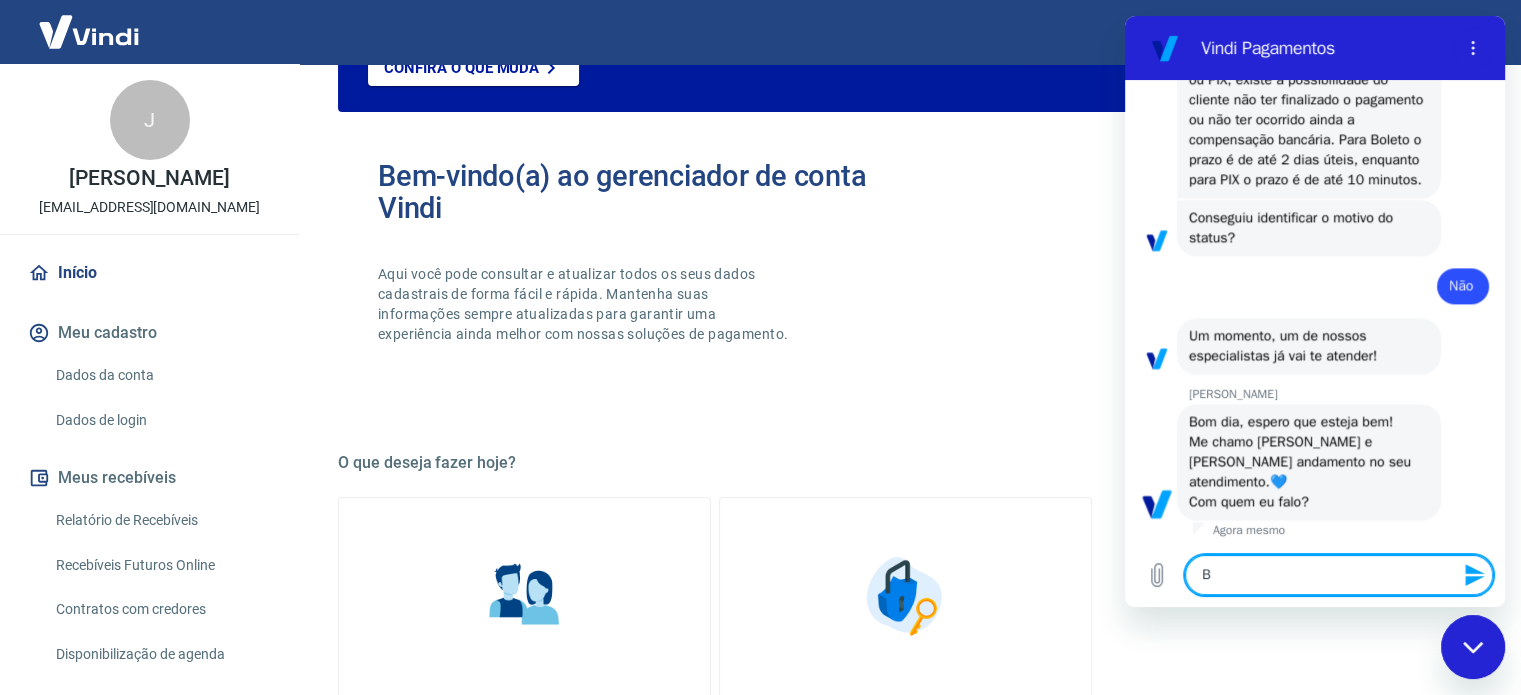 type on "Bo" 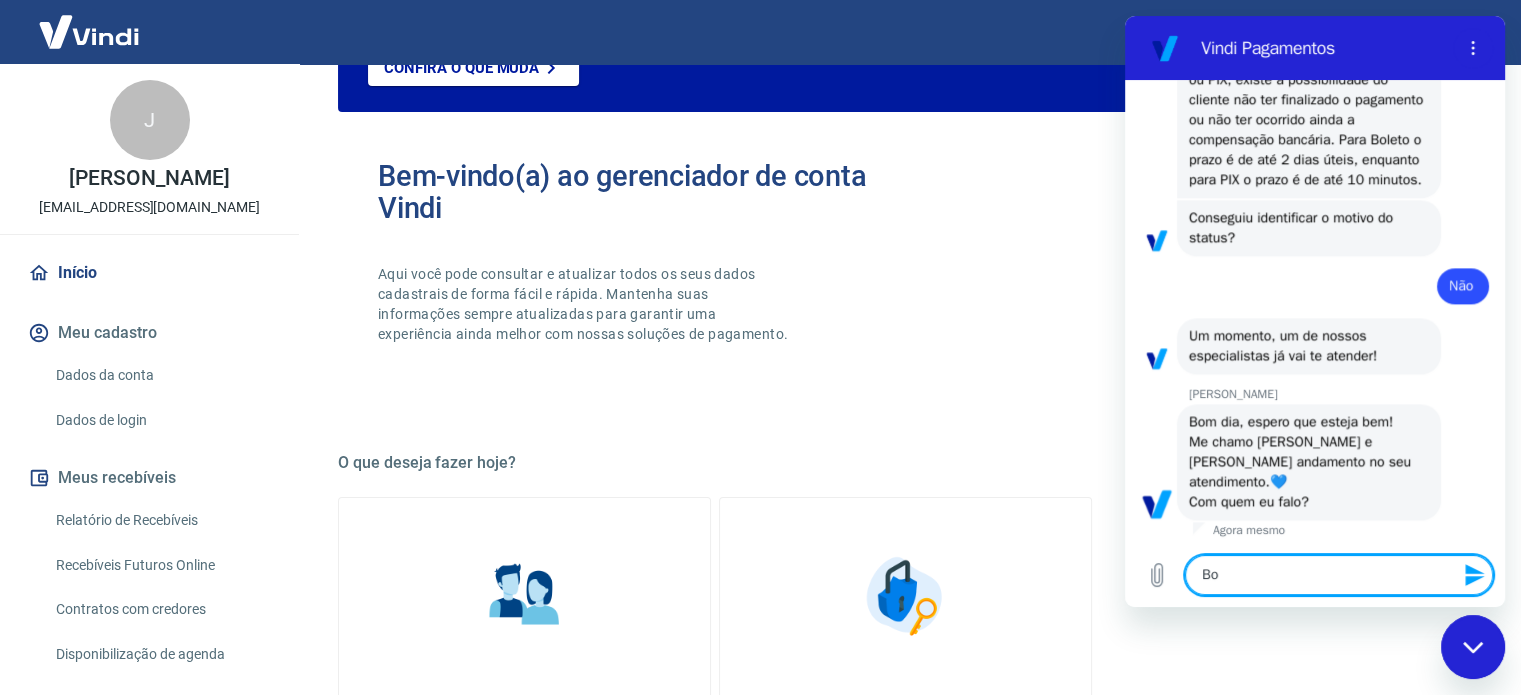 type on "x" 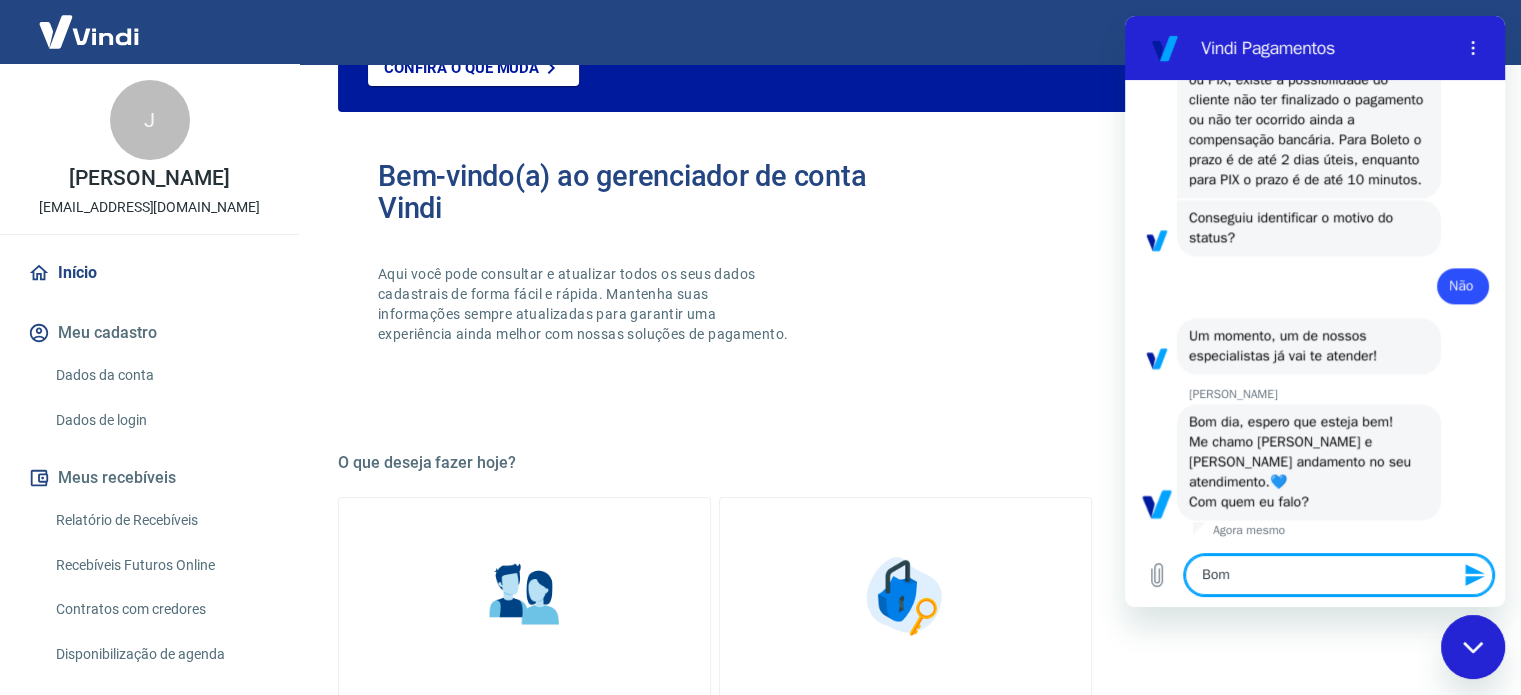 type on "Bom" 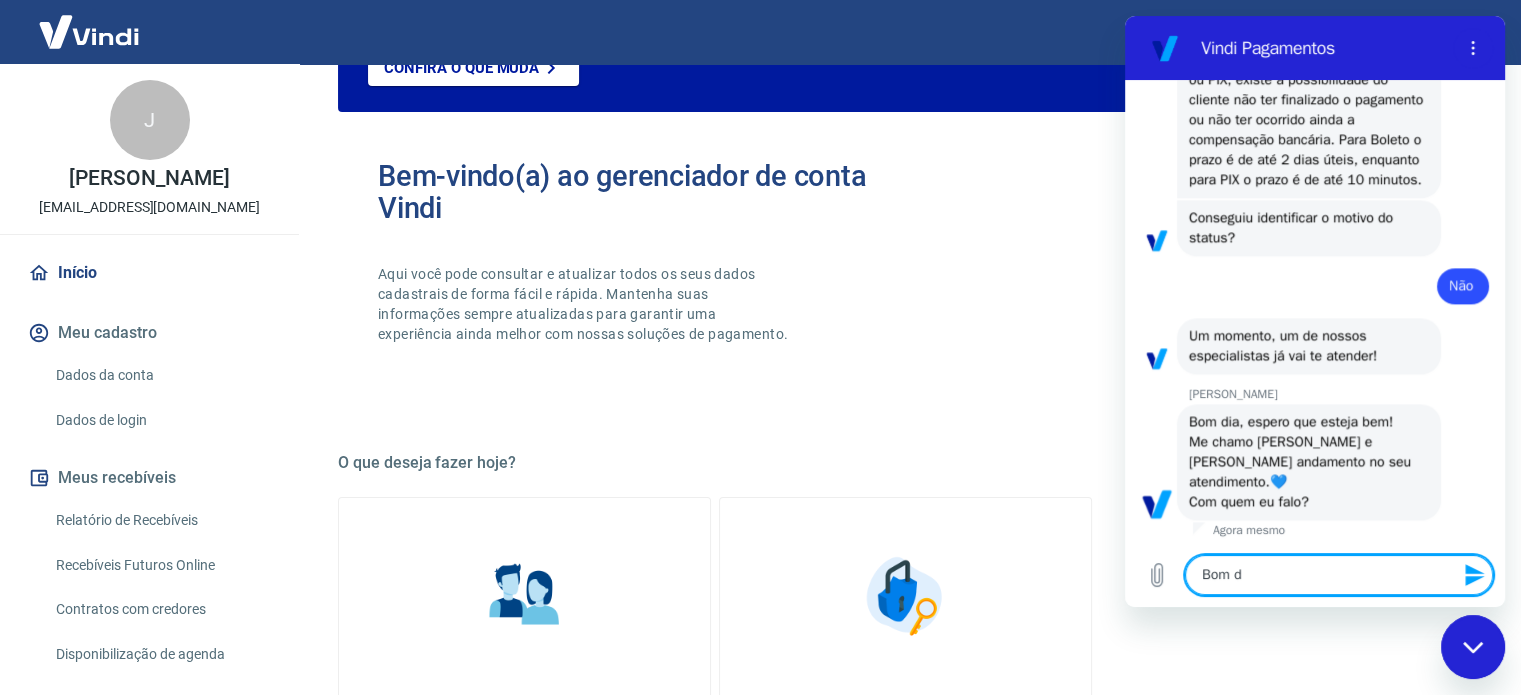 type on "Bom do" 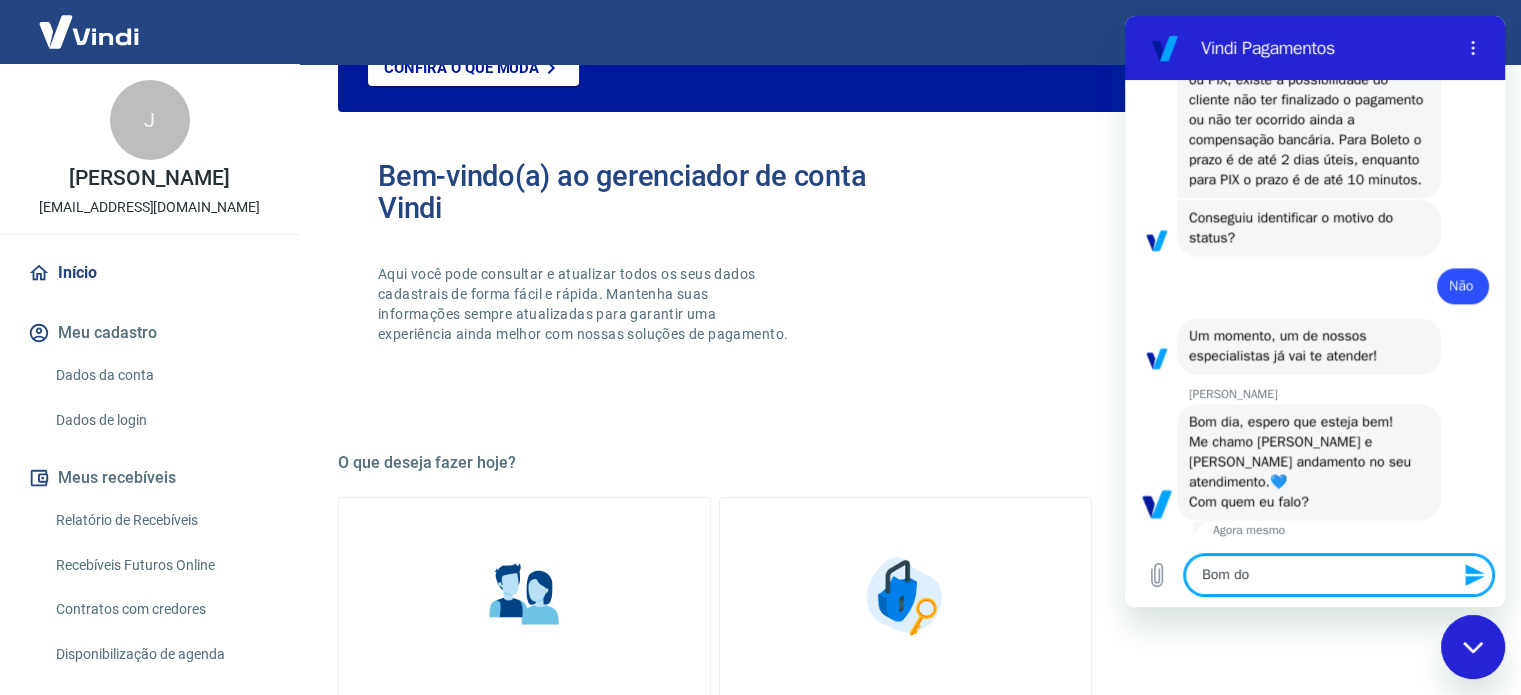 type on "x" 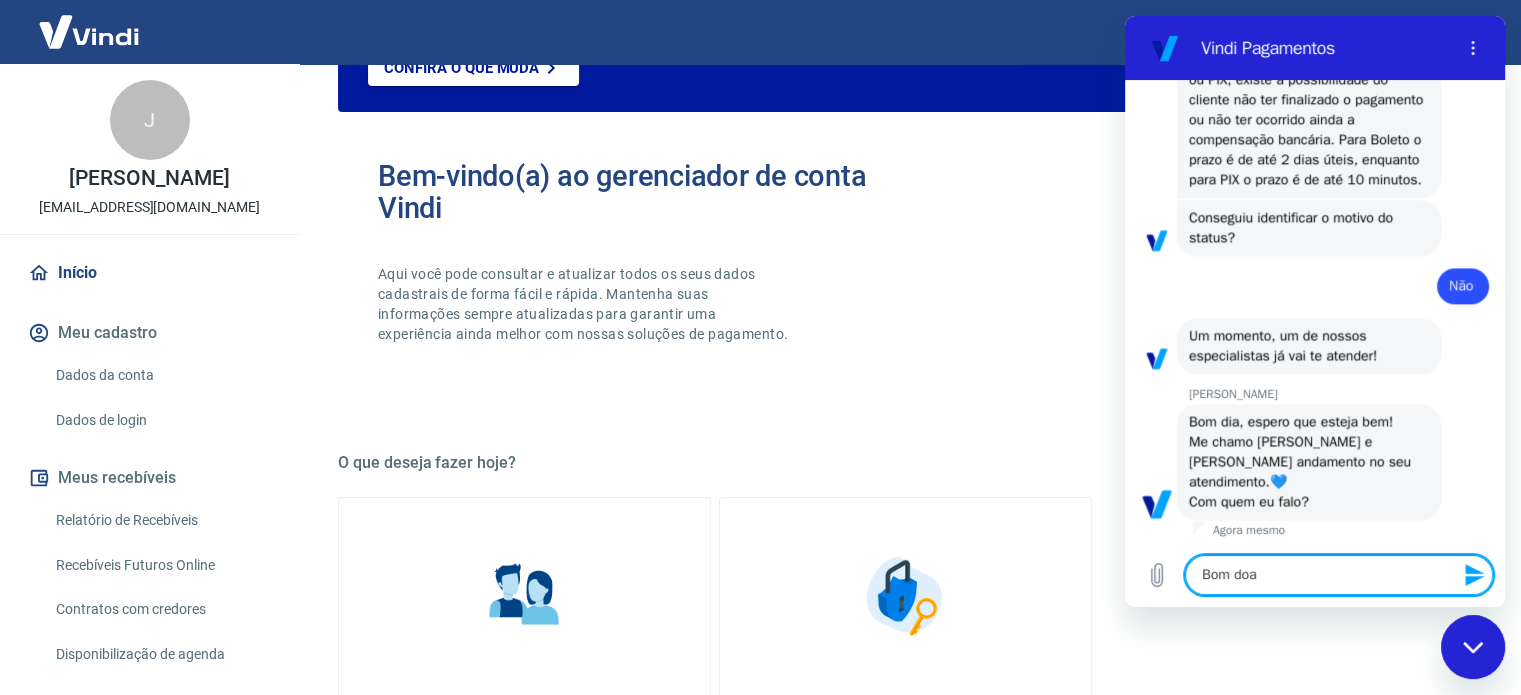 type on "Bom doa" 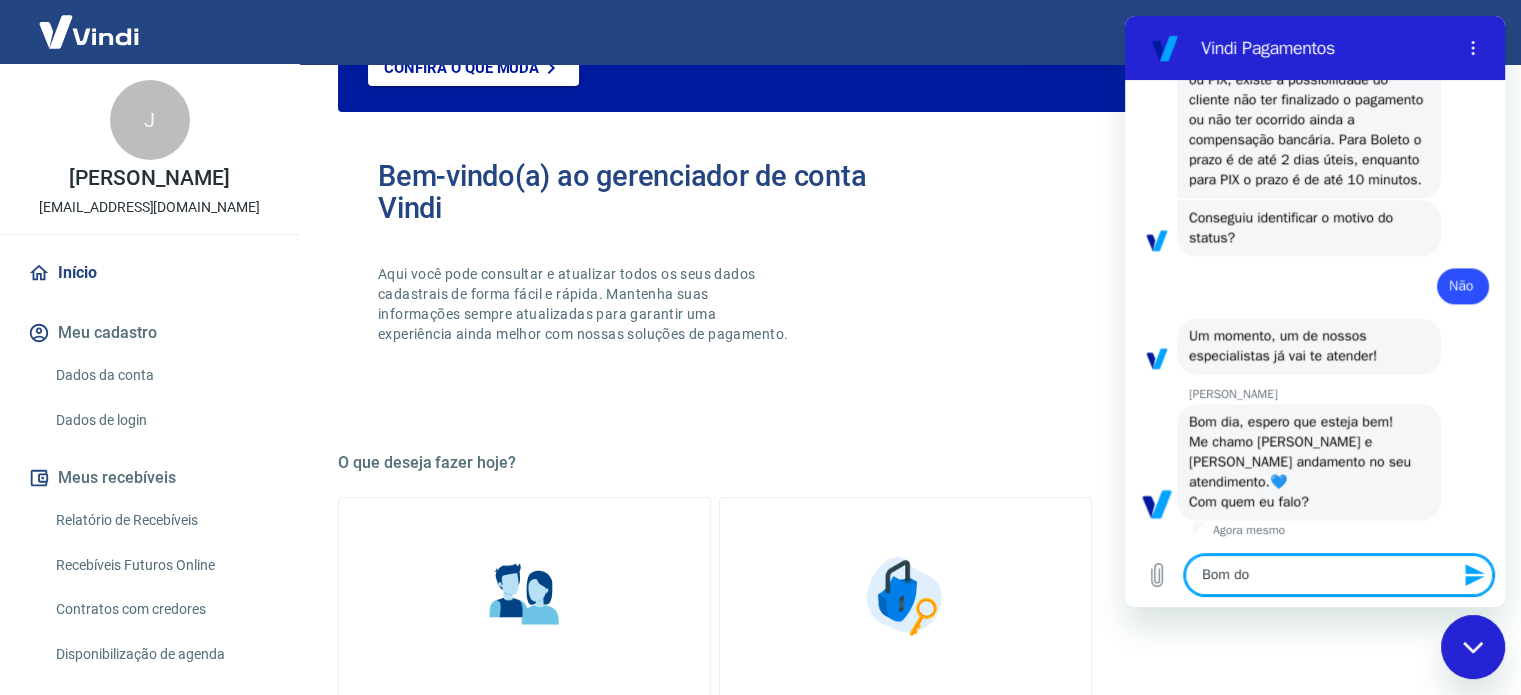 type on "Bom d" 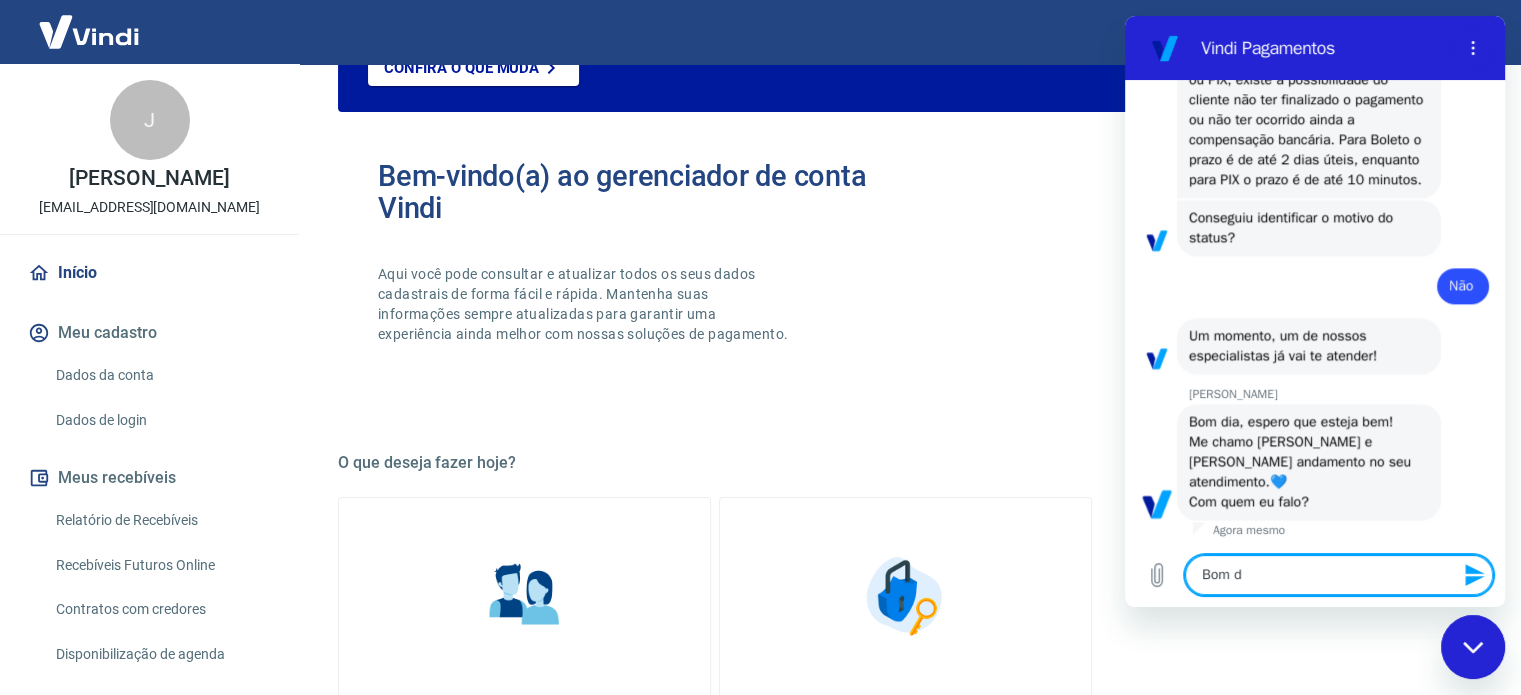 type on "Bom di" 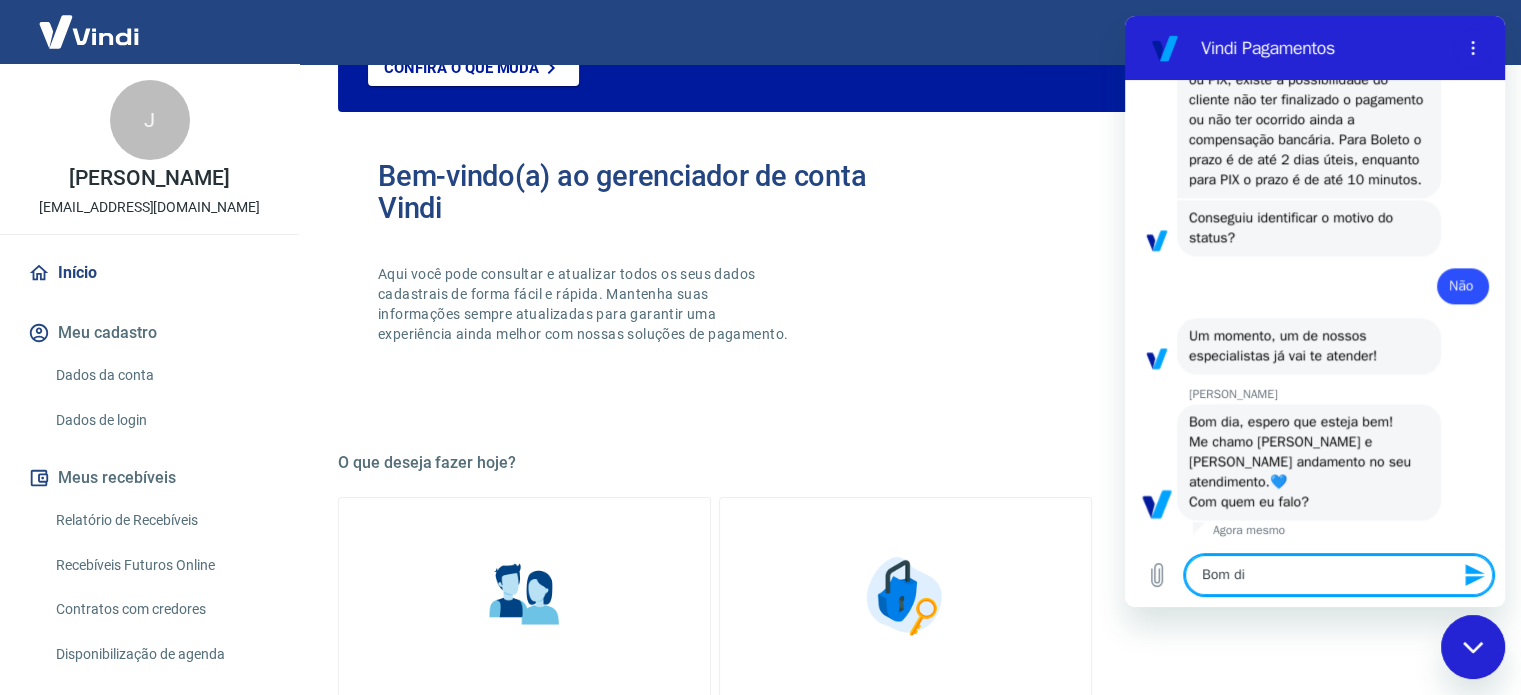 type on "x" 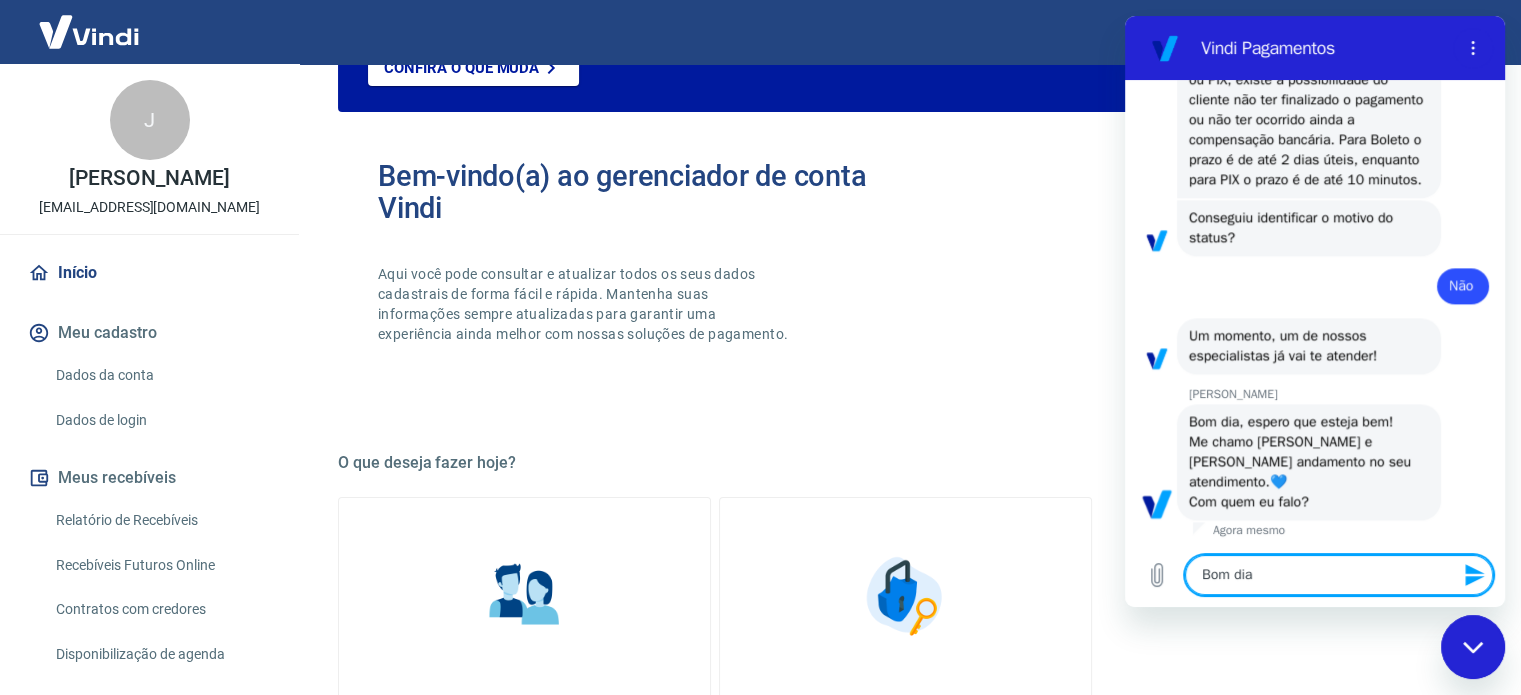 type on "Bom dia!" 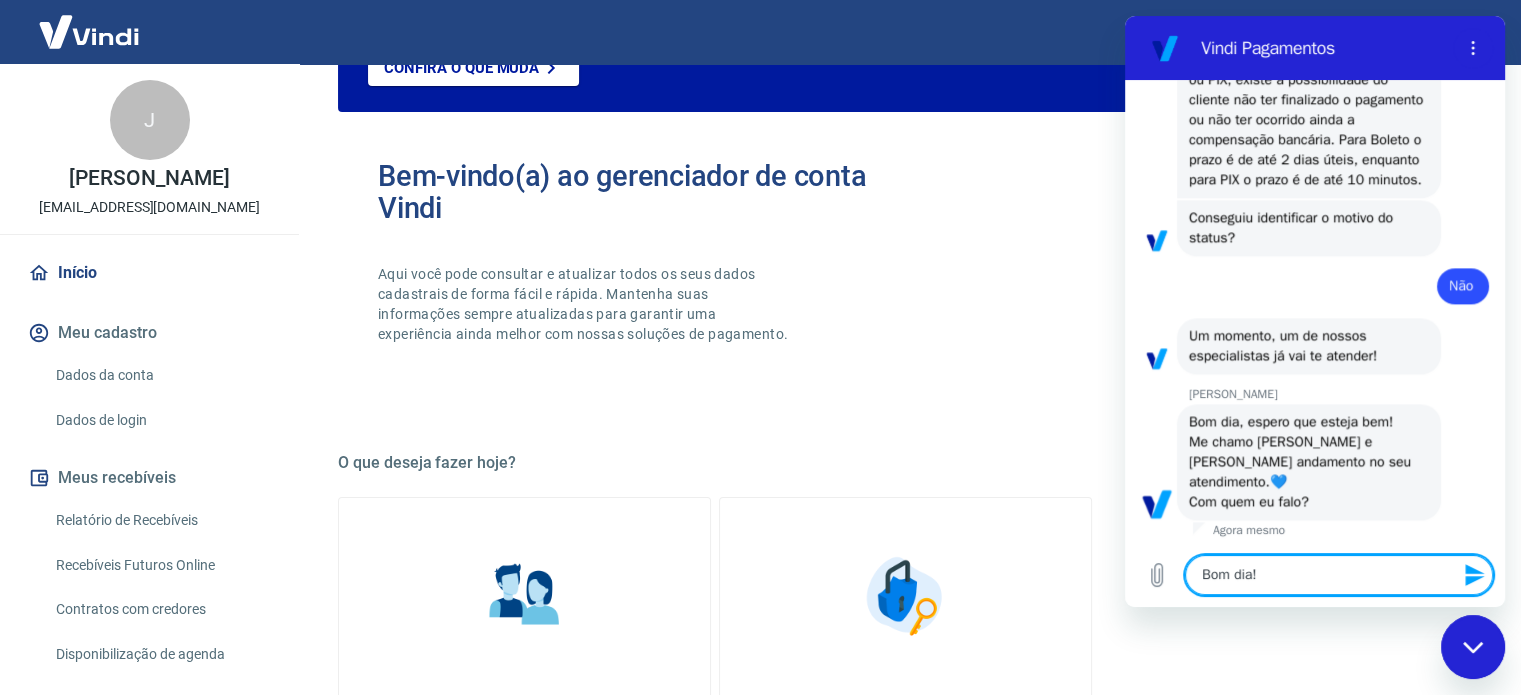 type 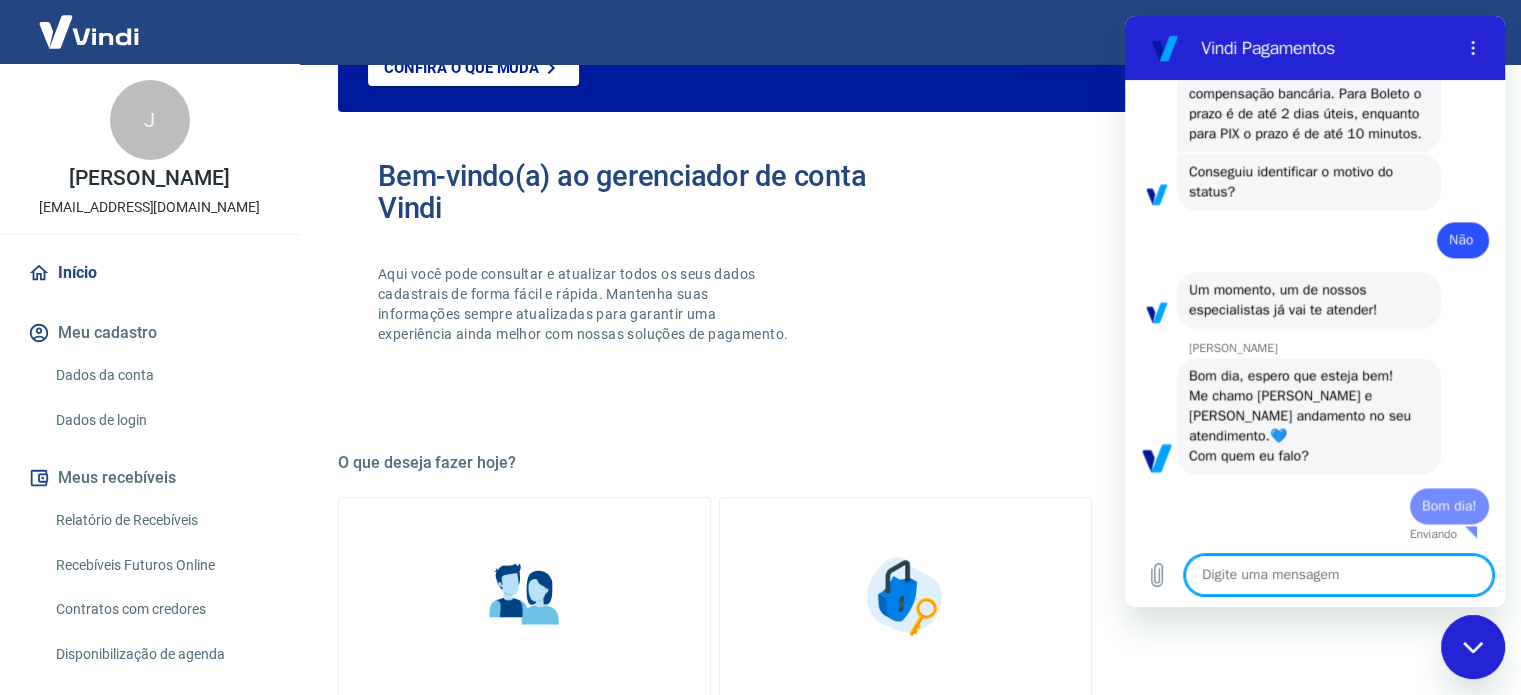 type on "x" 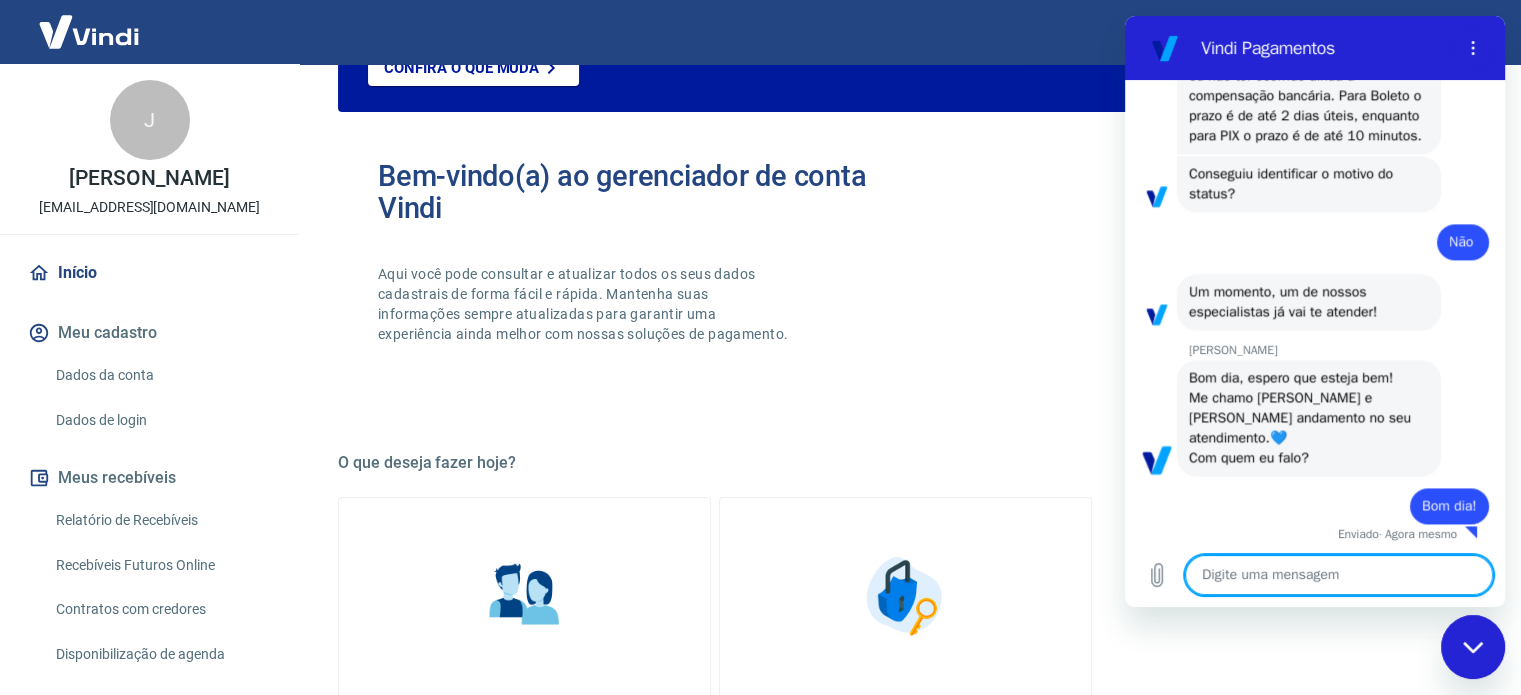 scroll, scrollTop: 2831, scrollLeft: 0, axis: vertical 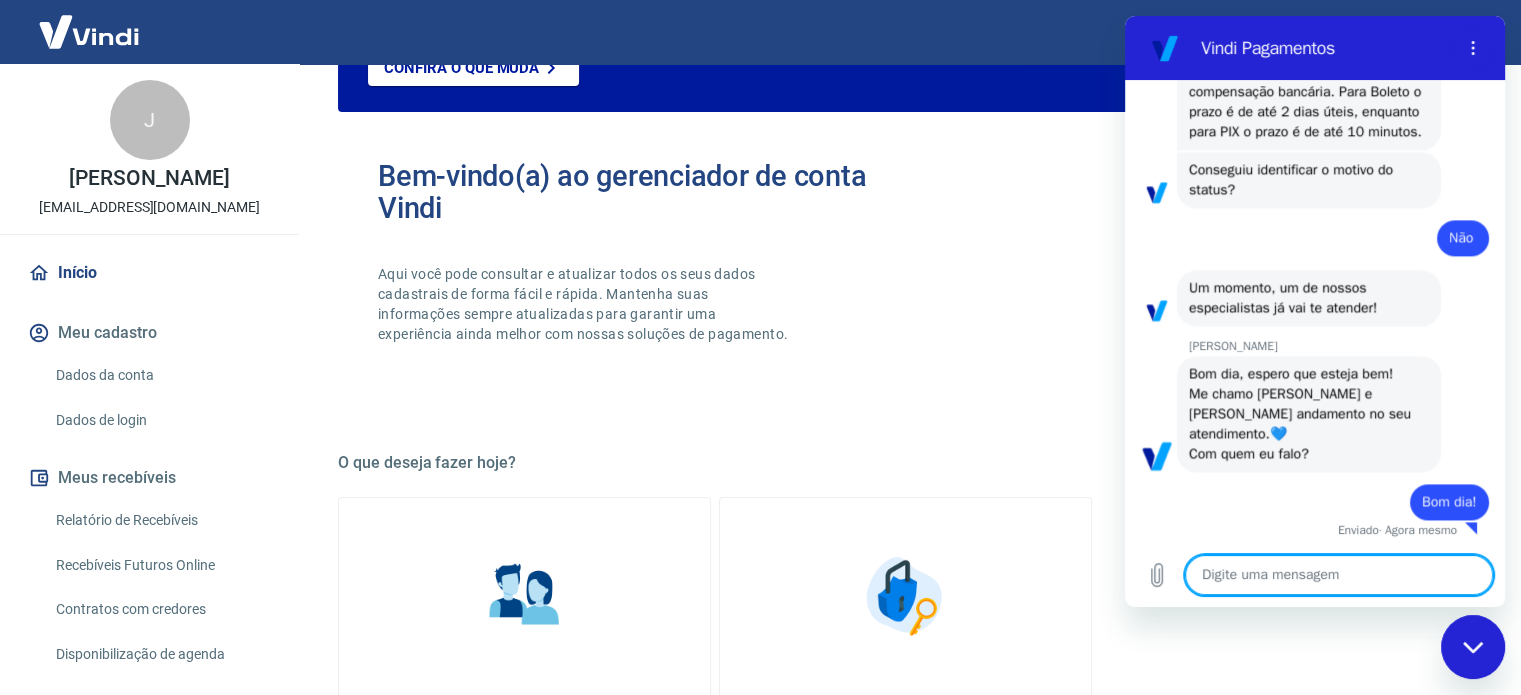 type on "F" 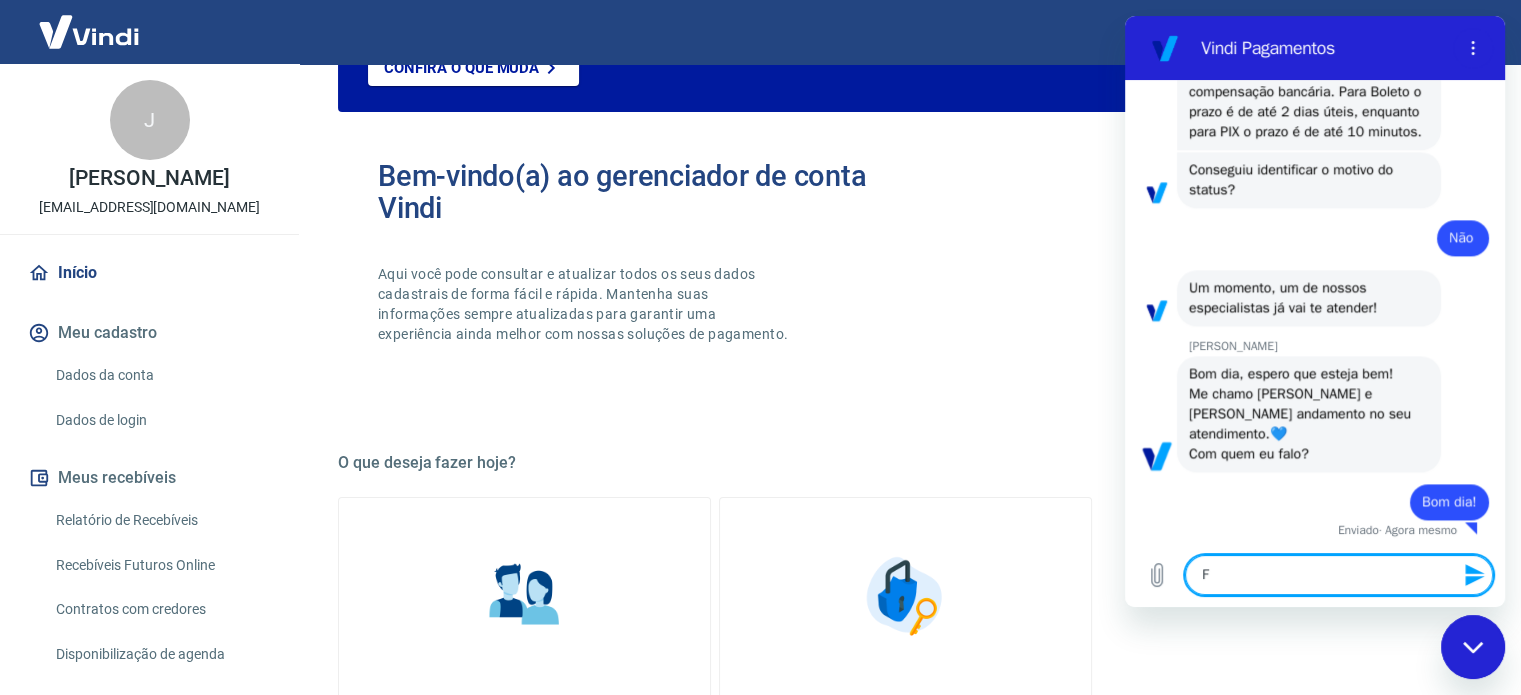 type on "Fl" 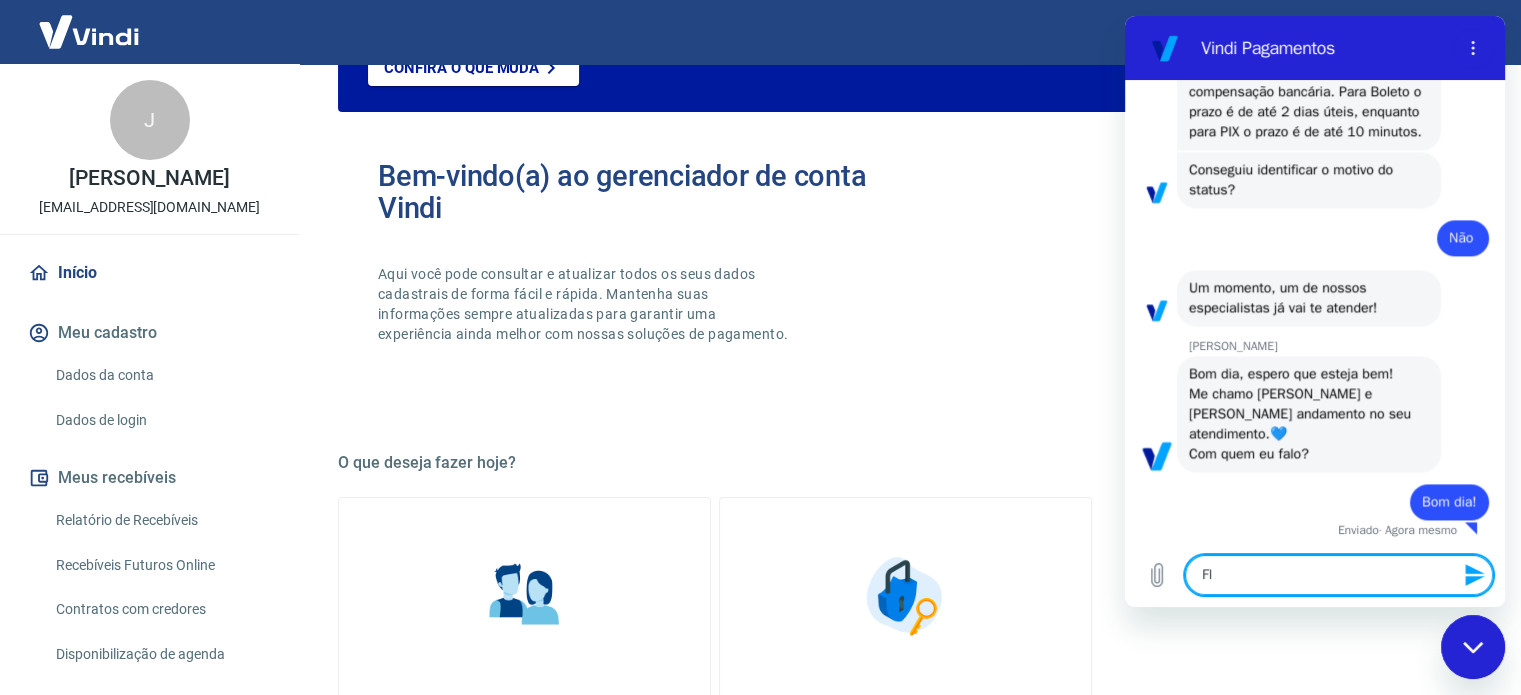 type on "Fla" 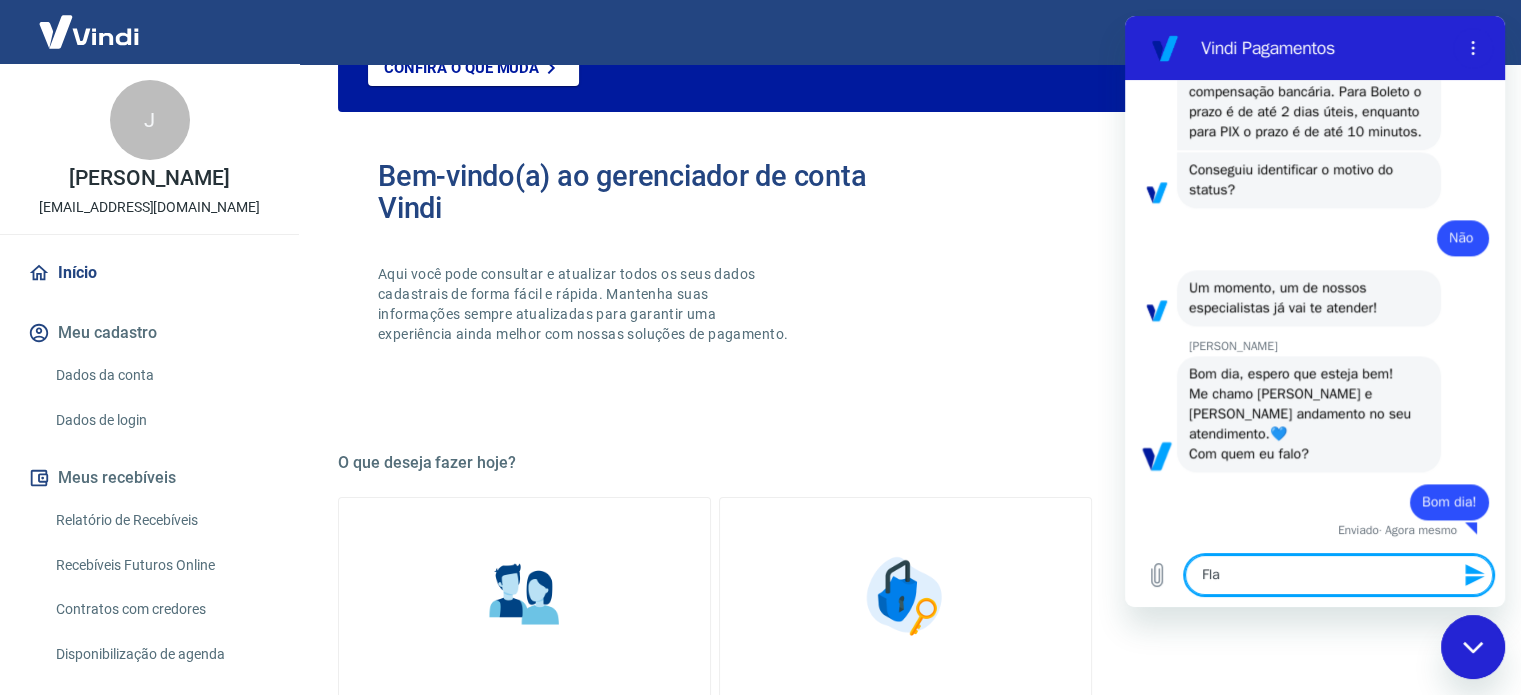type on "Fl" 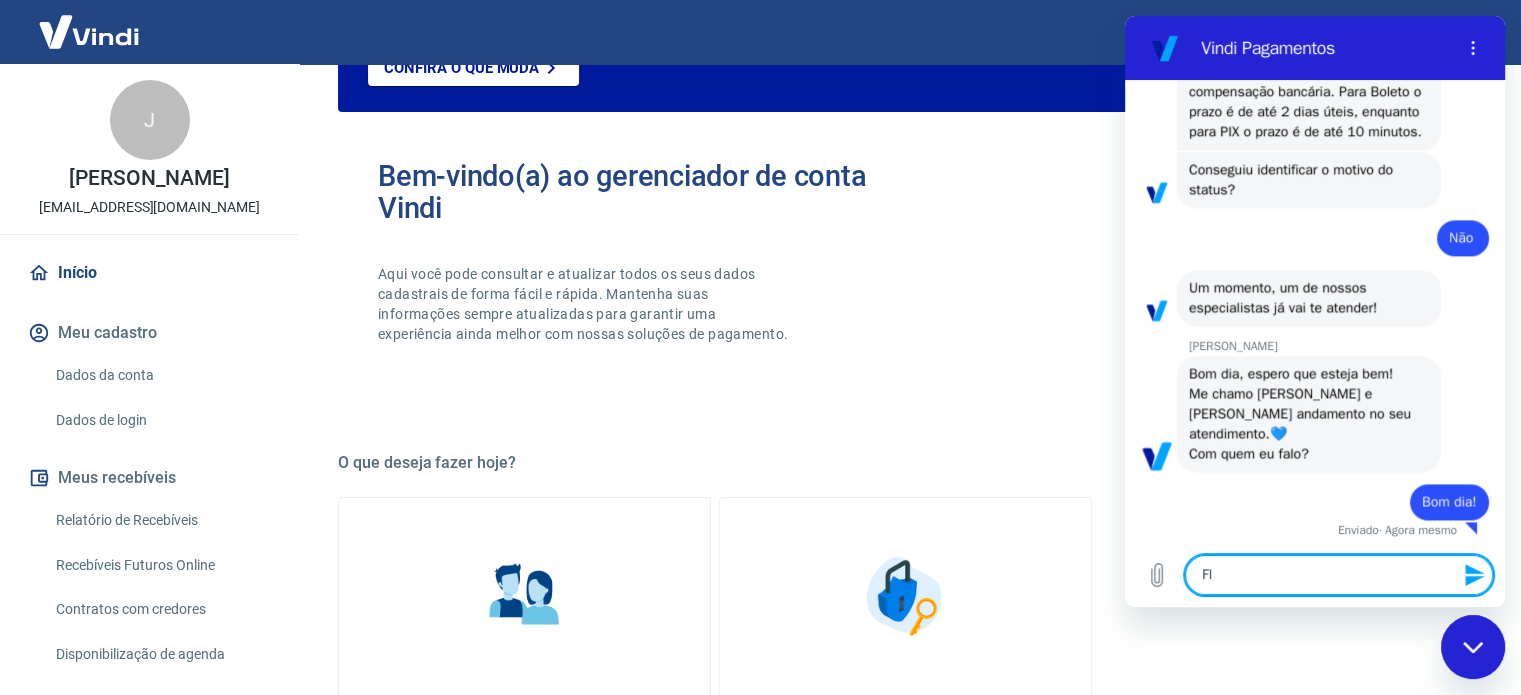 type on "F" 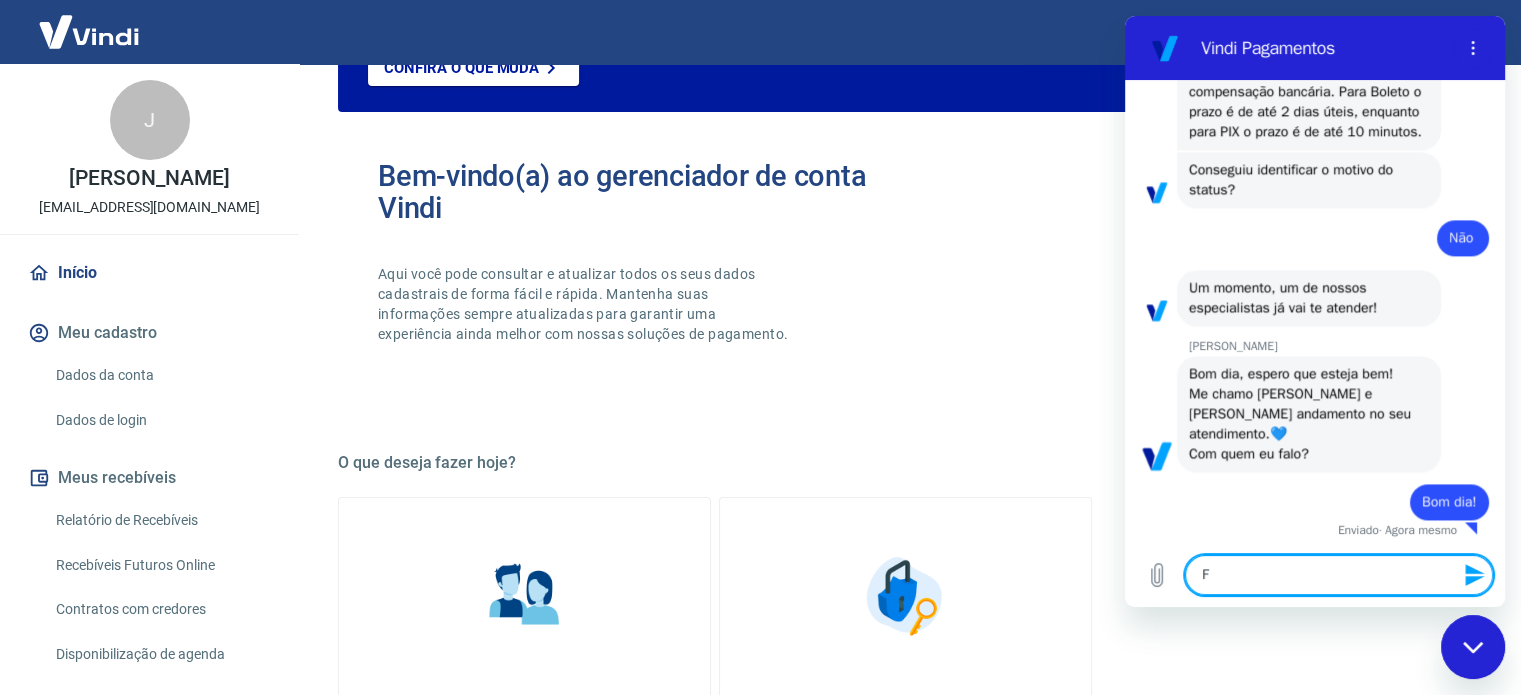 type on "Fa" 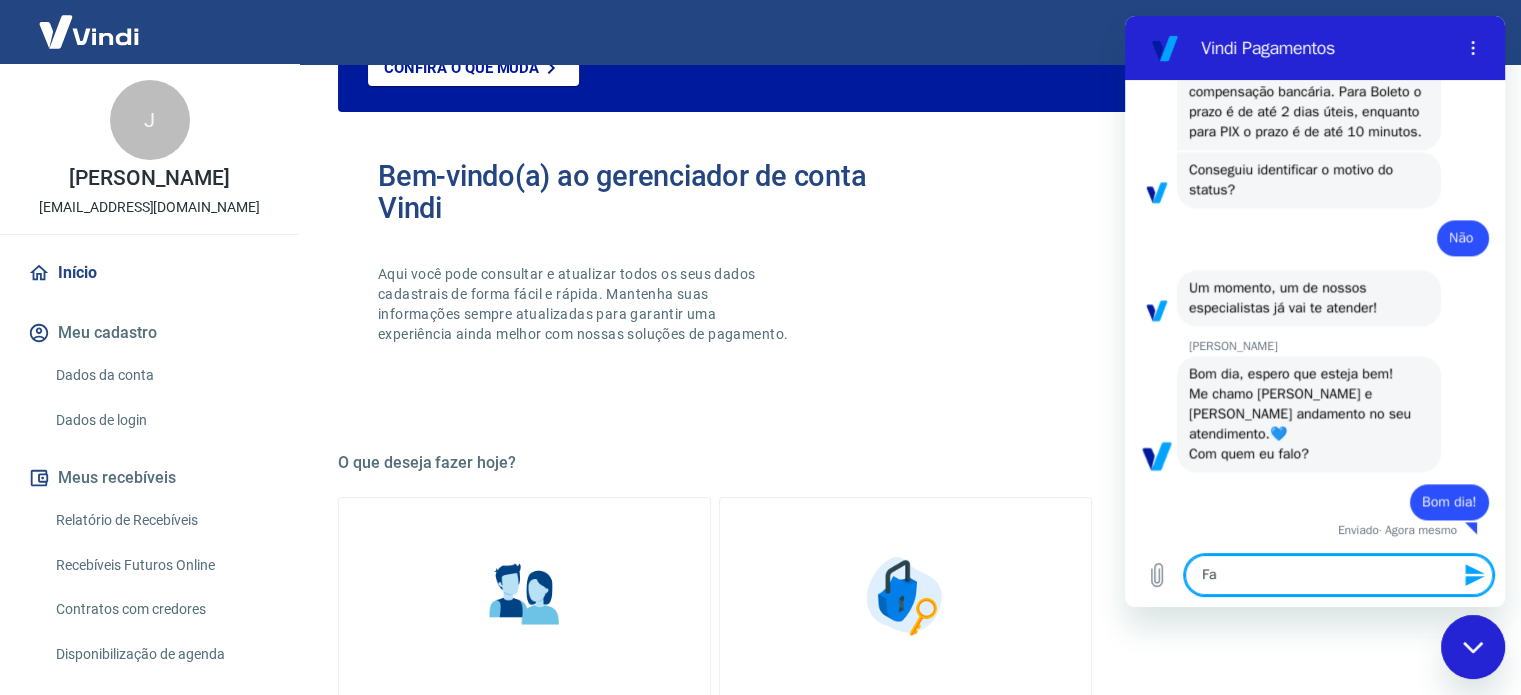 type on "Fal" 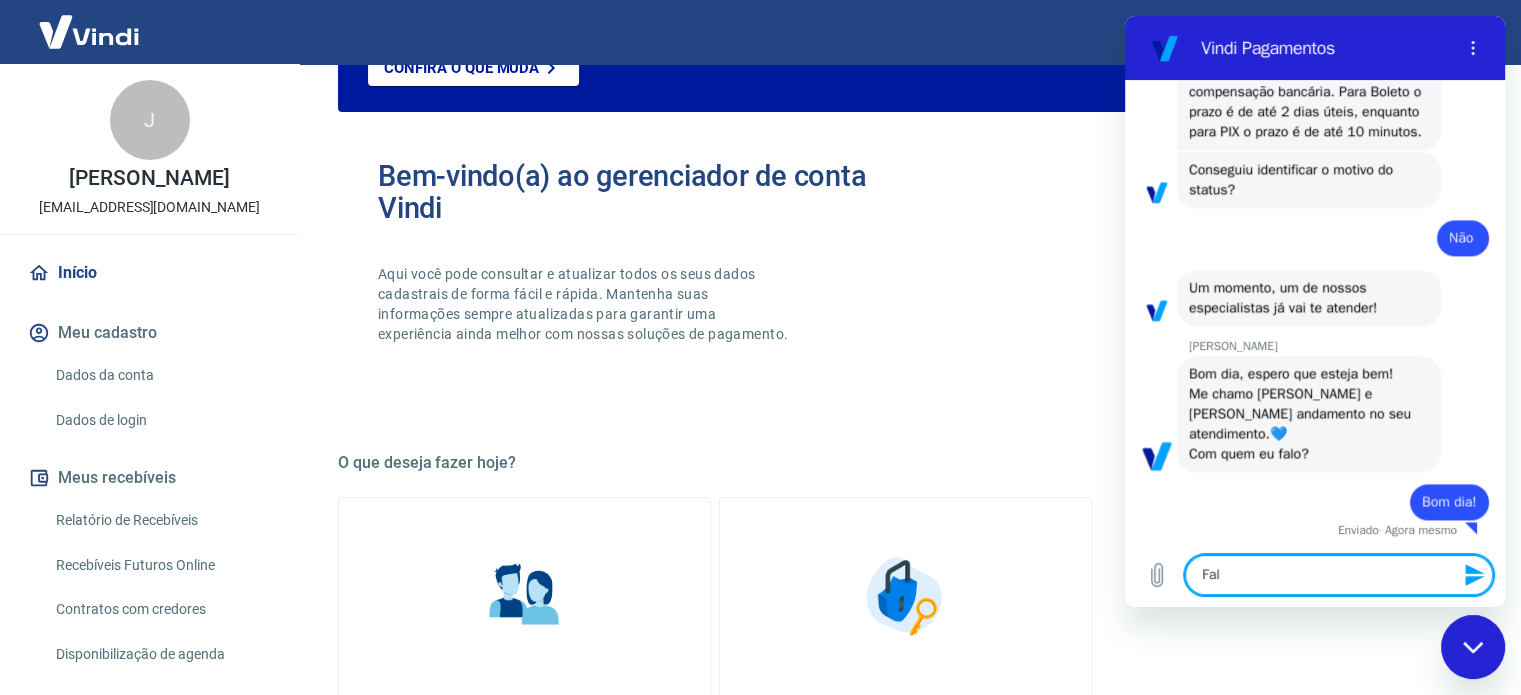 type on "Fala" 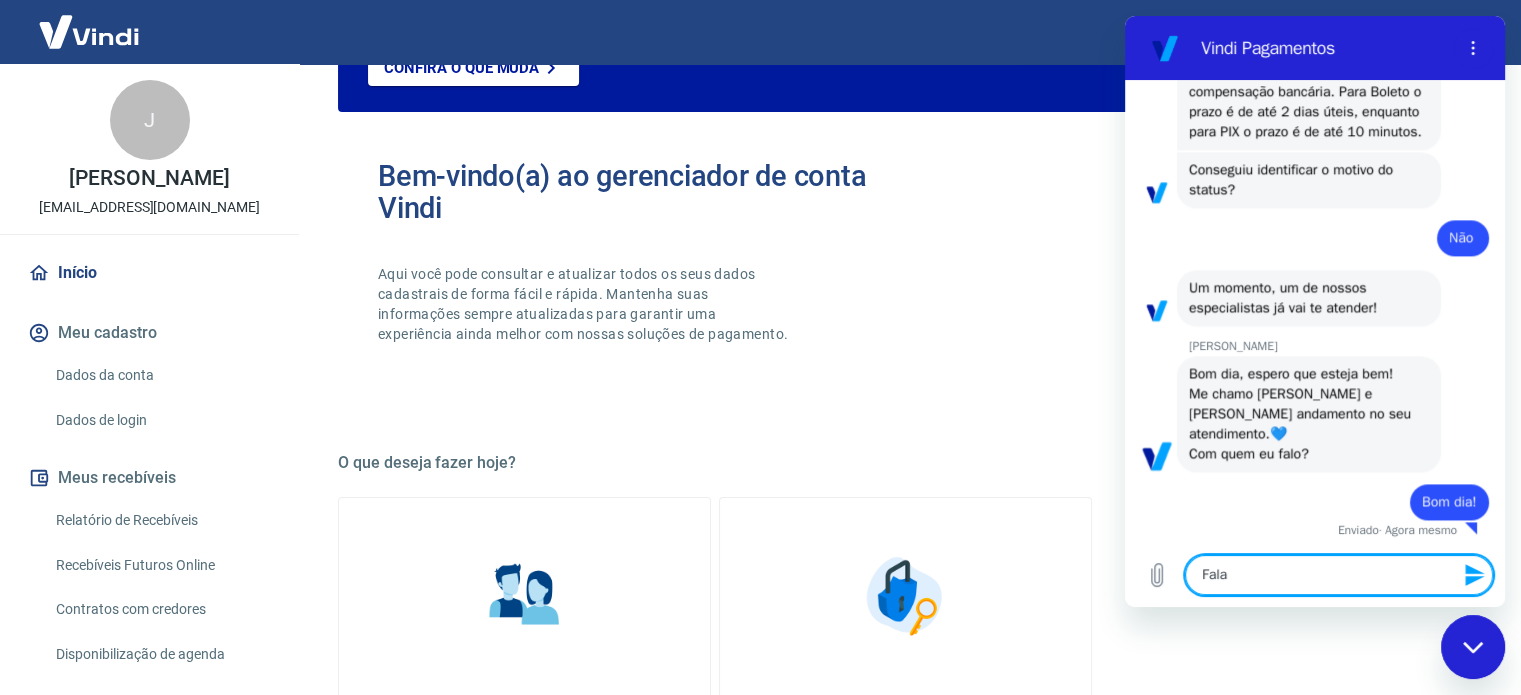 type on "Fala" 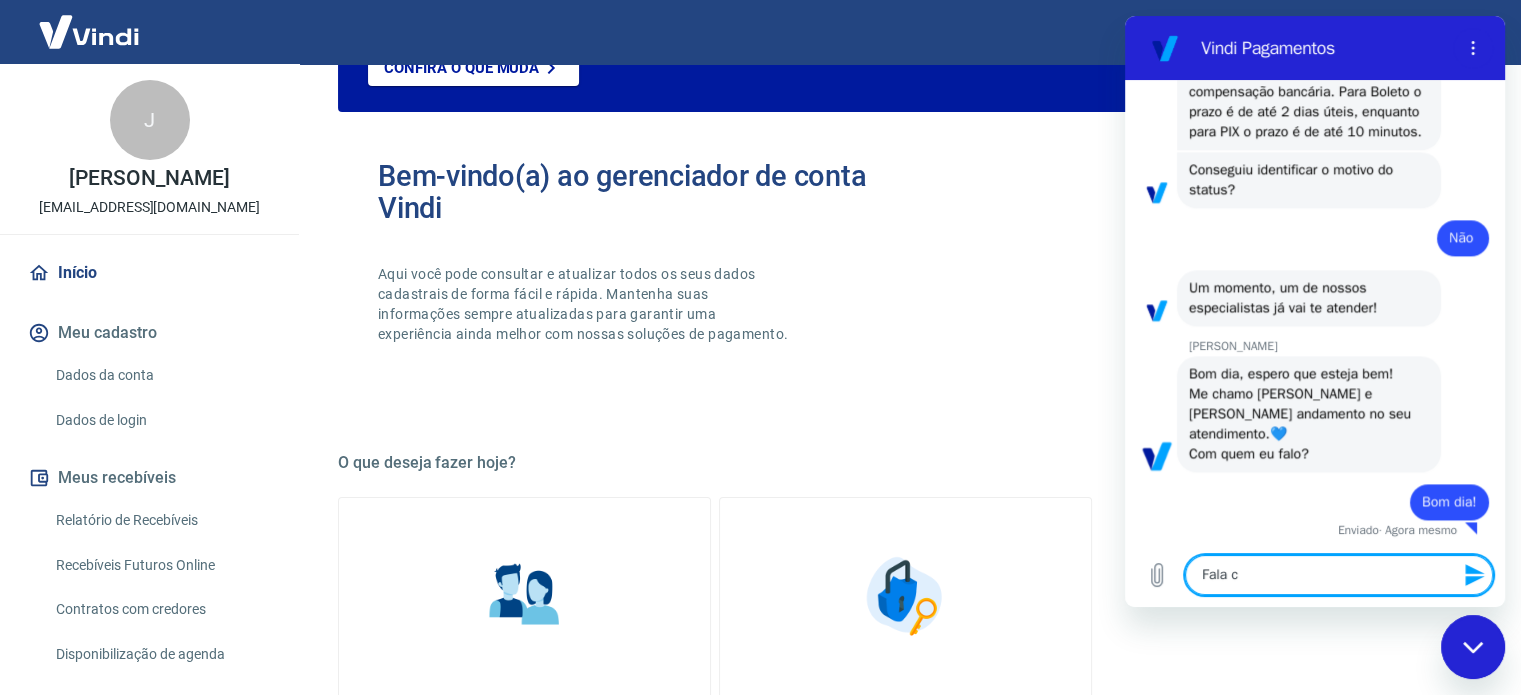 type on "Fala co" 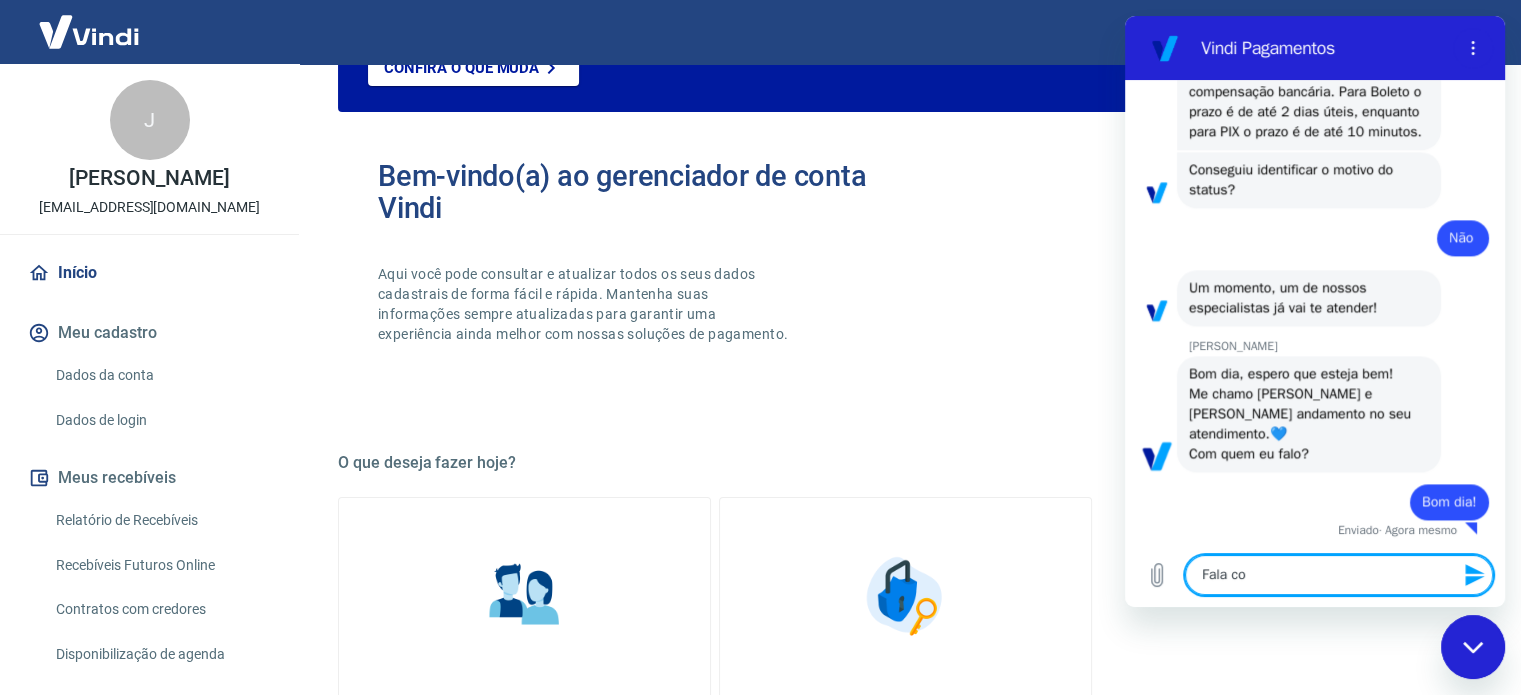 type on "Fala com" 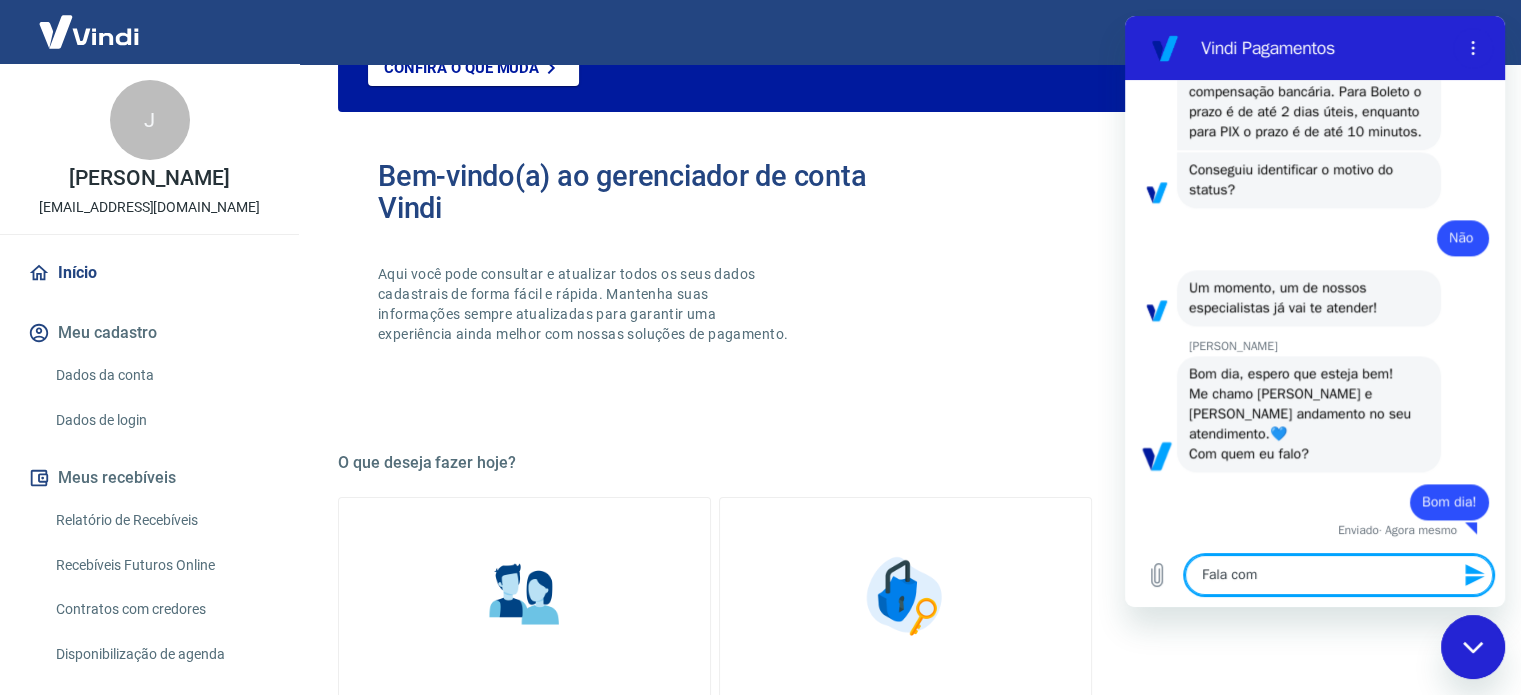 type on "Fala com" 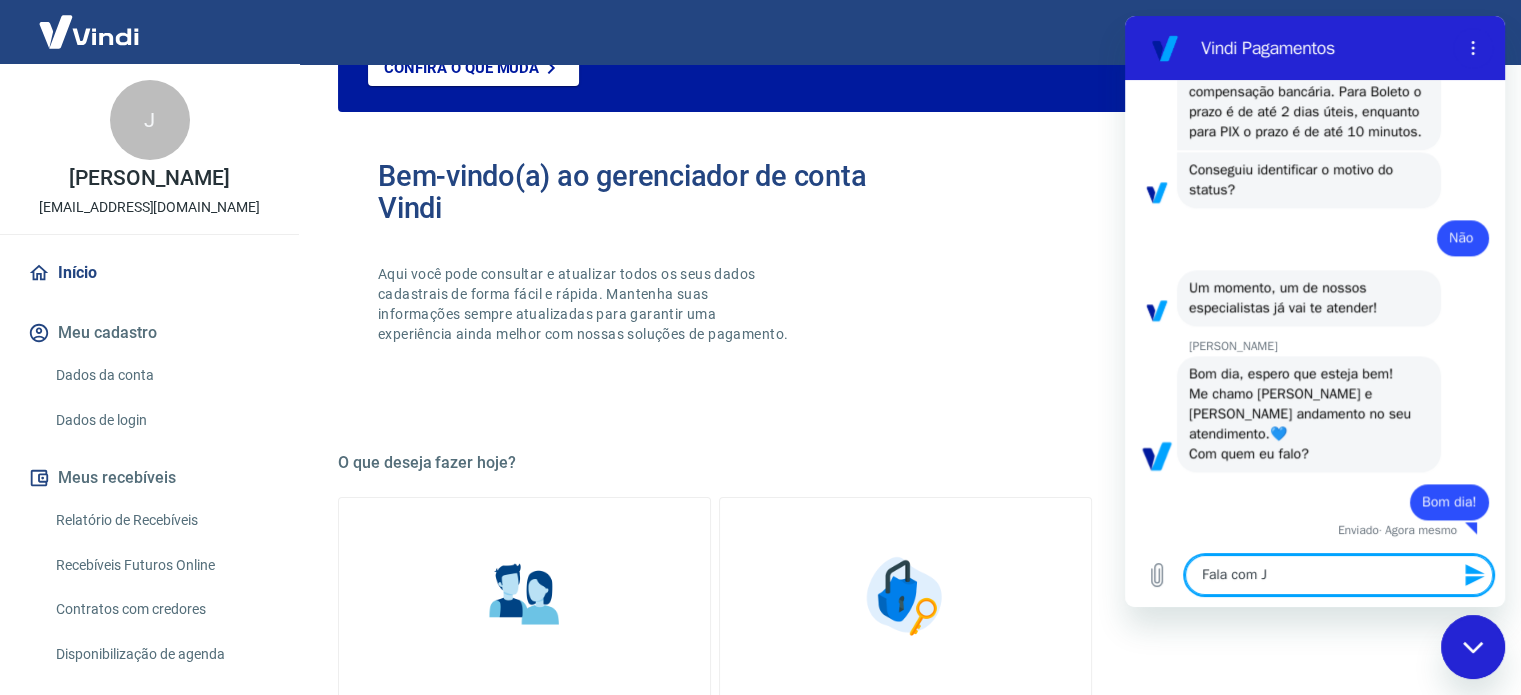 type on "Fala com [PERSON_NAME]" 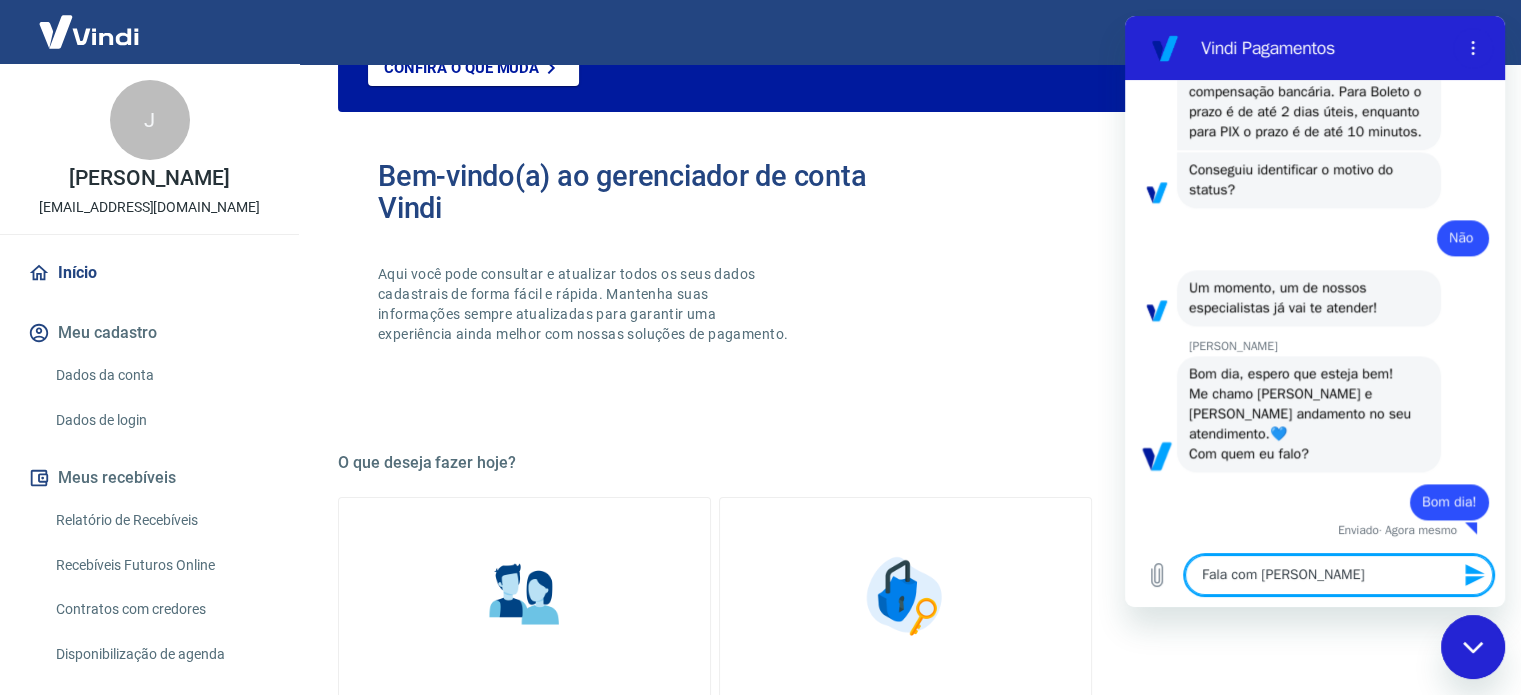type on "Fala com [PERSON_NAME]" 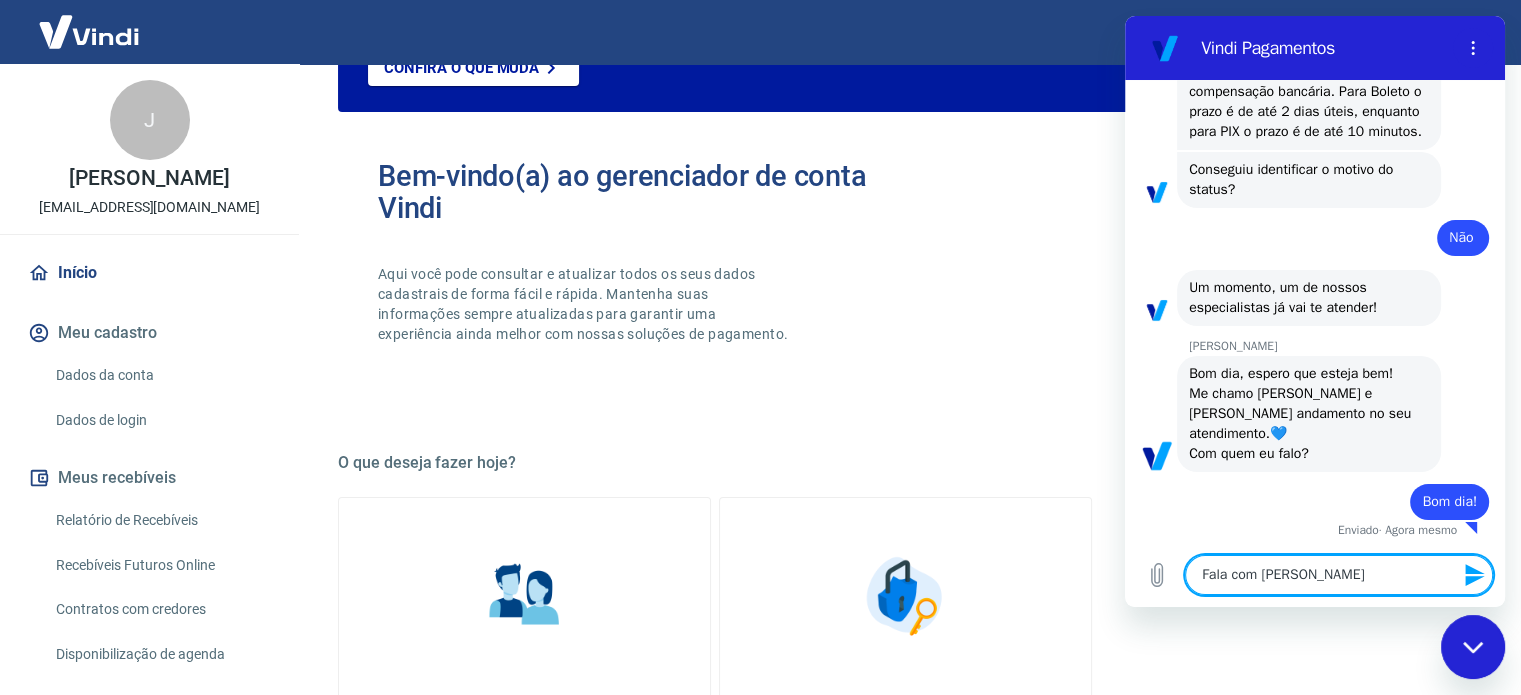 type 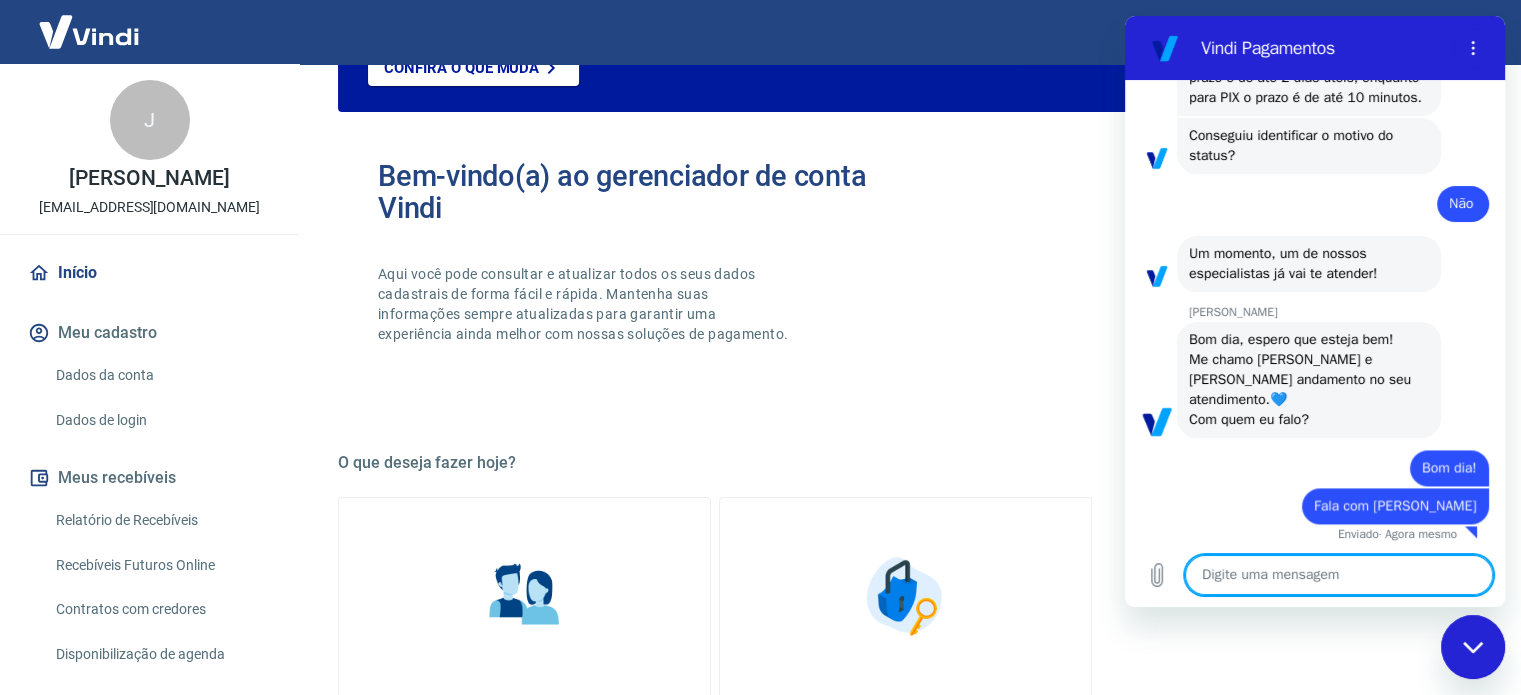 scroll, scrollTop: 2868, scrollLeft: 0, axis: vertical 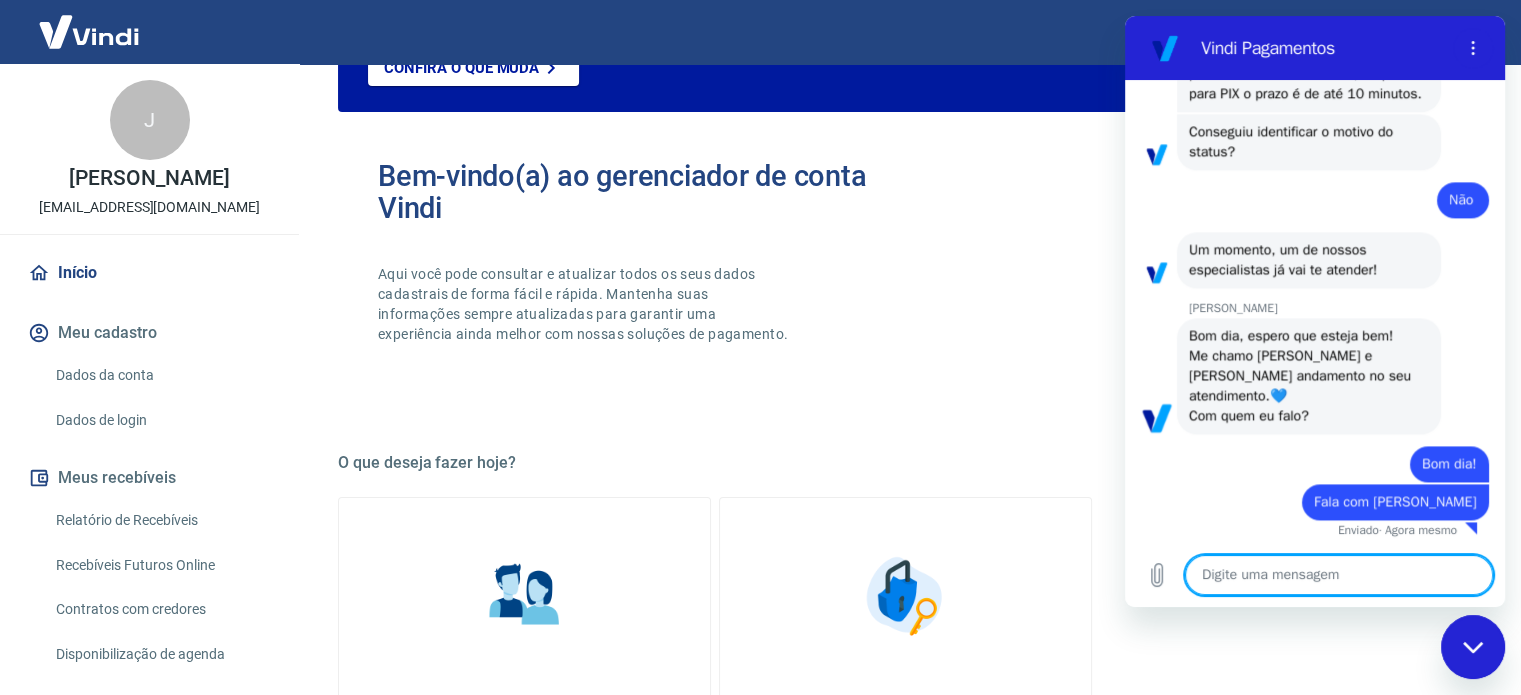 type on "x" 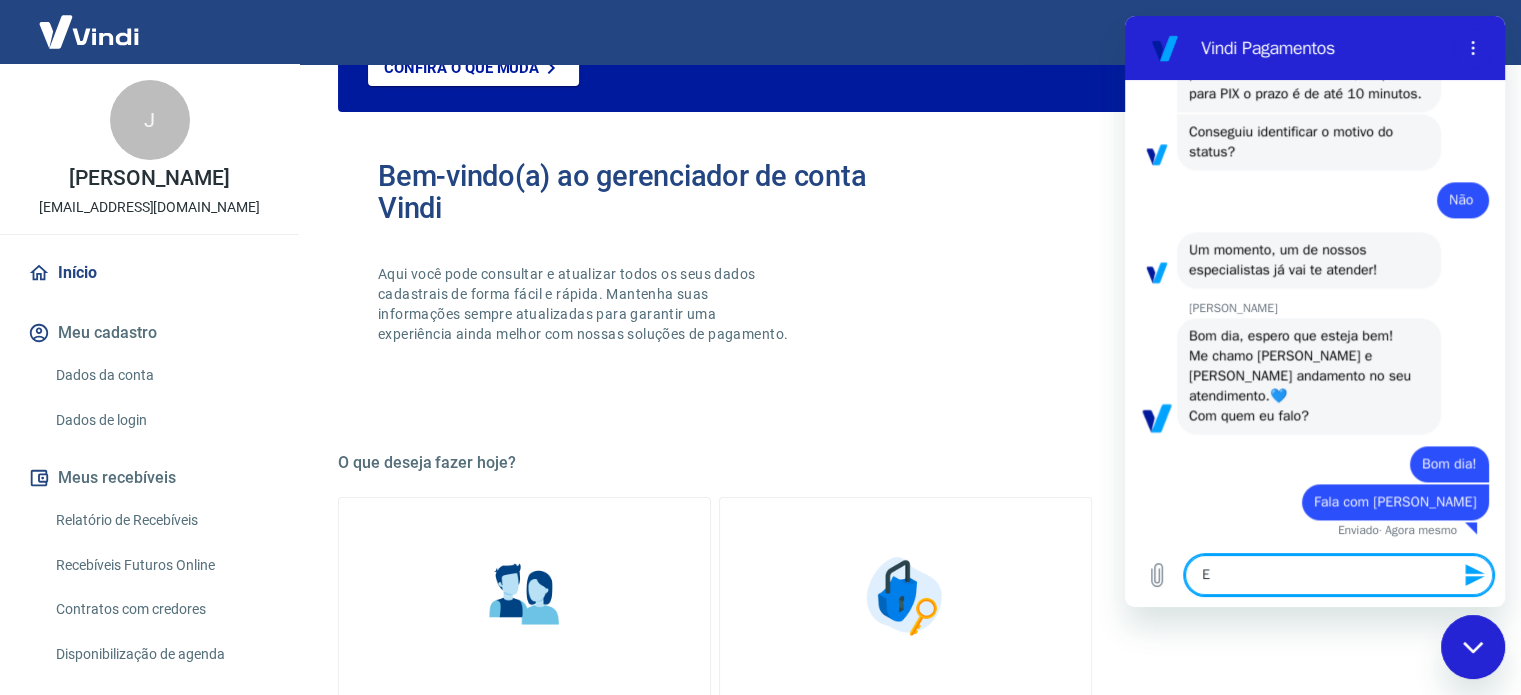 type on "ES" 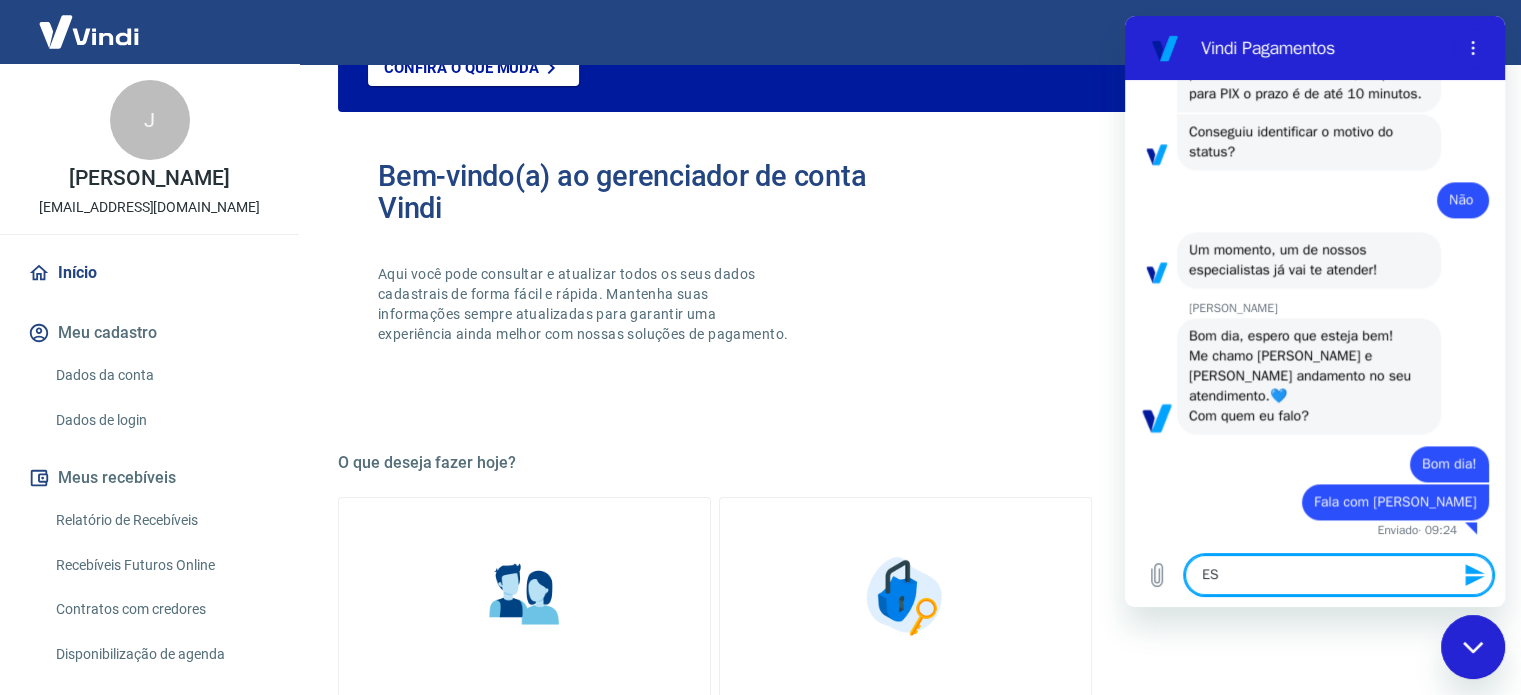 type on "E" 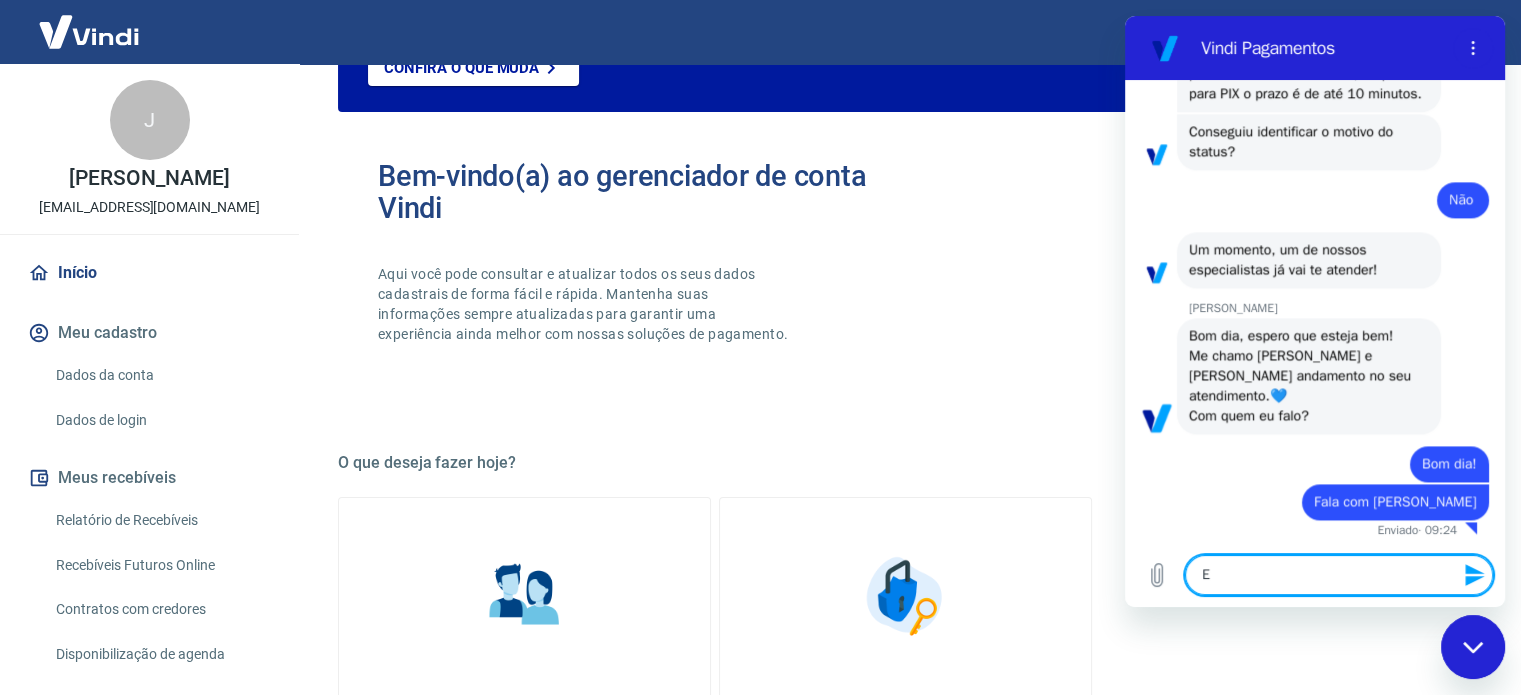 type 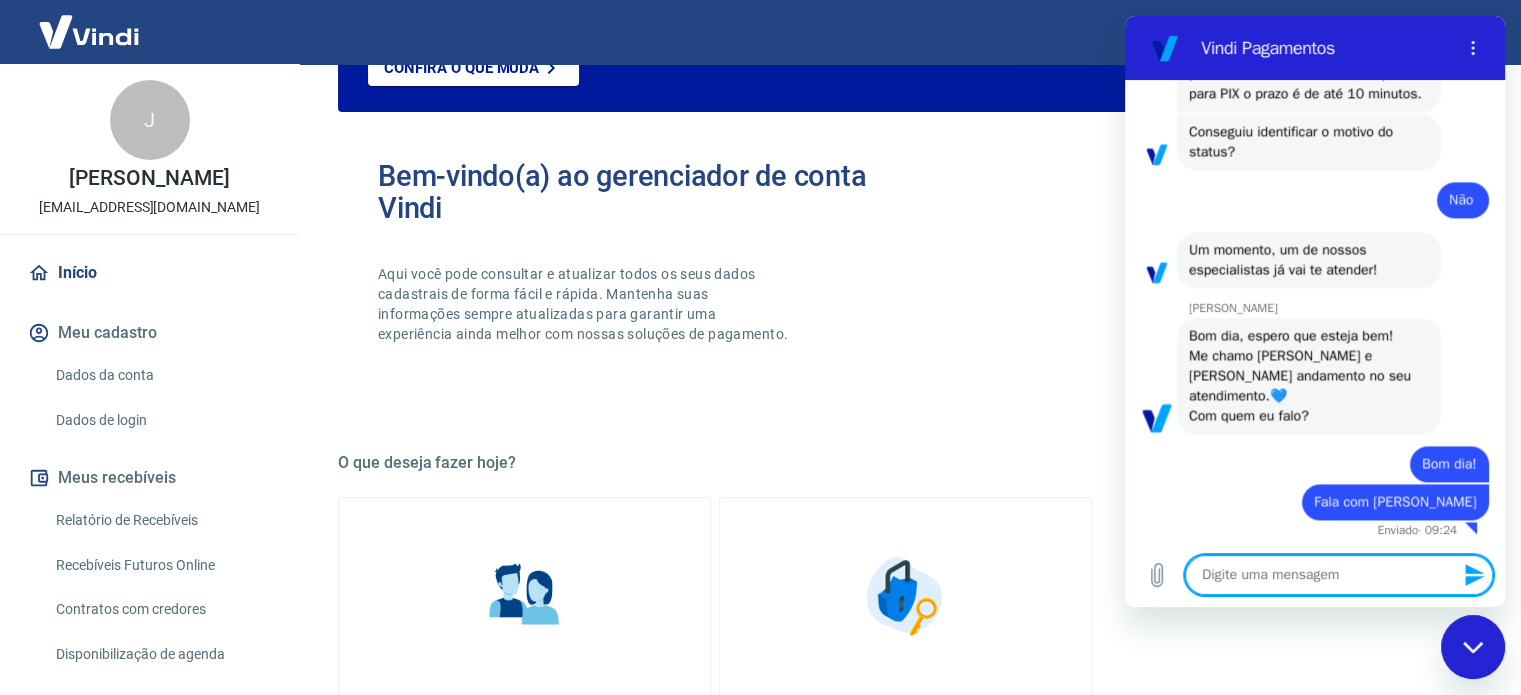 type on "s" 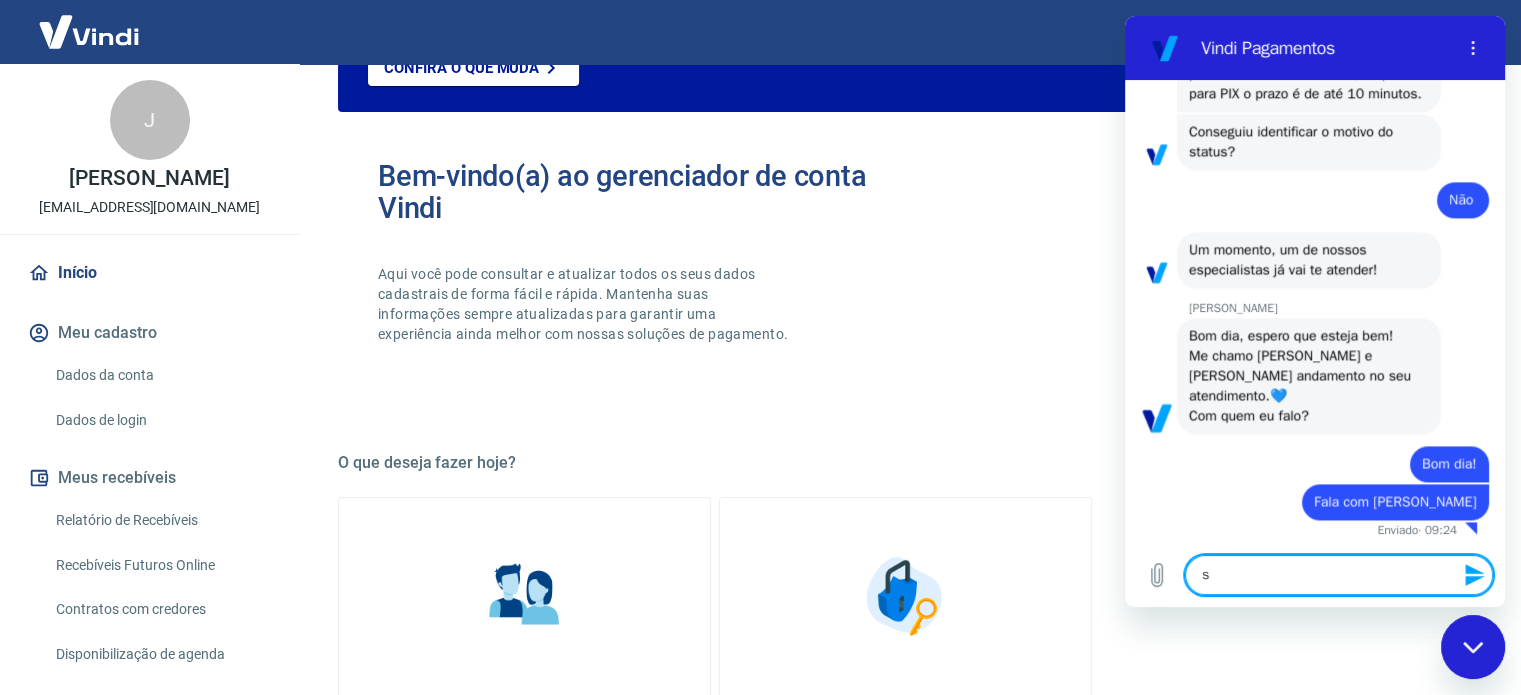 type 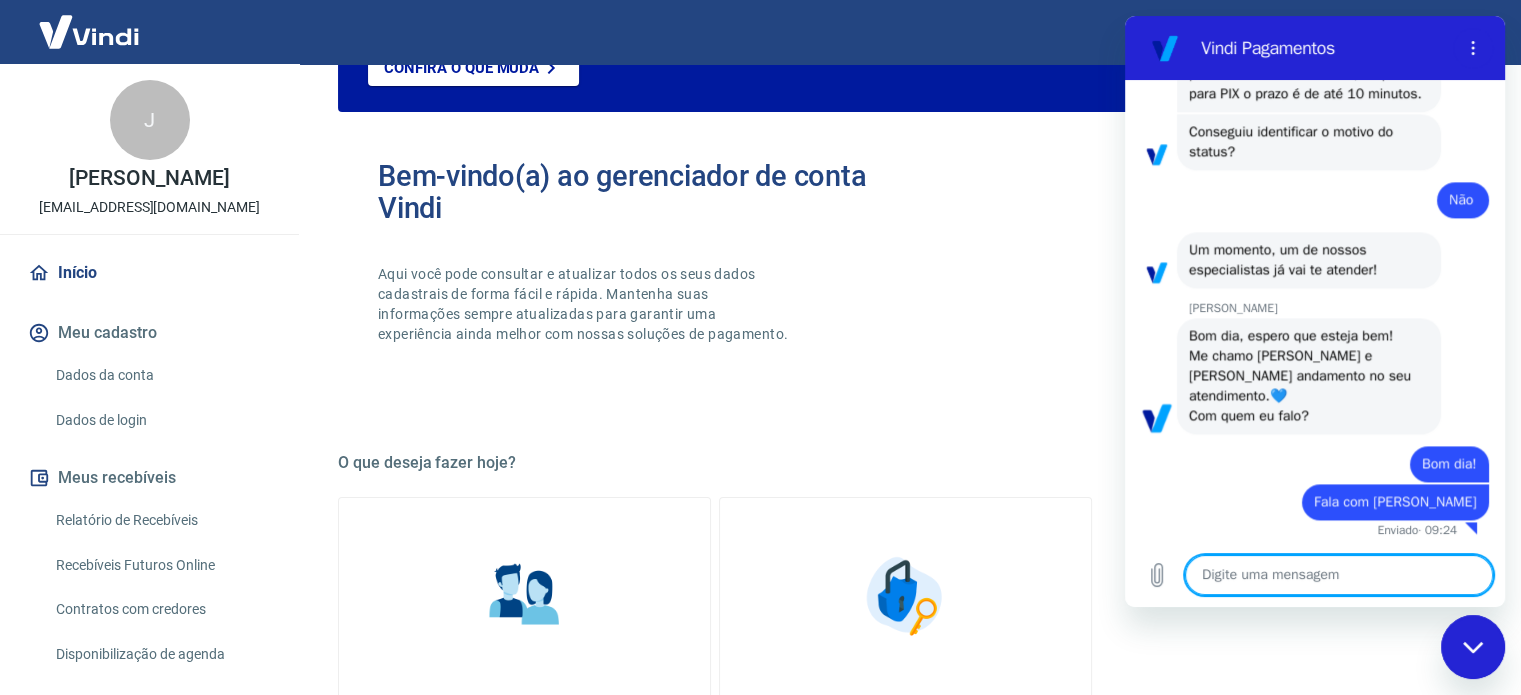 type on "E" 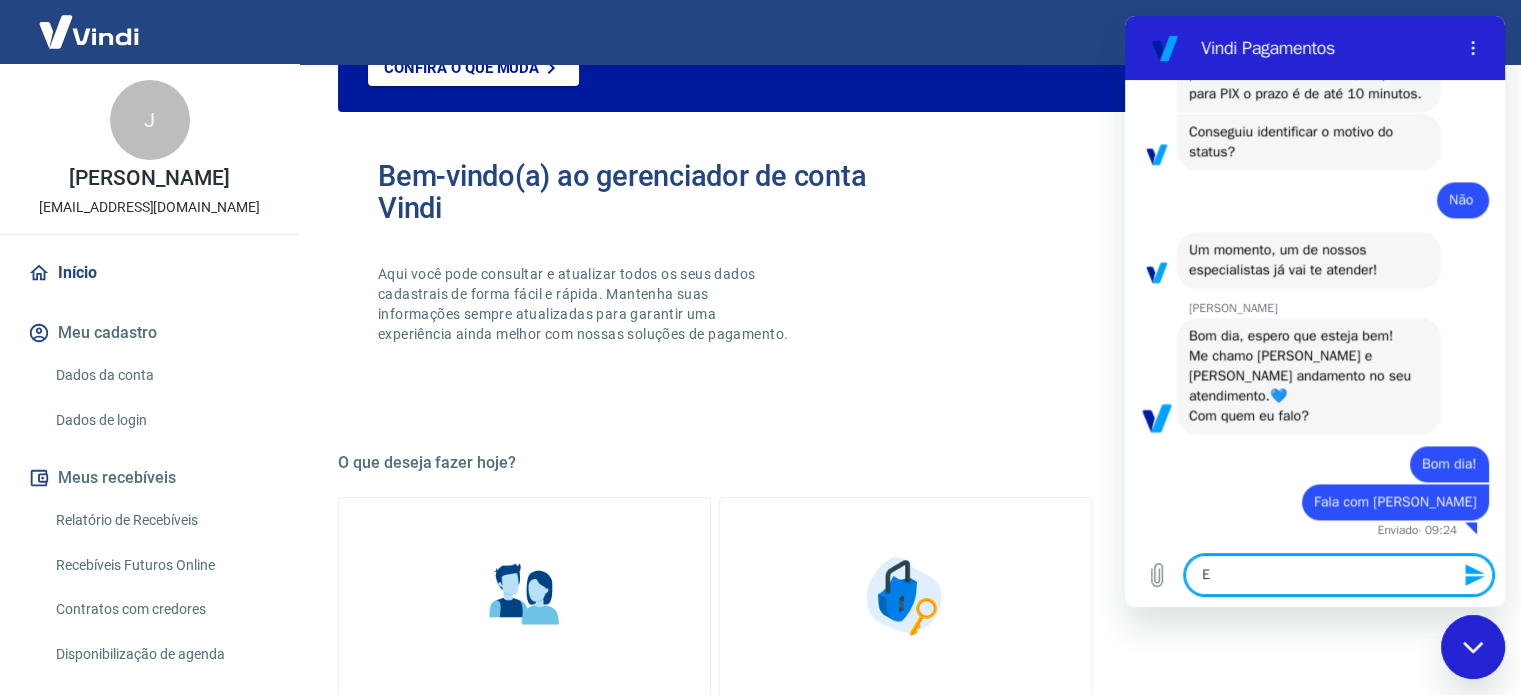 type on "Es" 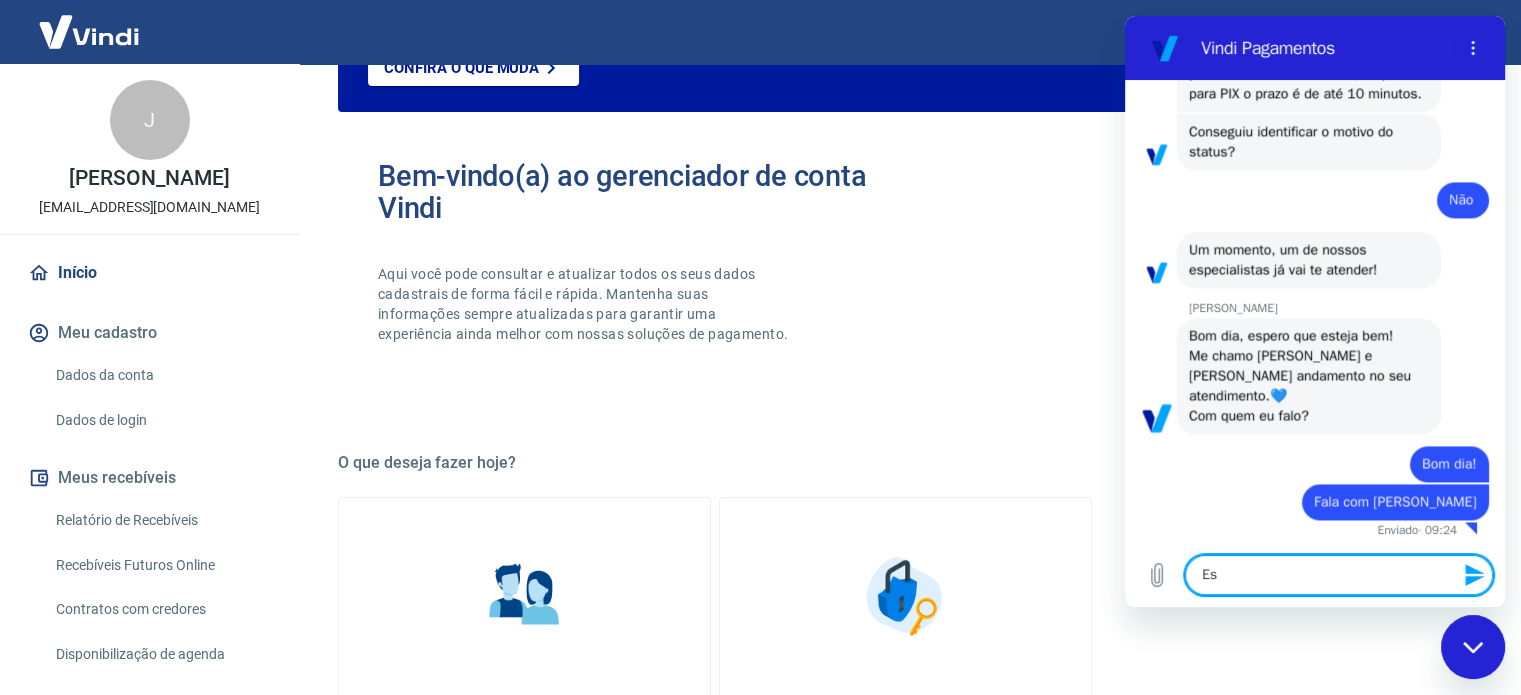 type on "Est" 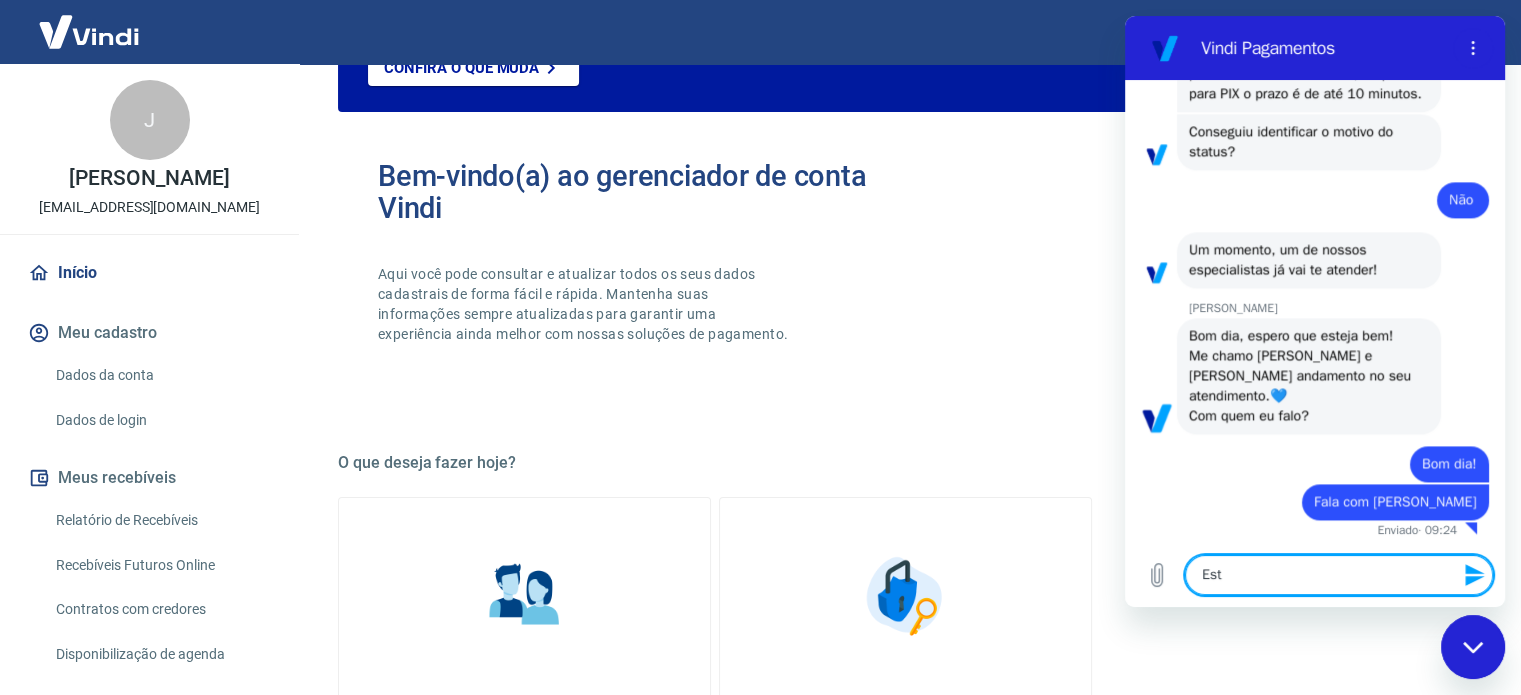 type on "Esto" 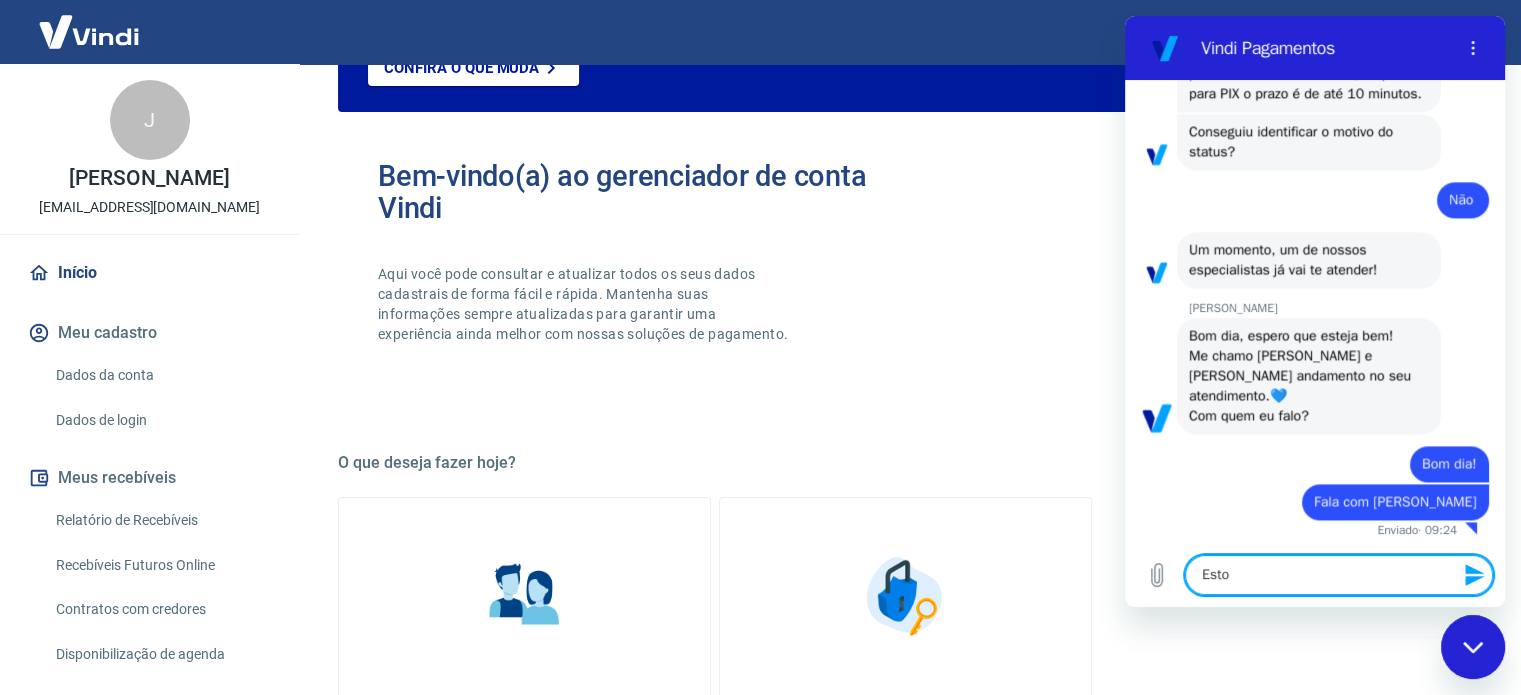type on "Estou" 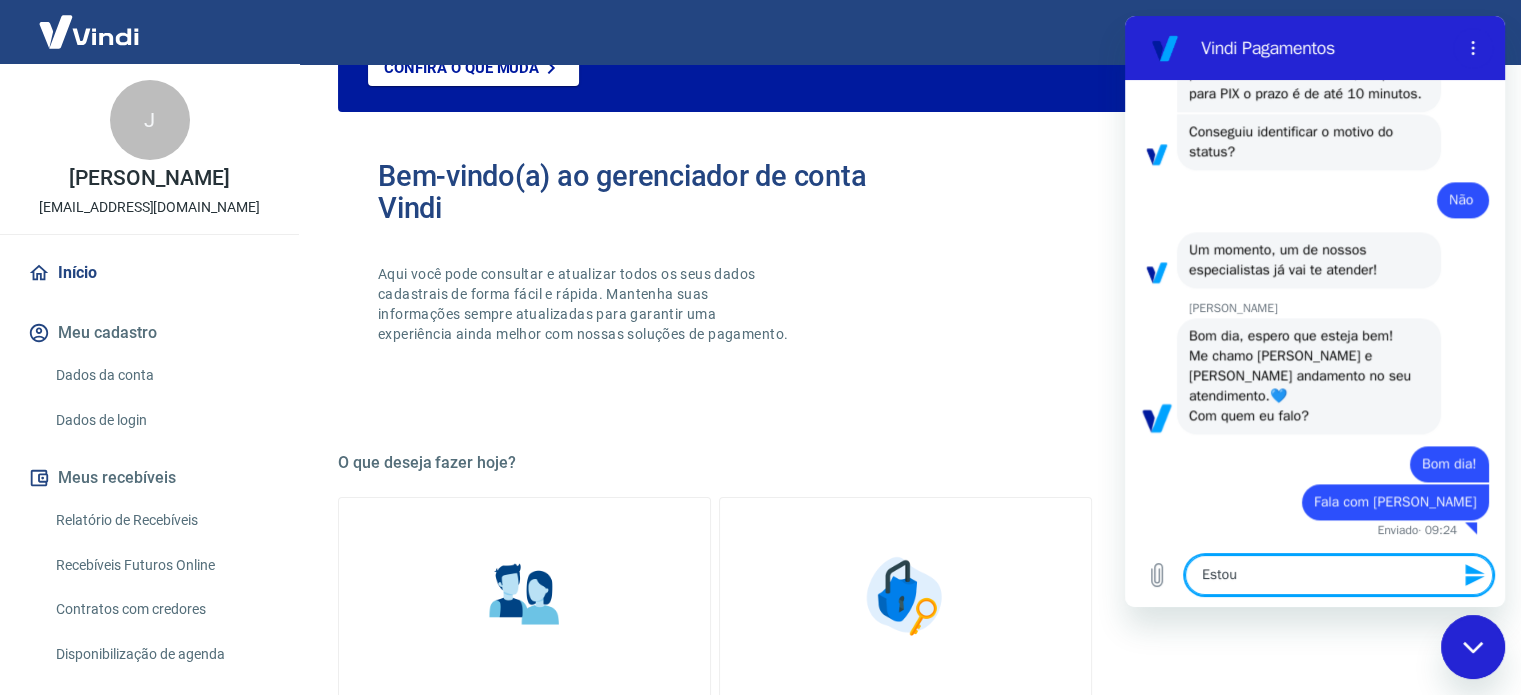 type on "Estou" 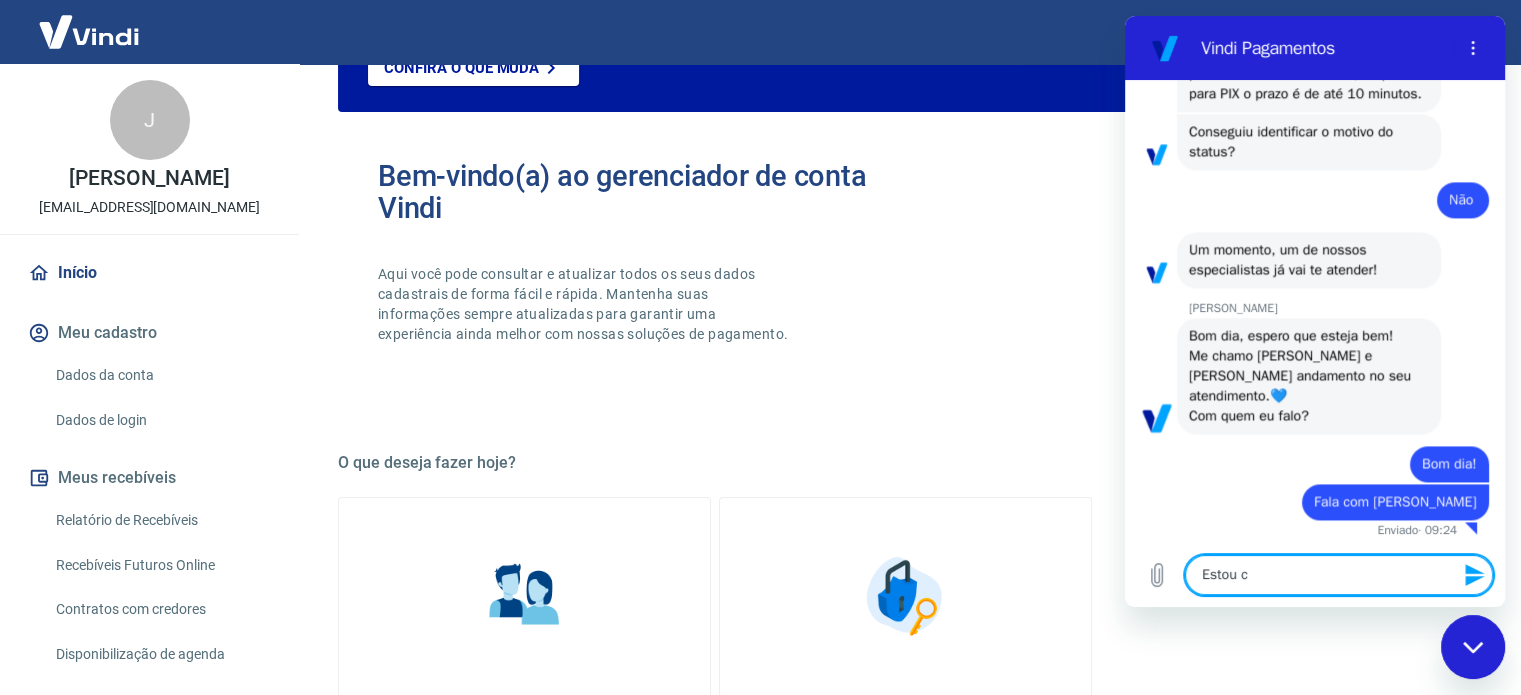 type on "Estou co" 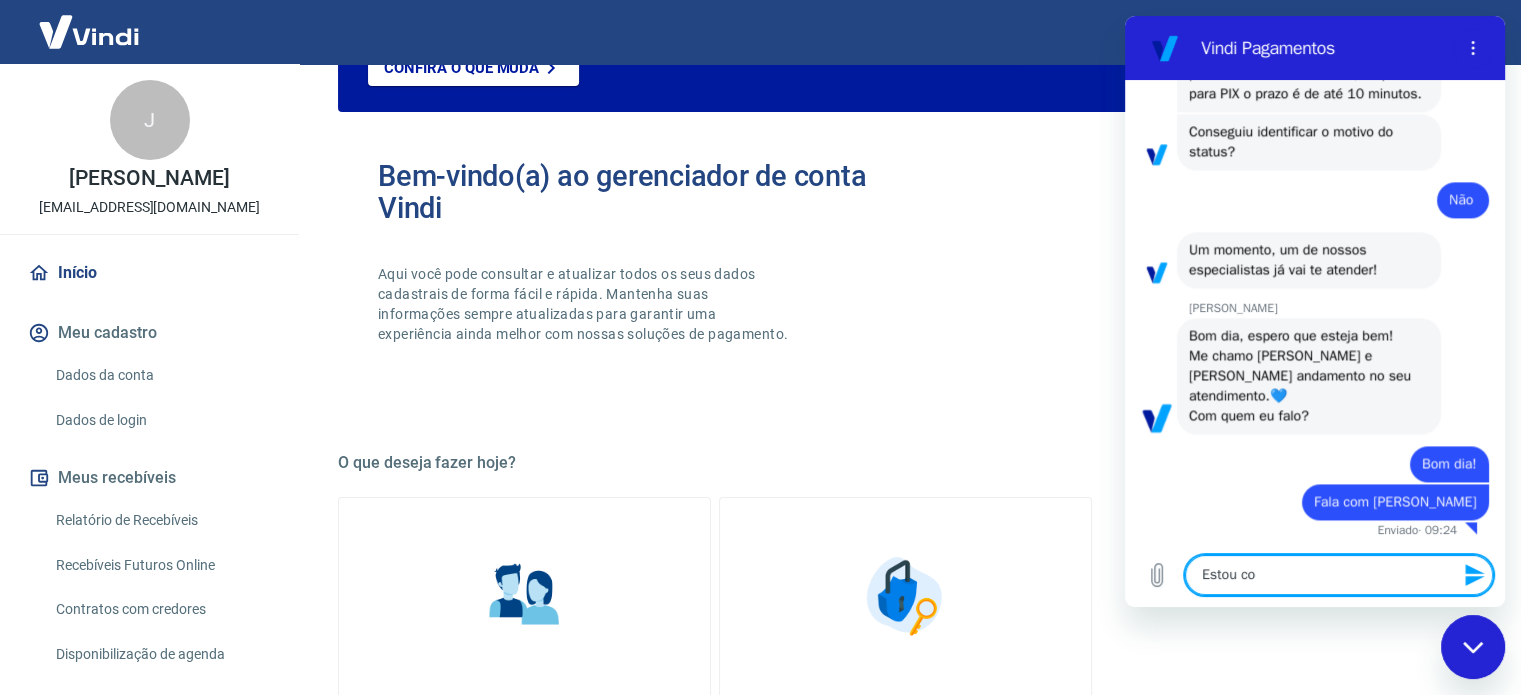 type on "x" 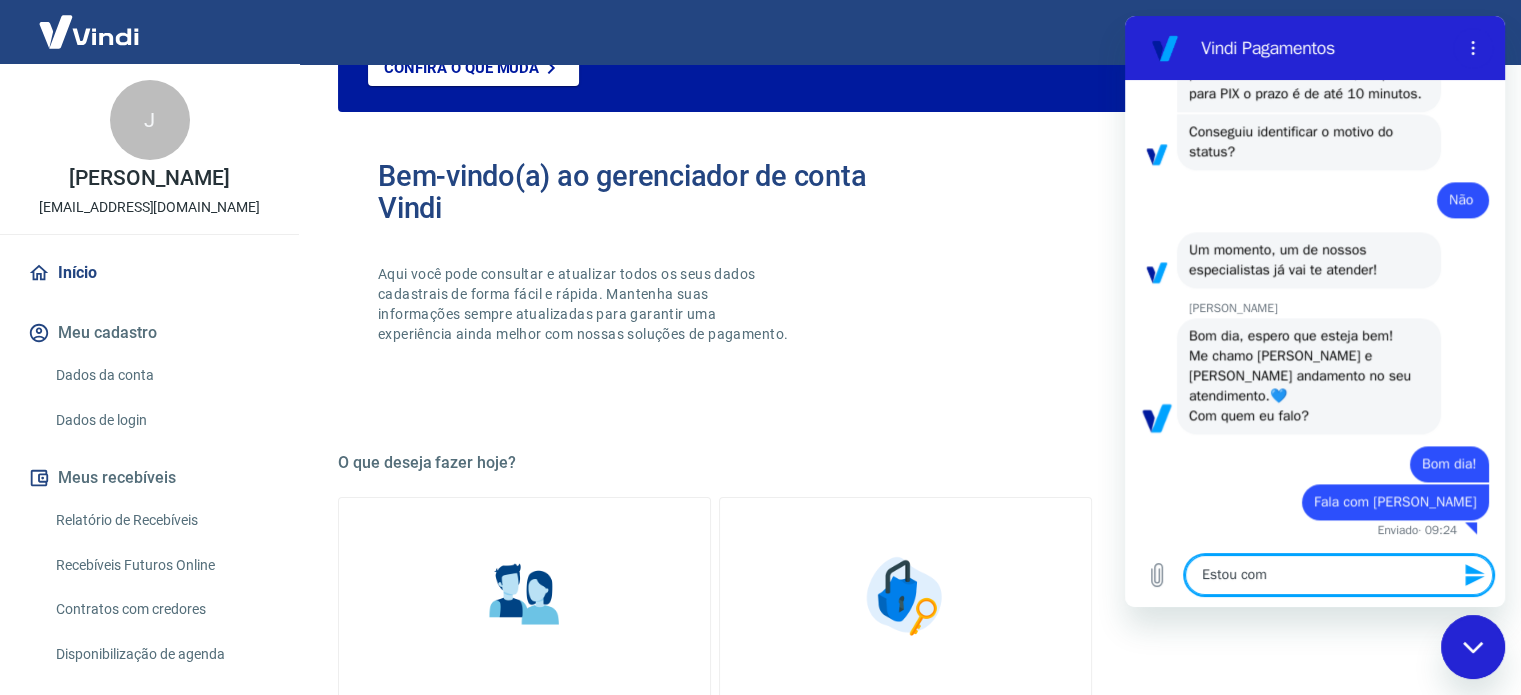 type on "Estou com" 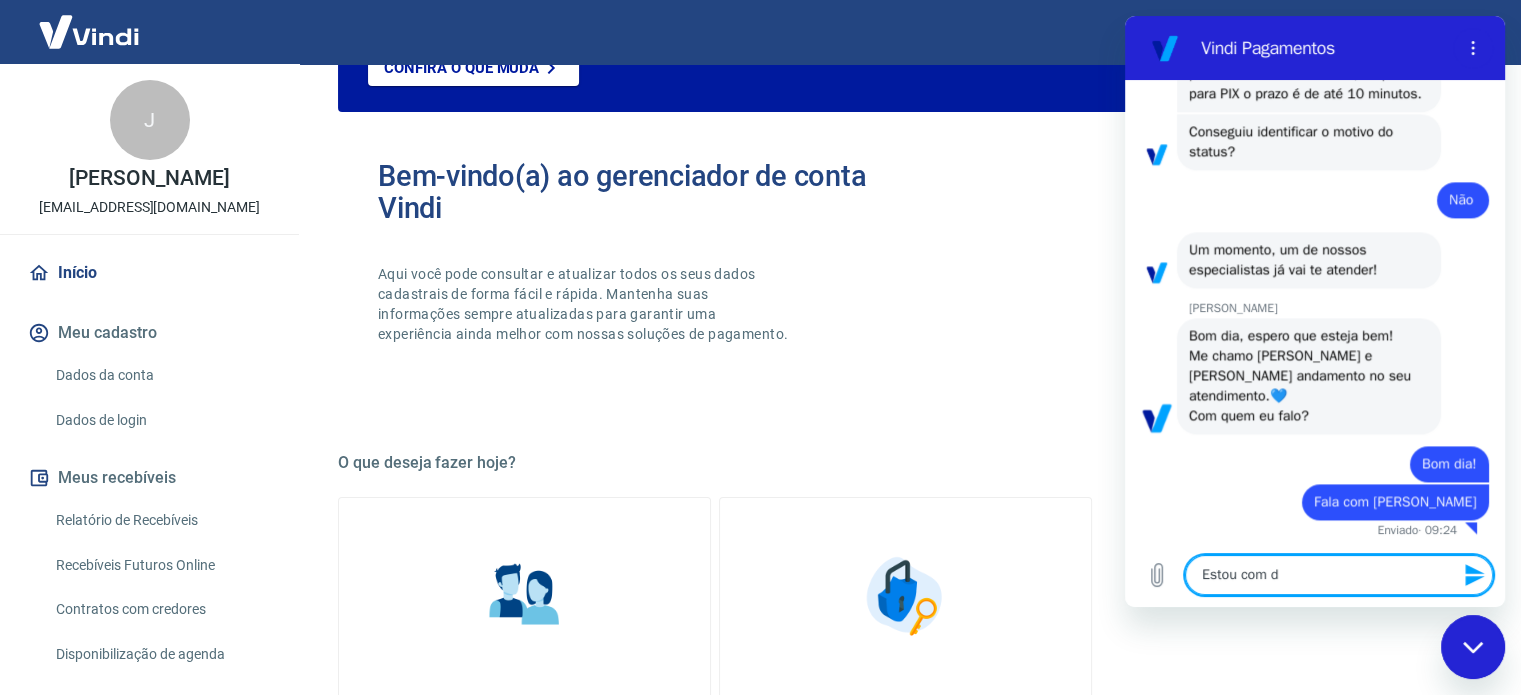 type on "Estou com du" 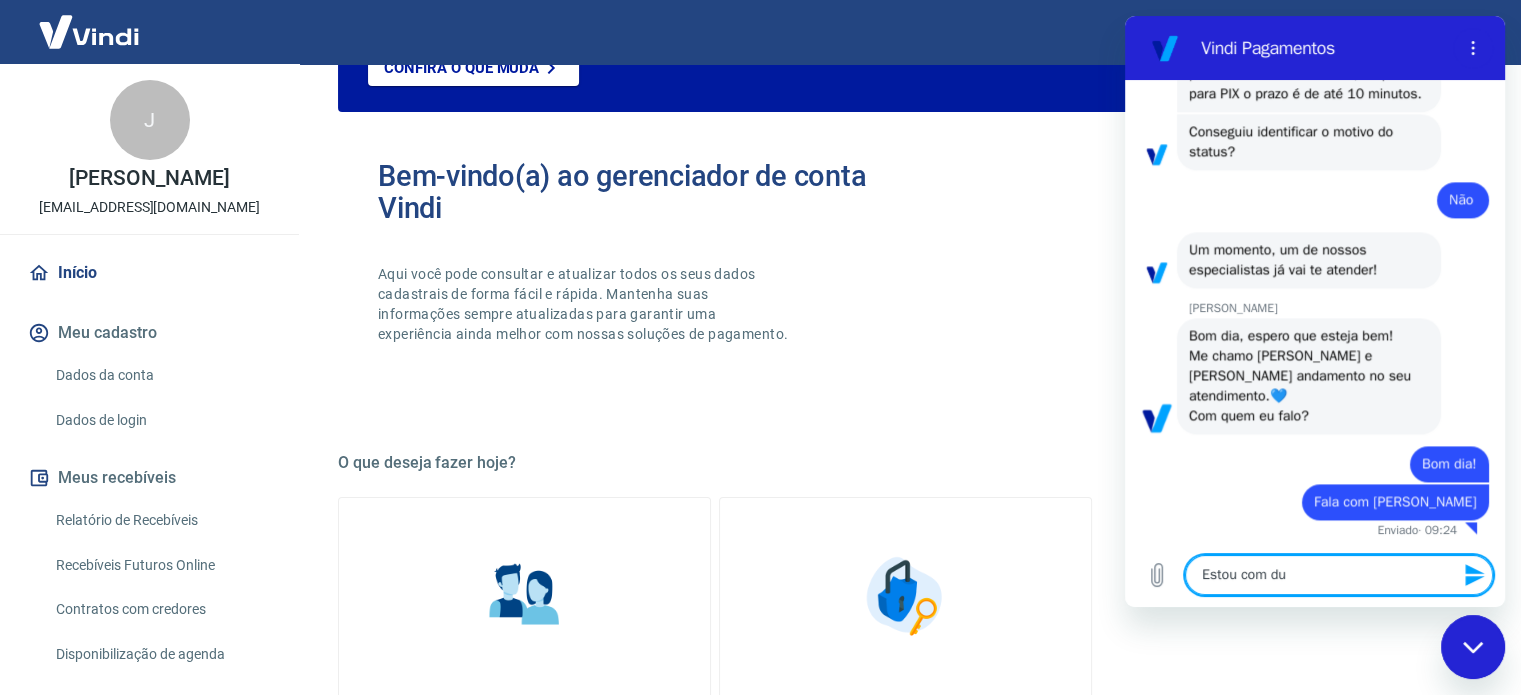 type on "Estou com dua" 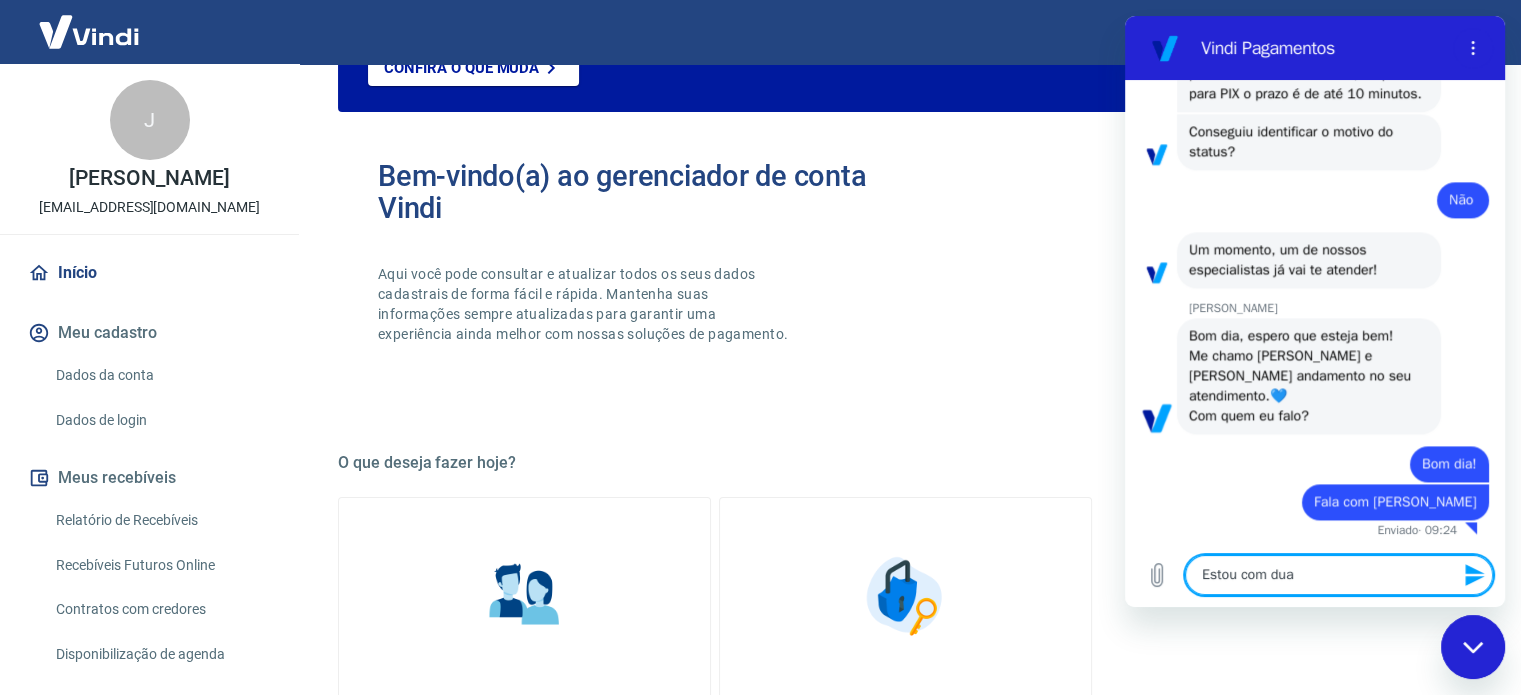 type on "Estou com duas" 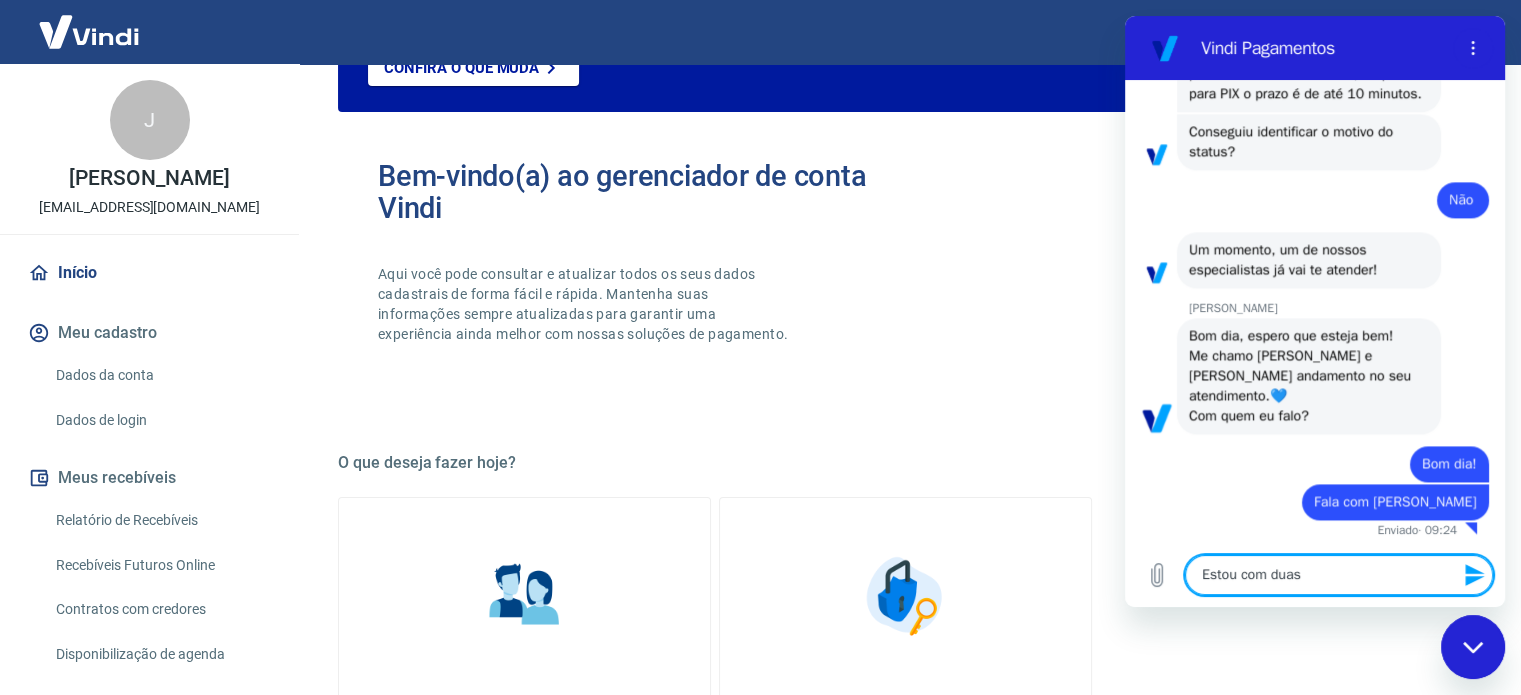 type on "Estou com duas" 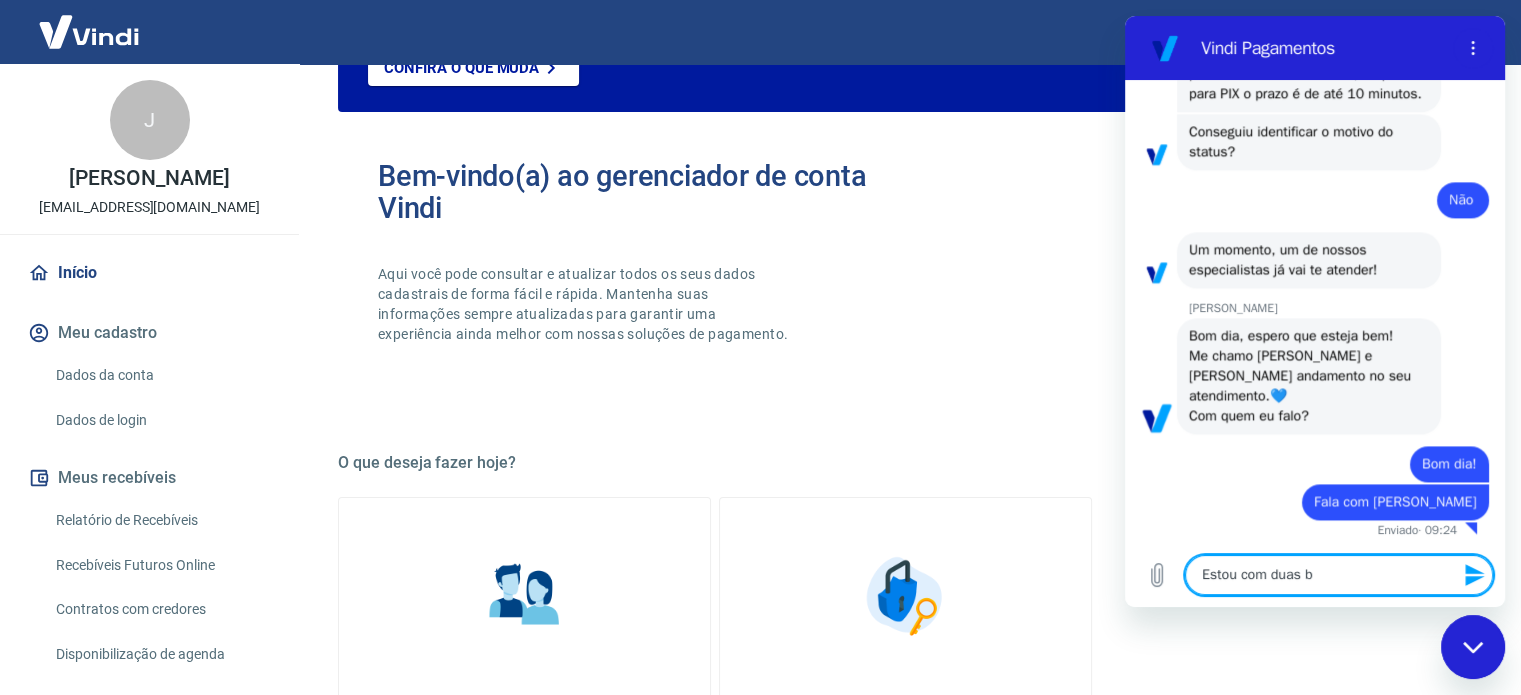 type on "Estou com duas be" 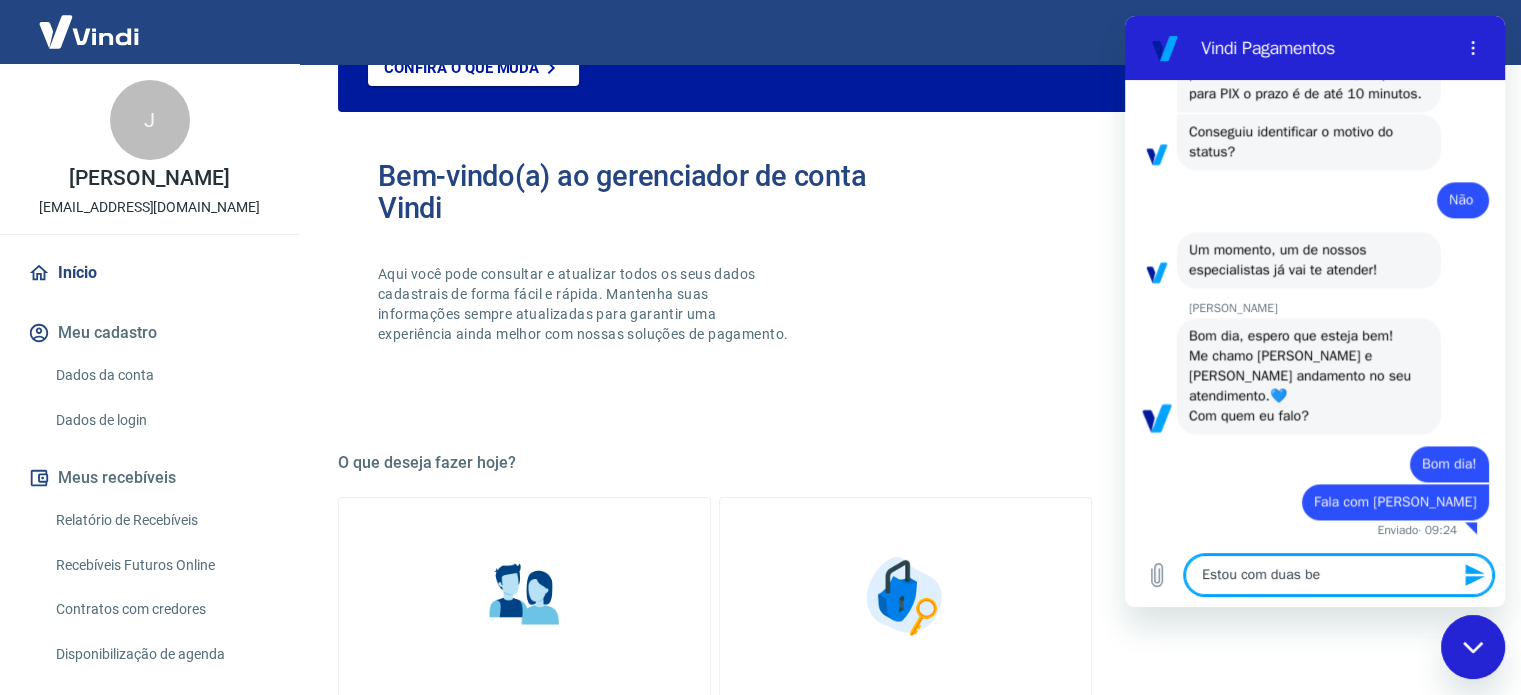 type on "Estou com duas ben" 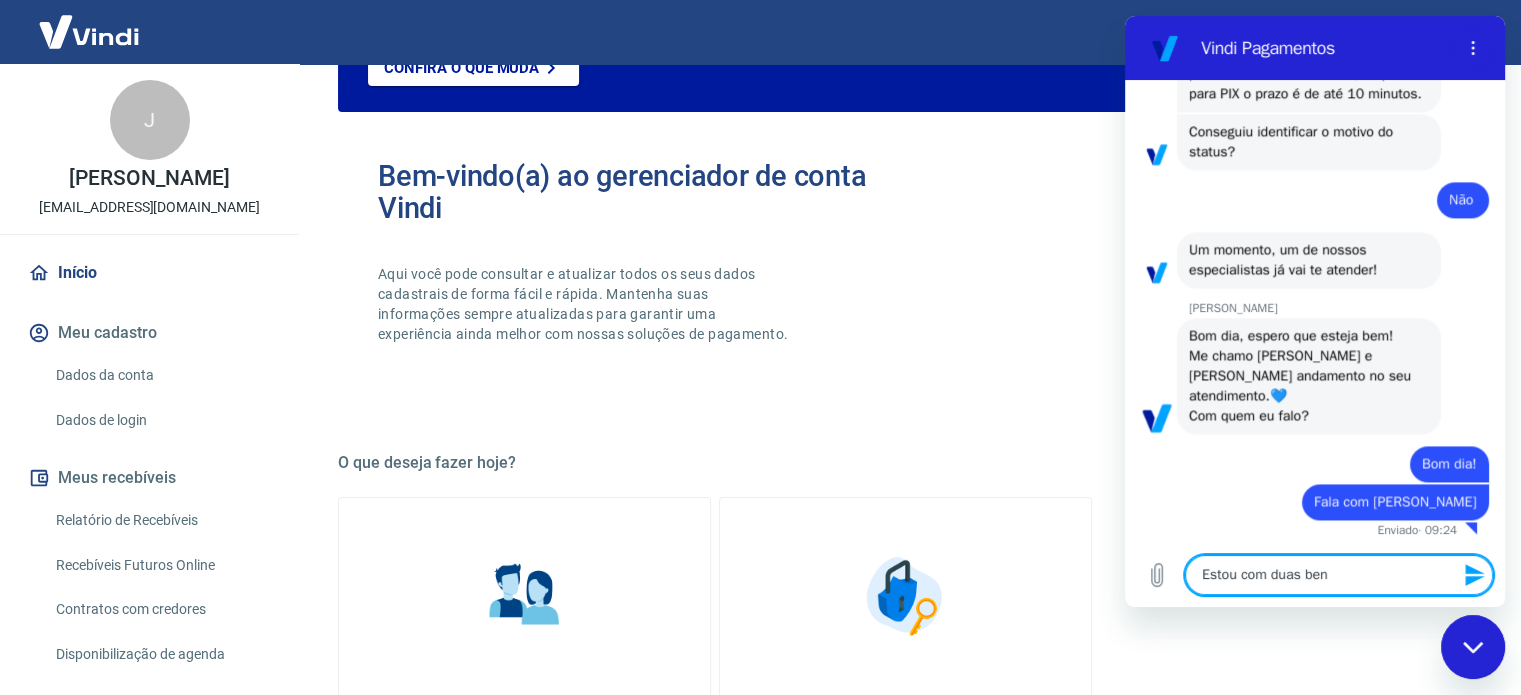 type on "Estou com duas bend" 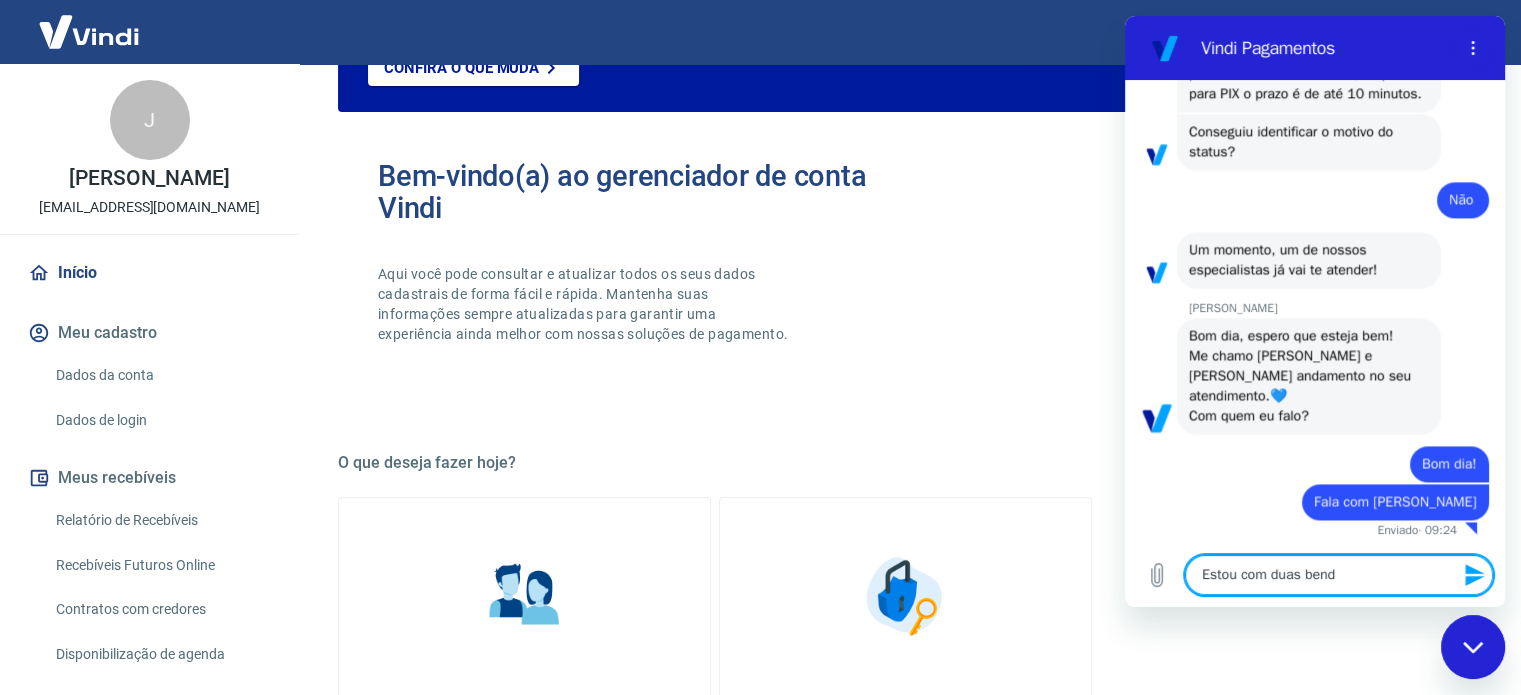 type on "Estou com duas benda" 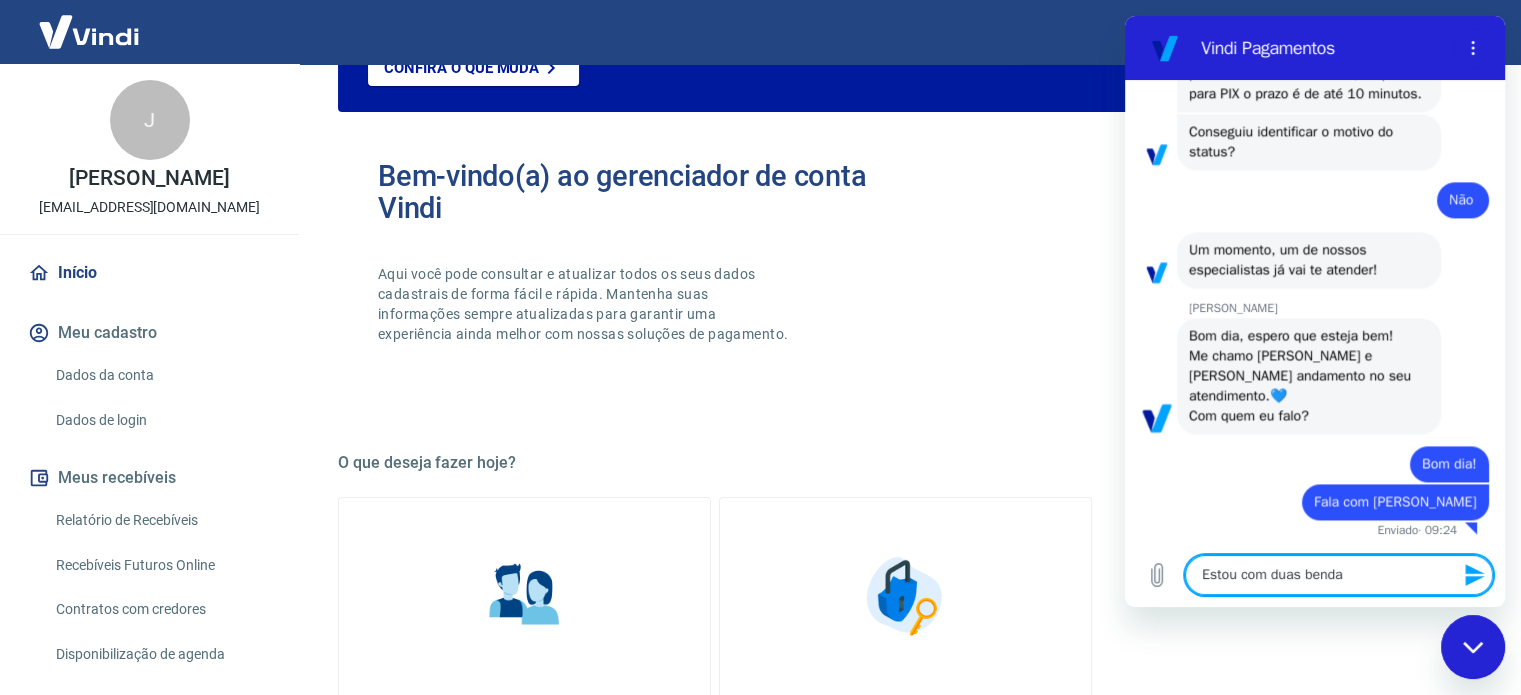 type on "Estou com duas bendas" 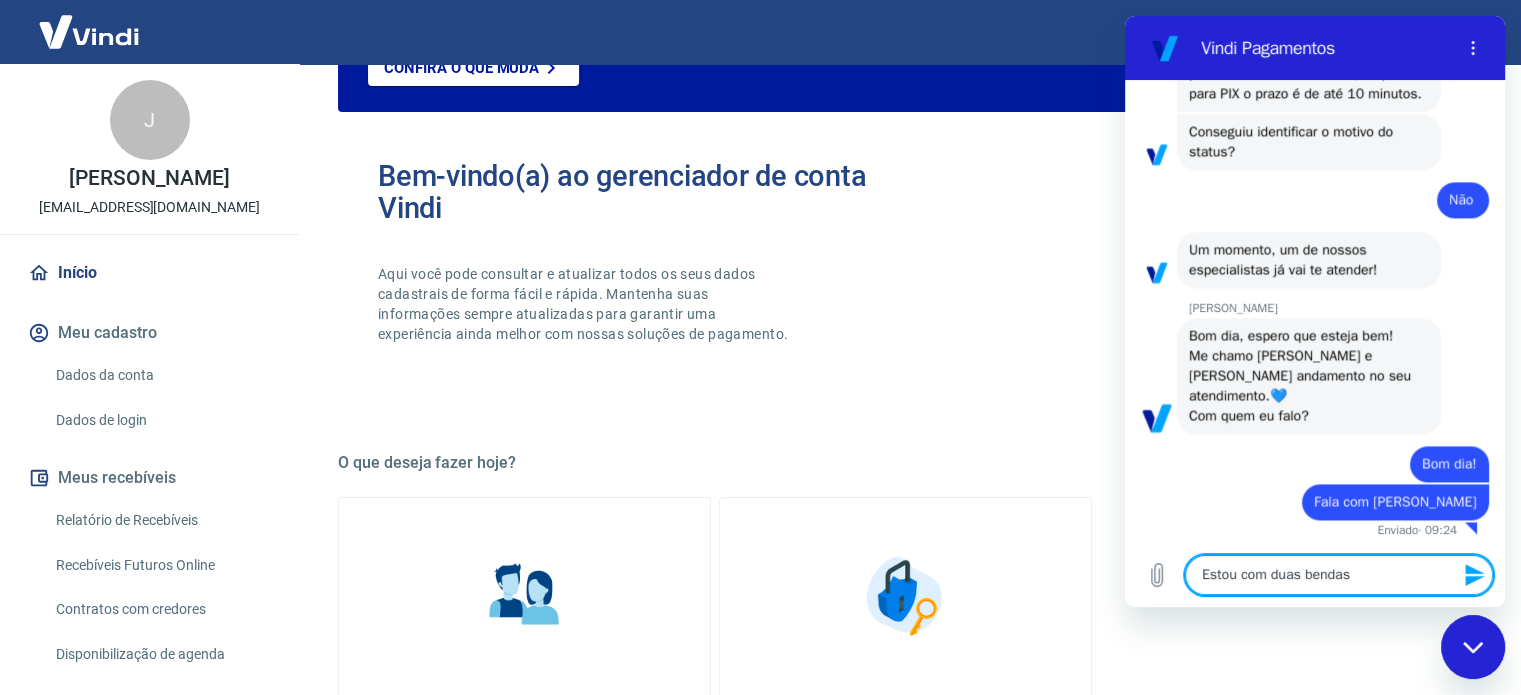type on "Estou com duas benda" 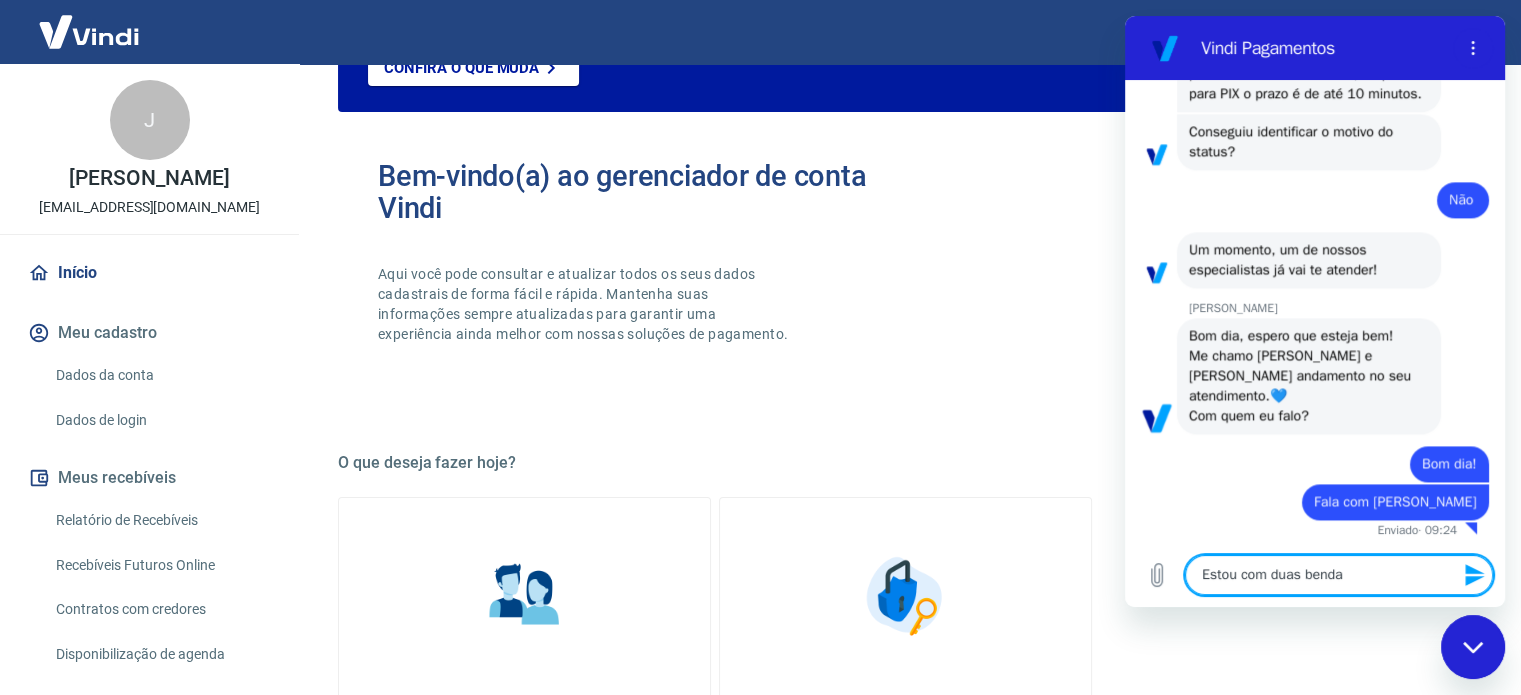 type on "x" 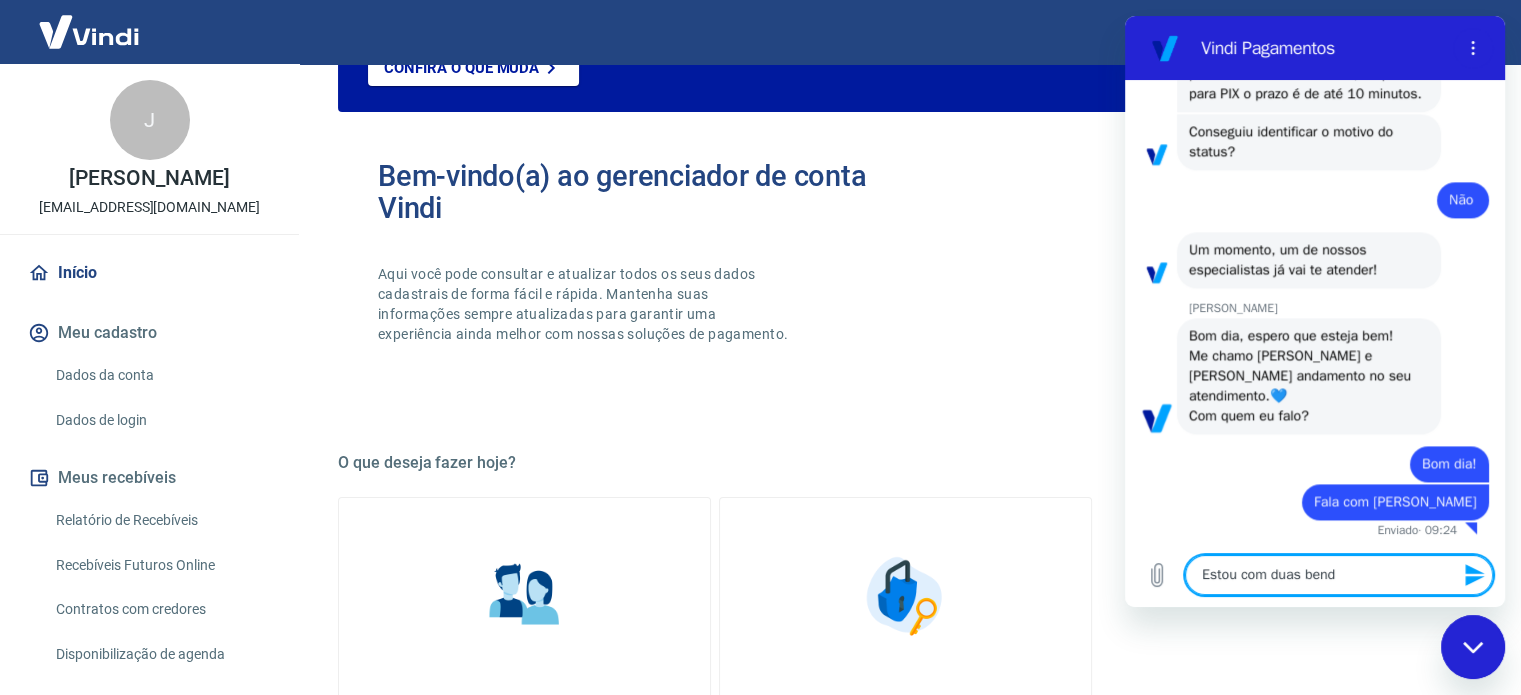 type on "Estou com duas ben" 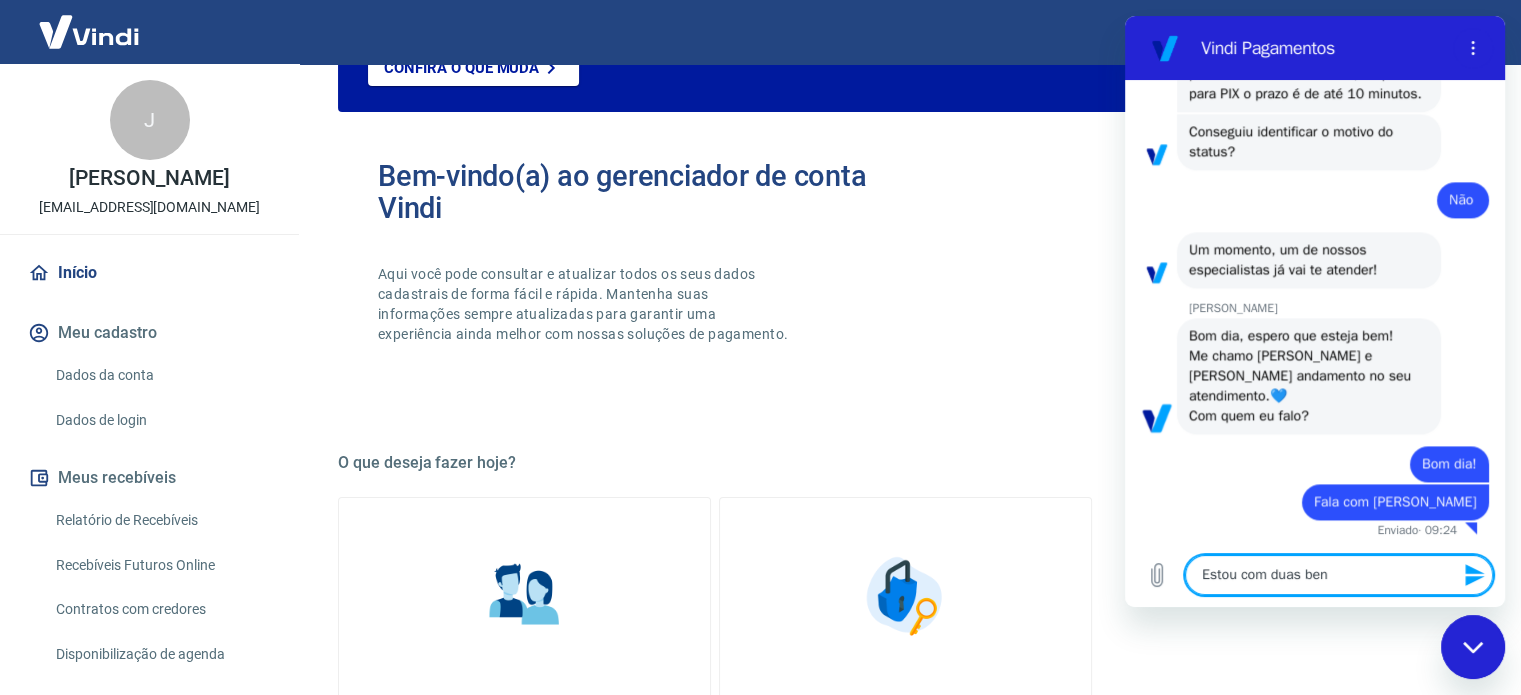 type on "Estou com duas be" 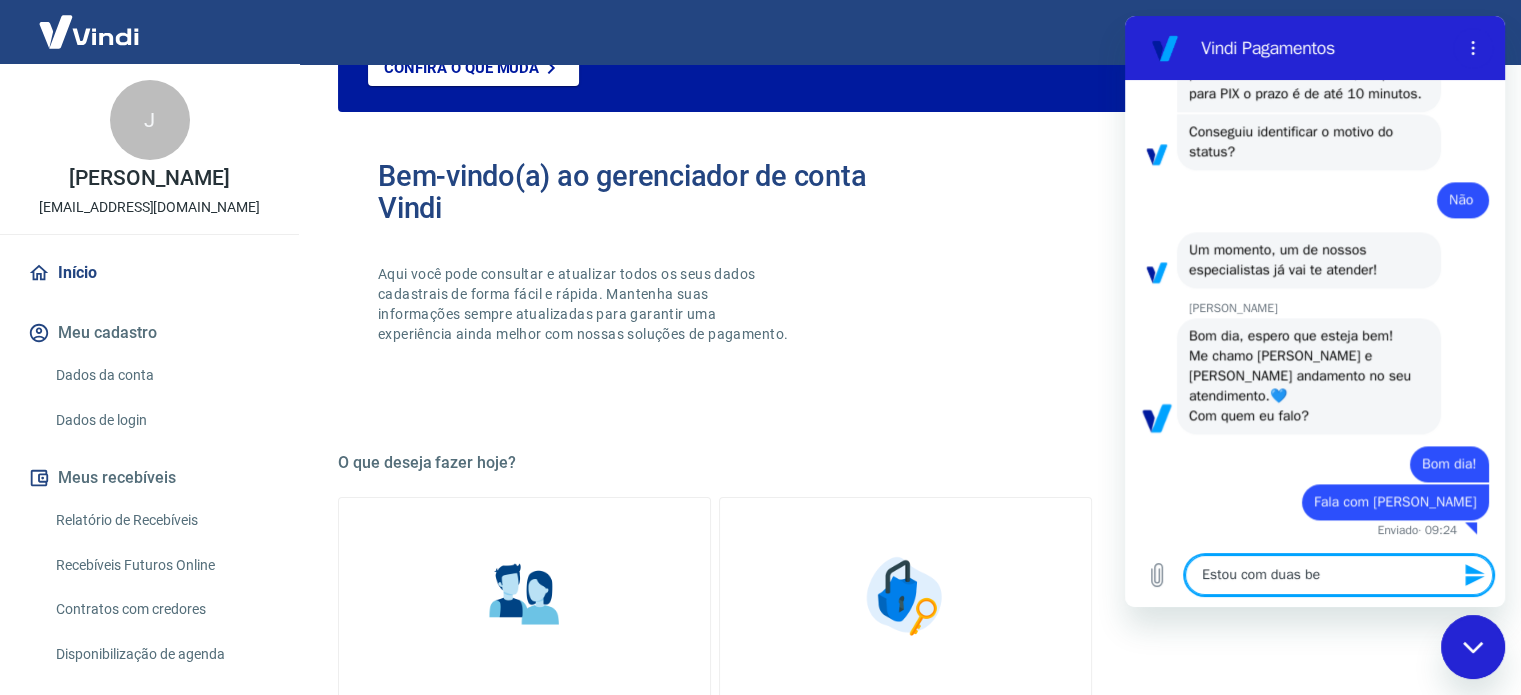 type on "Estou com duas b" 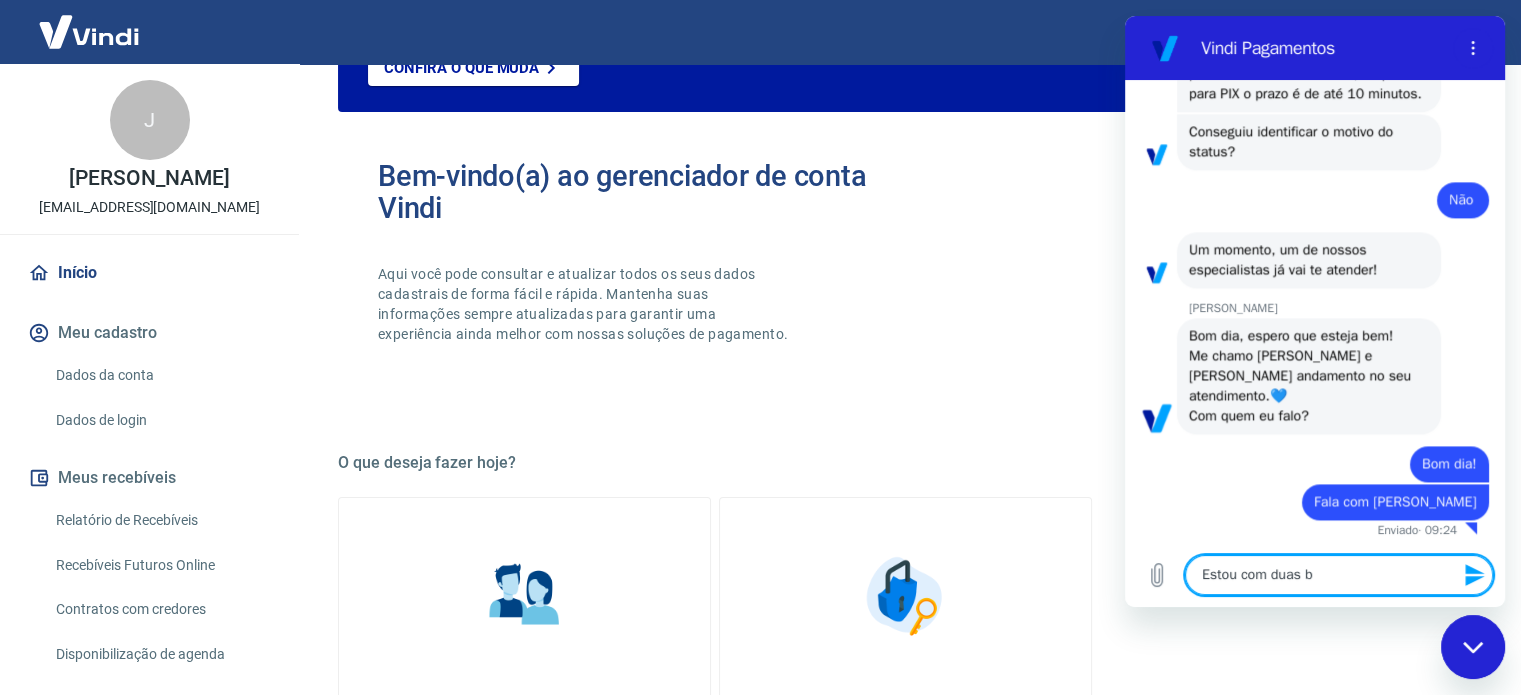 type on "Estou com duas" 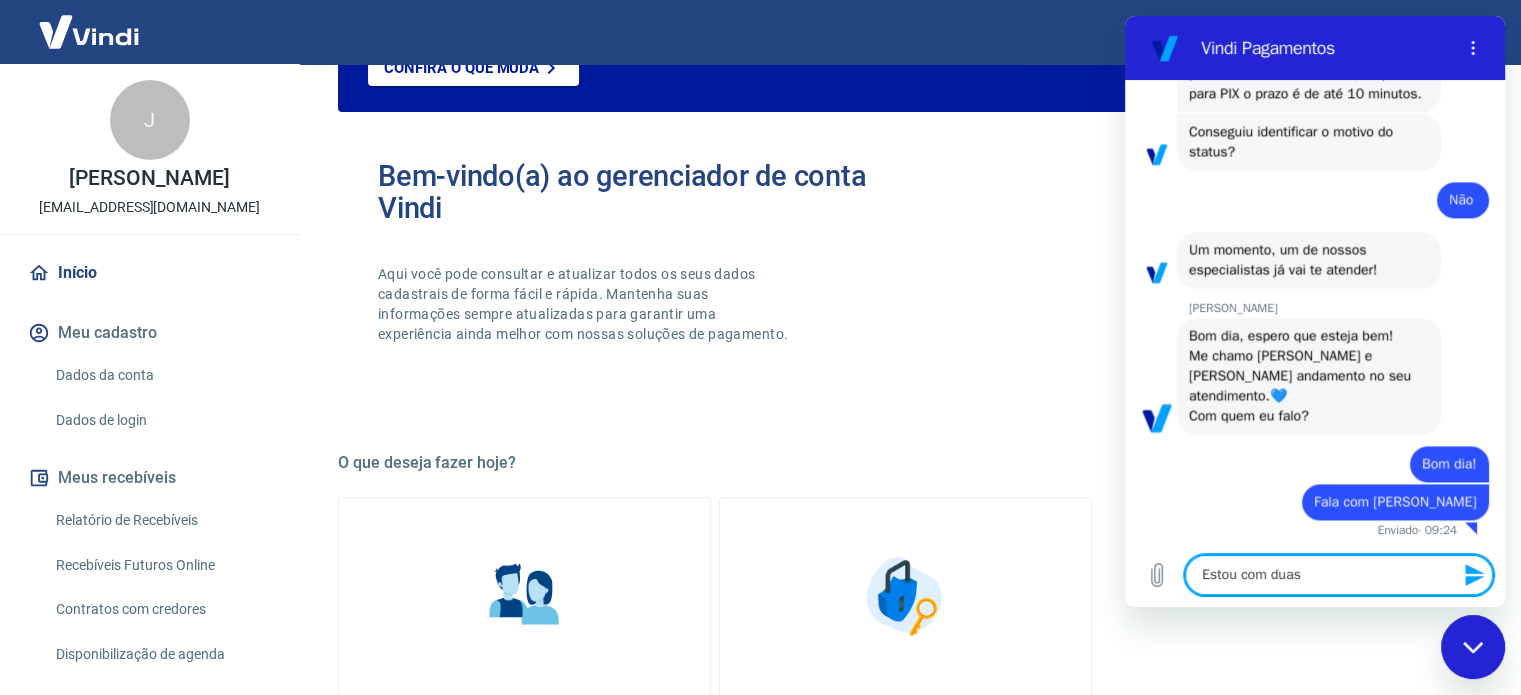 type on "Estou com duas v" 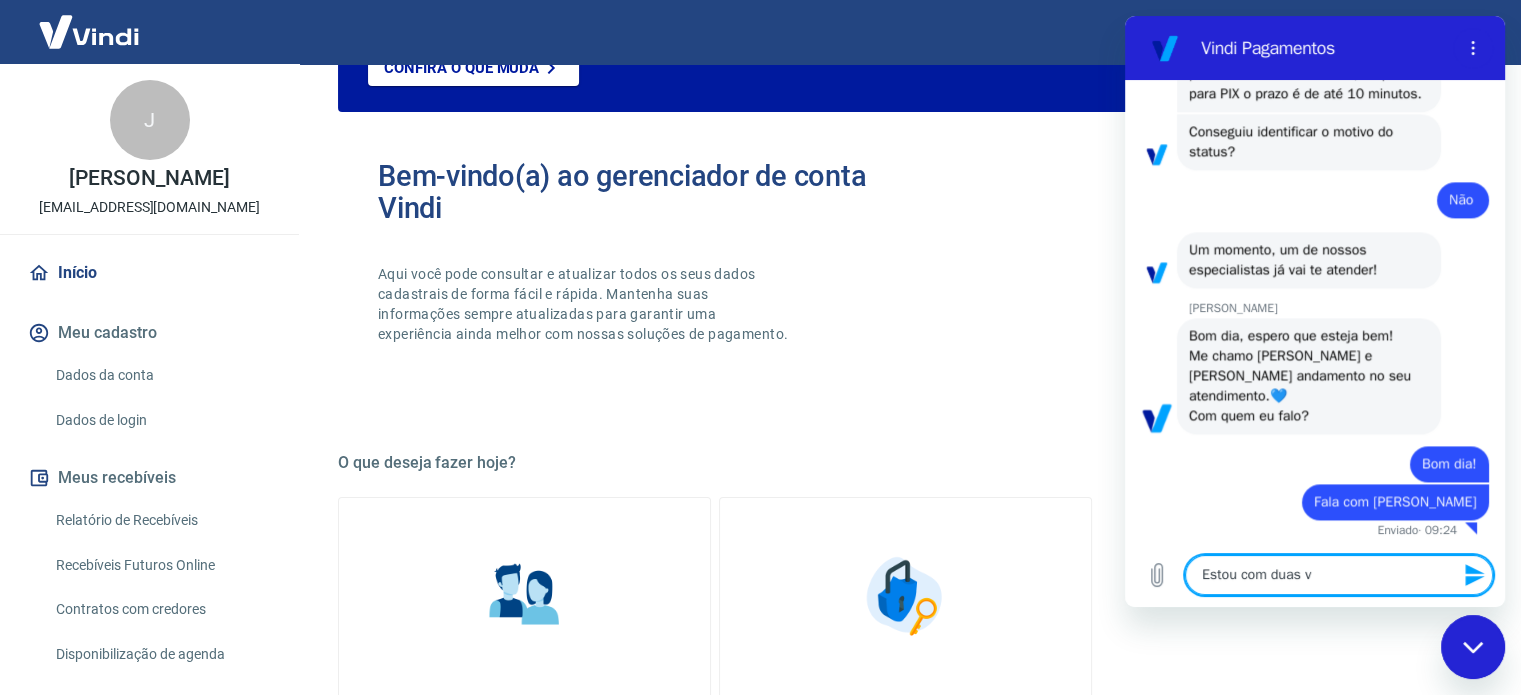 type on "Estou com duas ve" 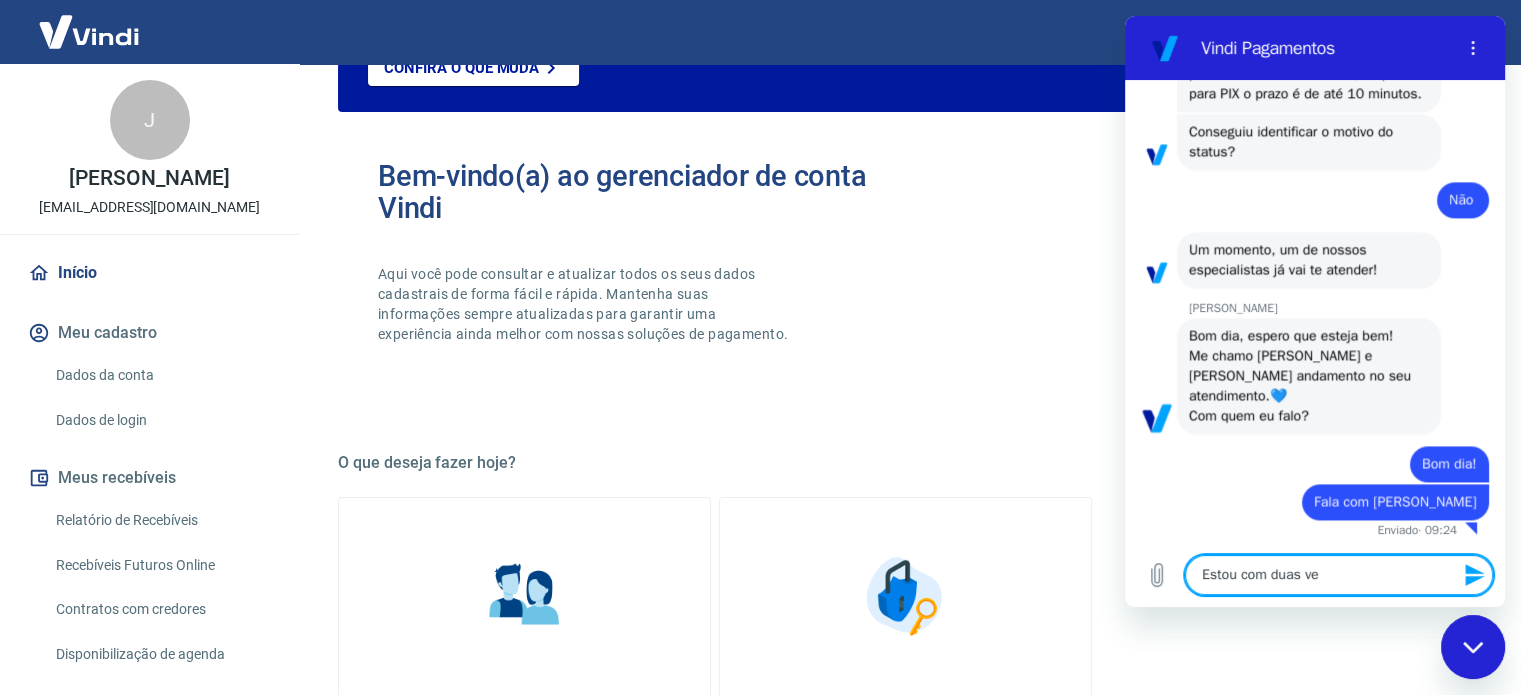 type on "Estou com duas ven" 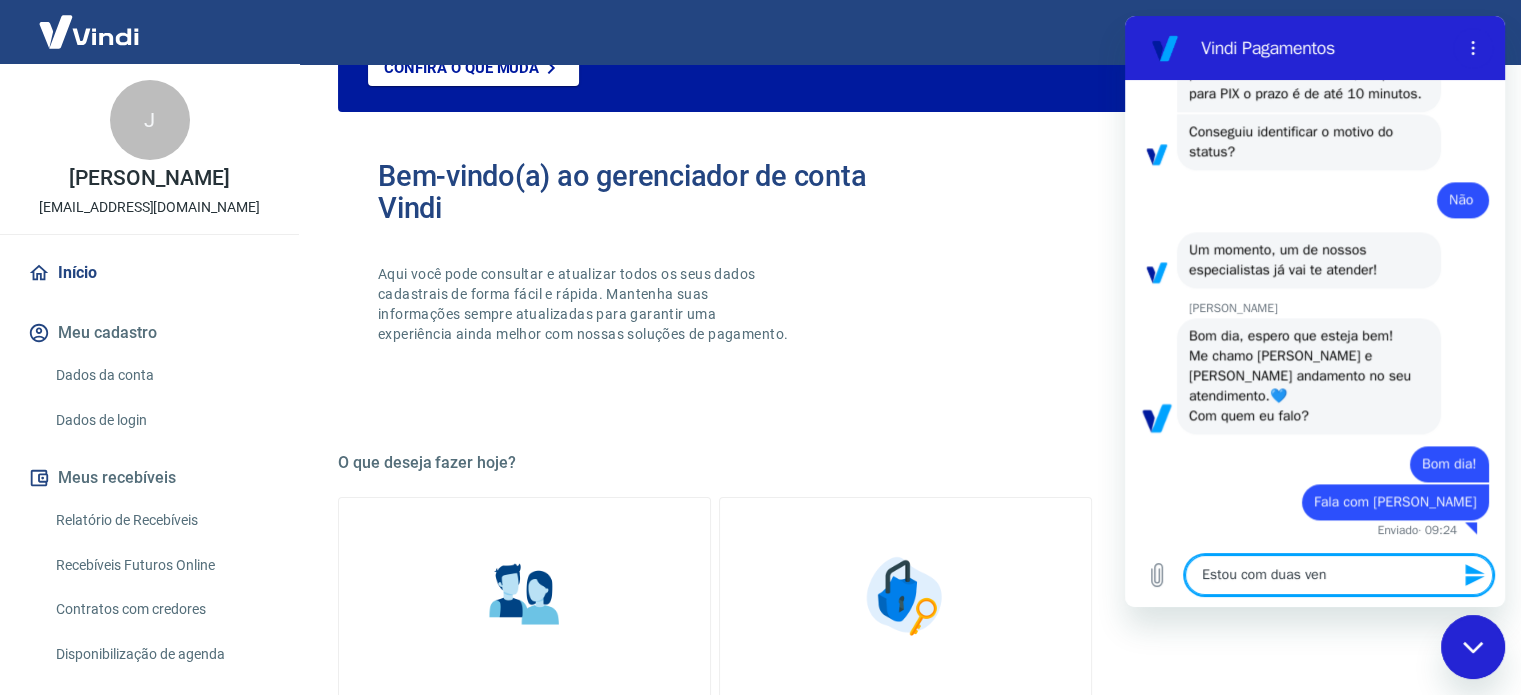 type on "Estou com duas vend" 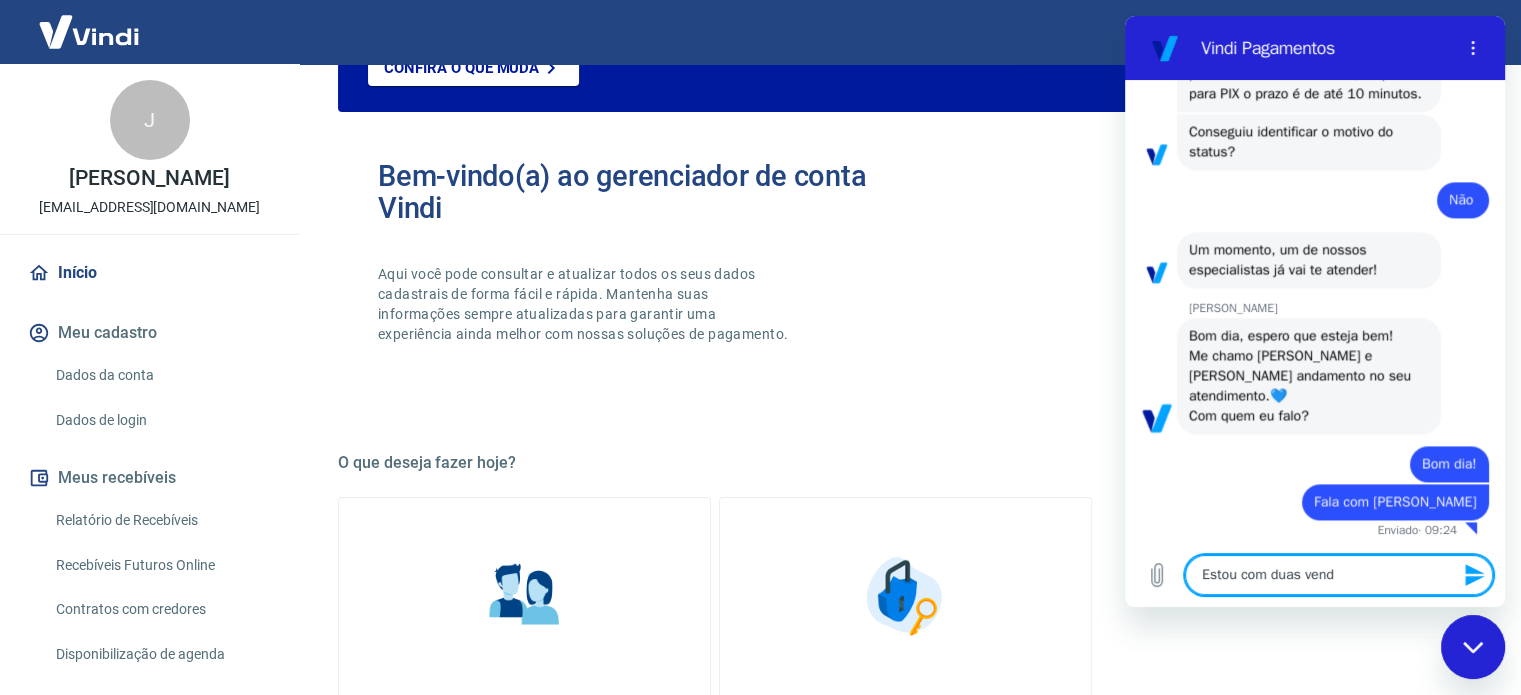 type on "Estou com duas venda" 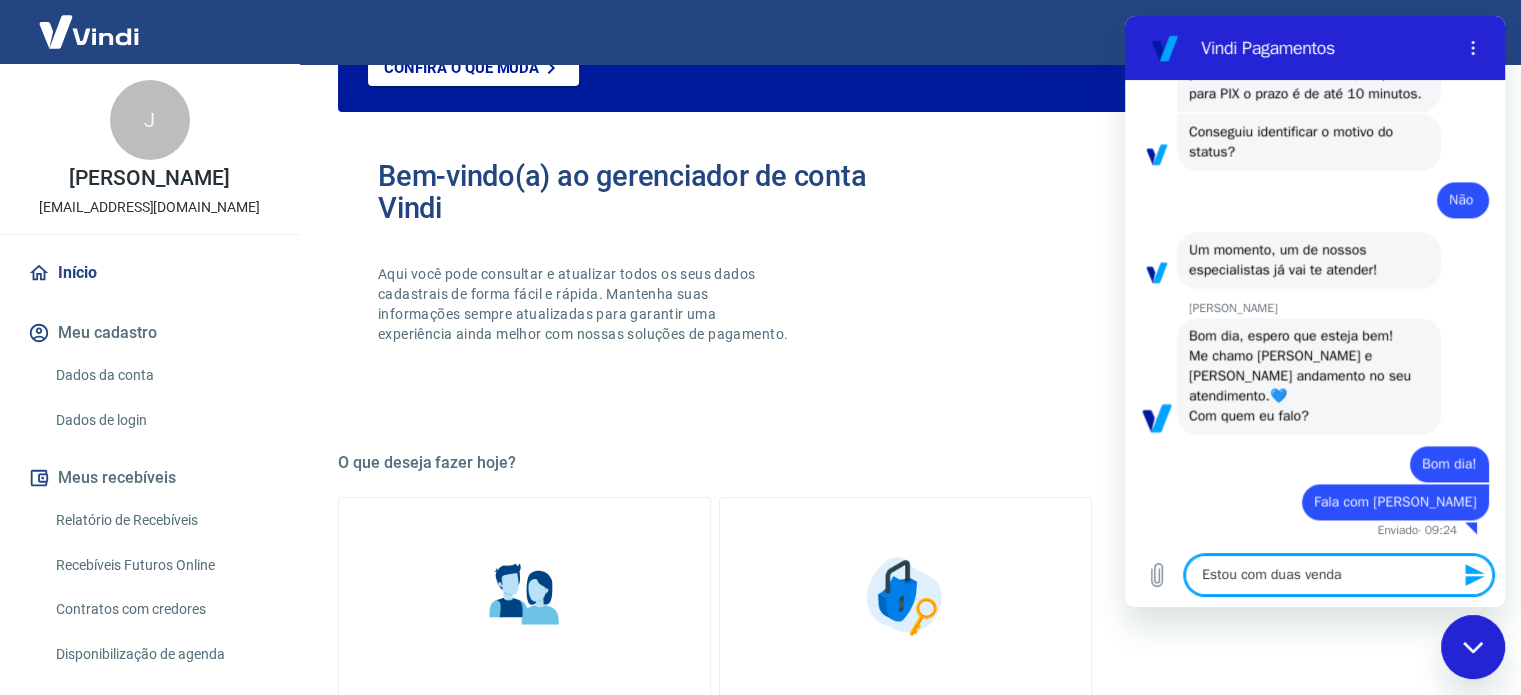 type on "Estou com duas vendas" 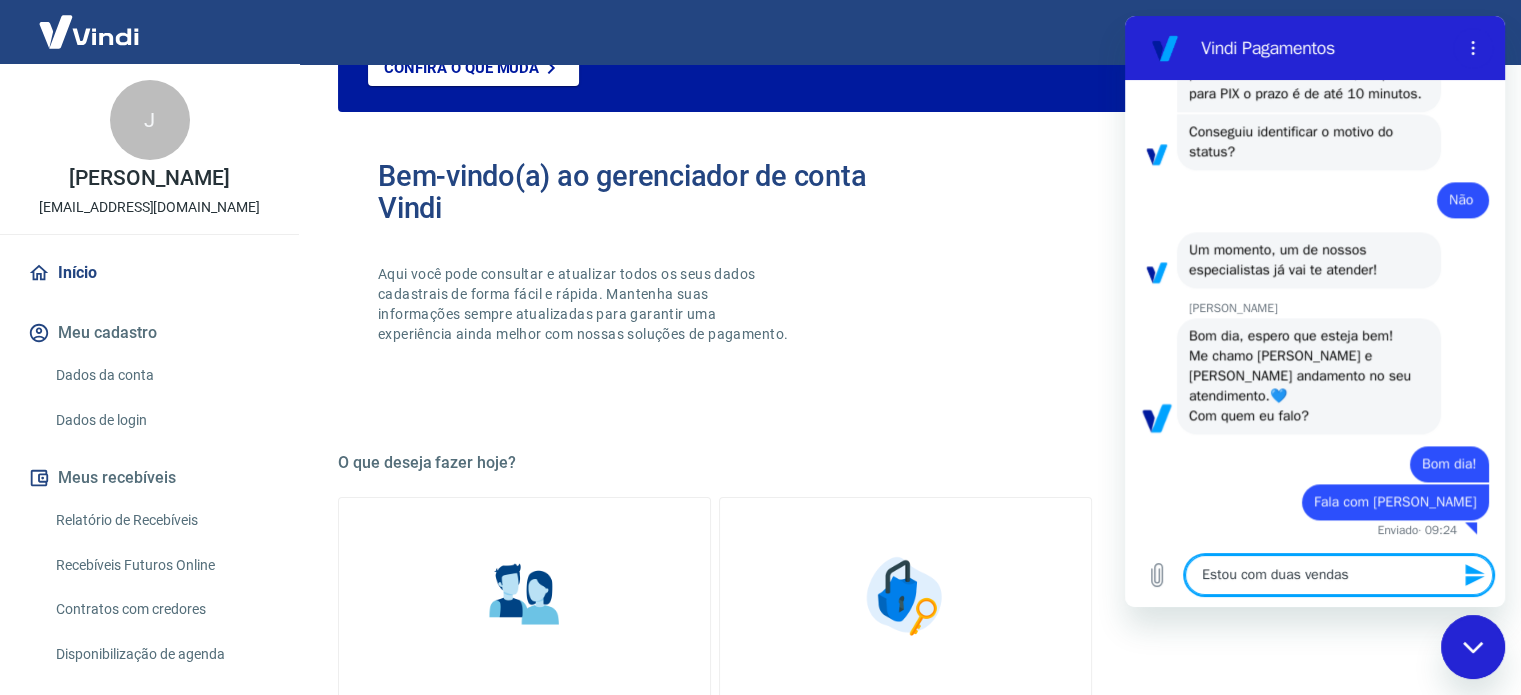 type on "Estou com duas vendas" 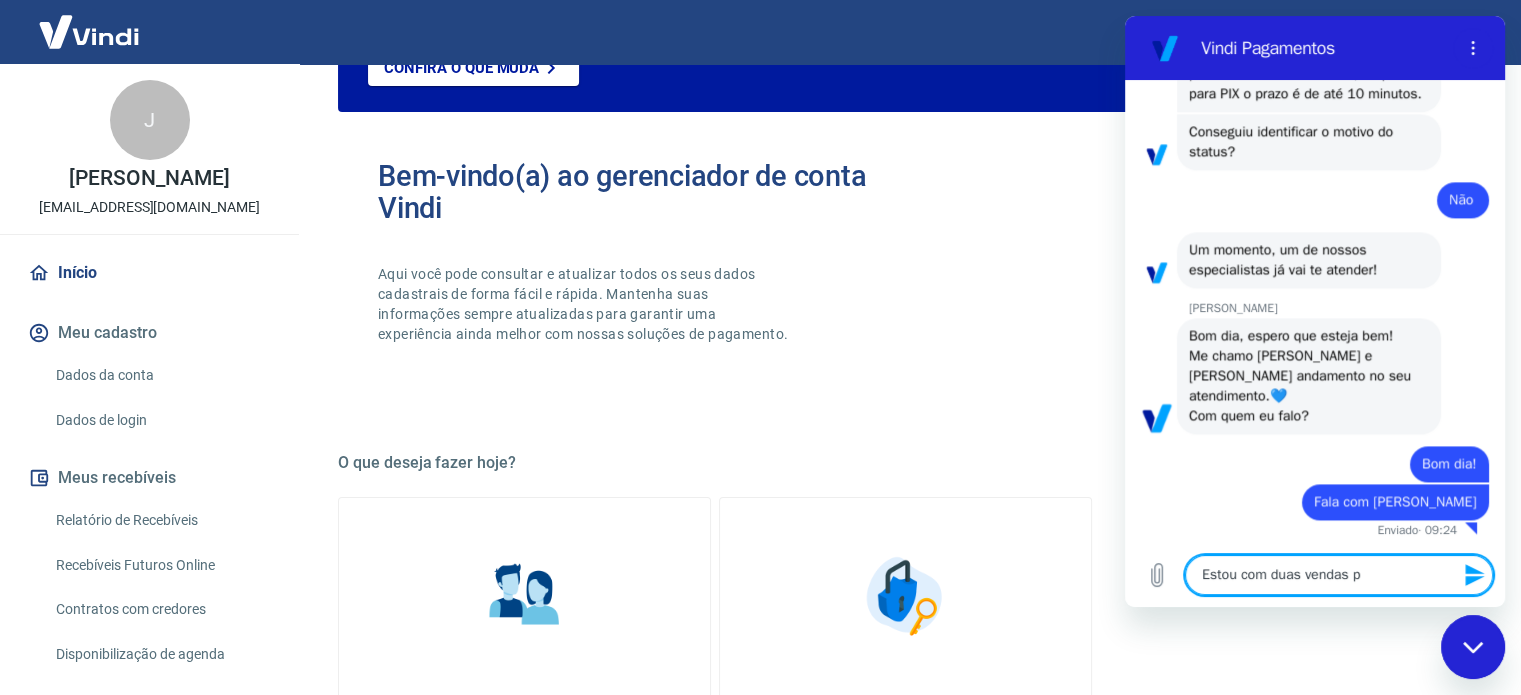 type on "Estou com duas vendas pa" 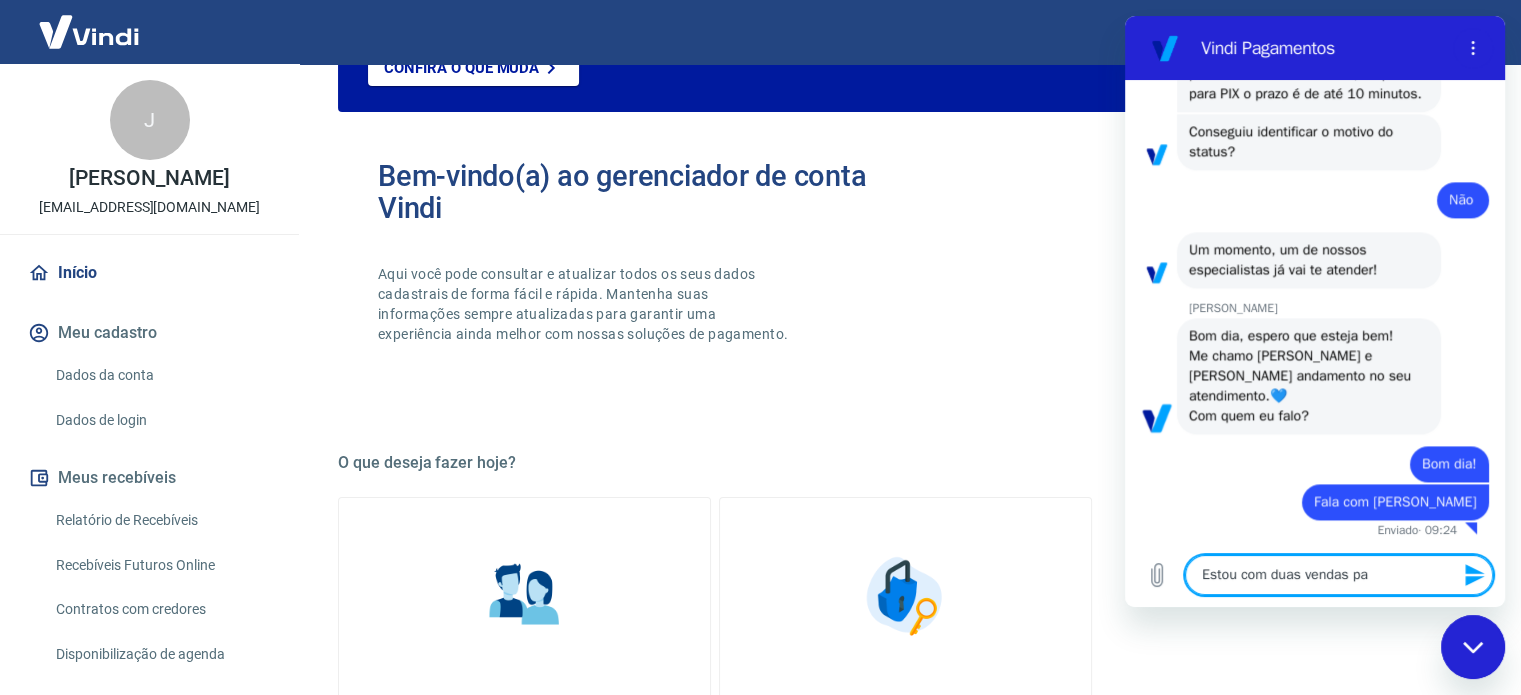 type on "Estou com duas vendas par" 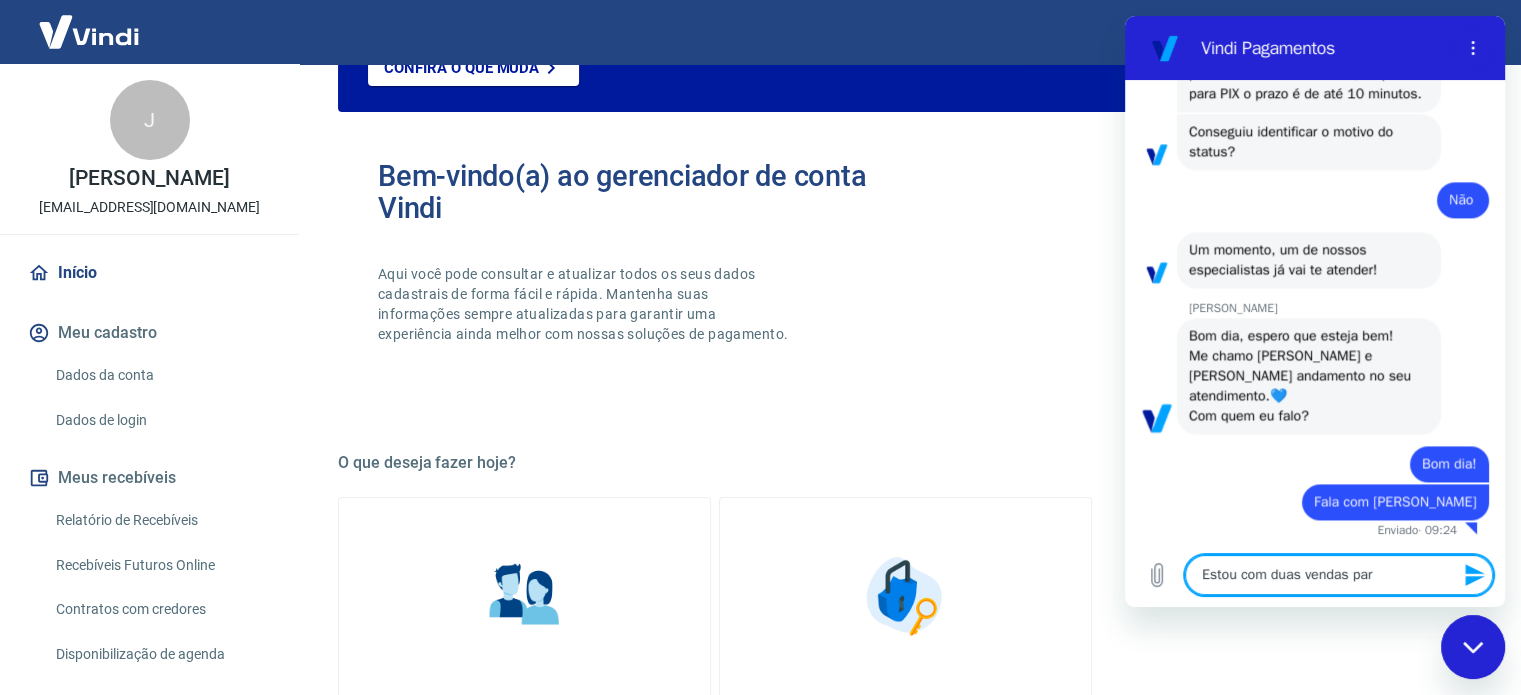 type on "Estou com duas vendas para" 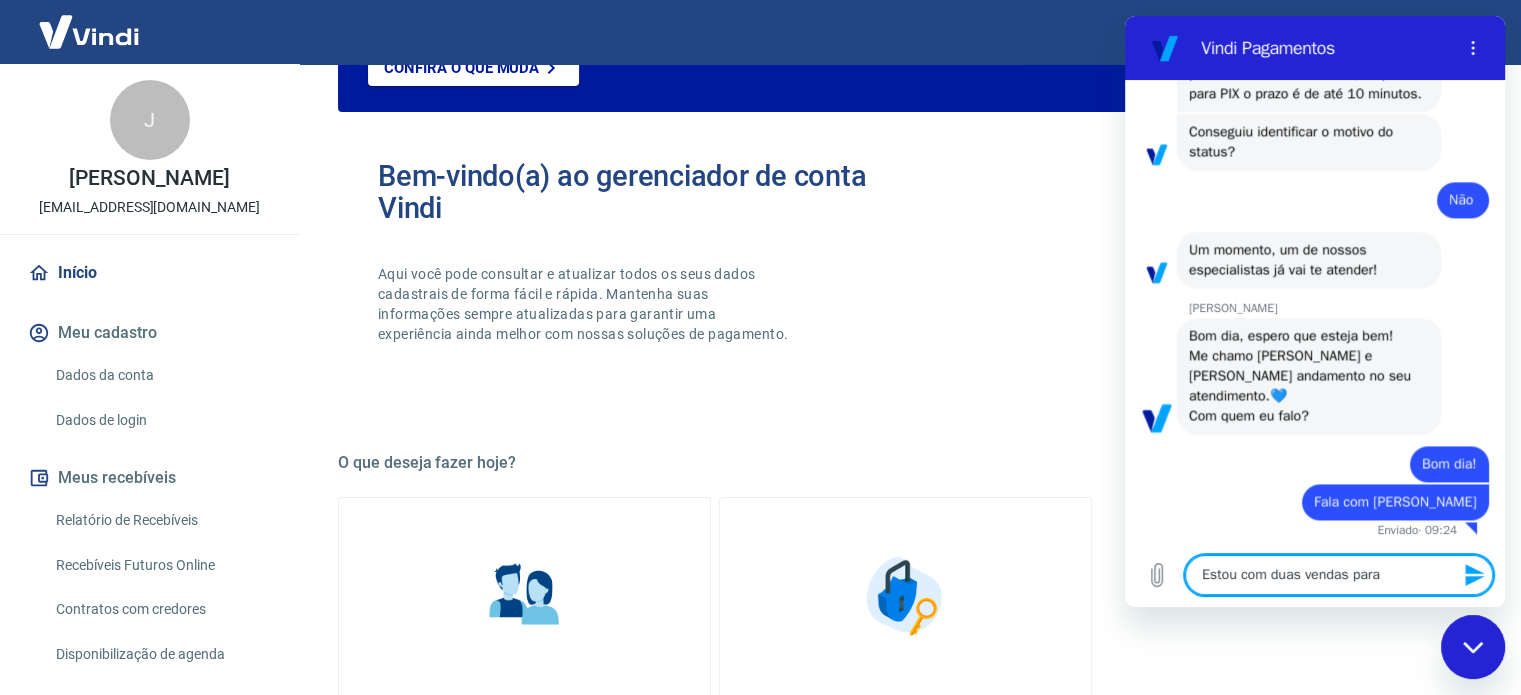type on "Estou com duas vendas para" 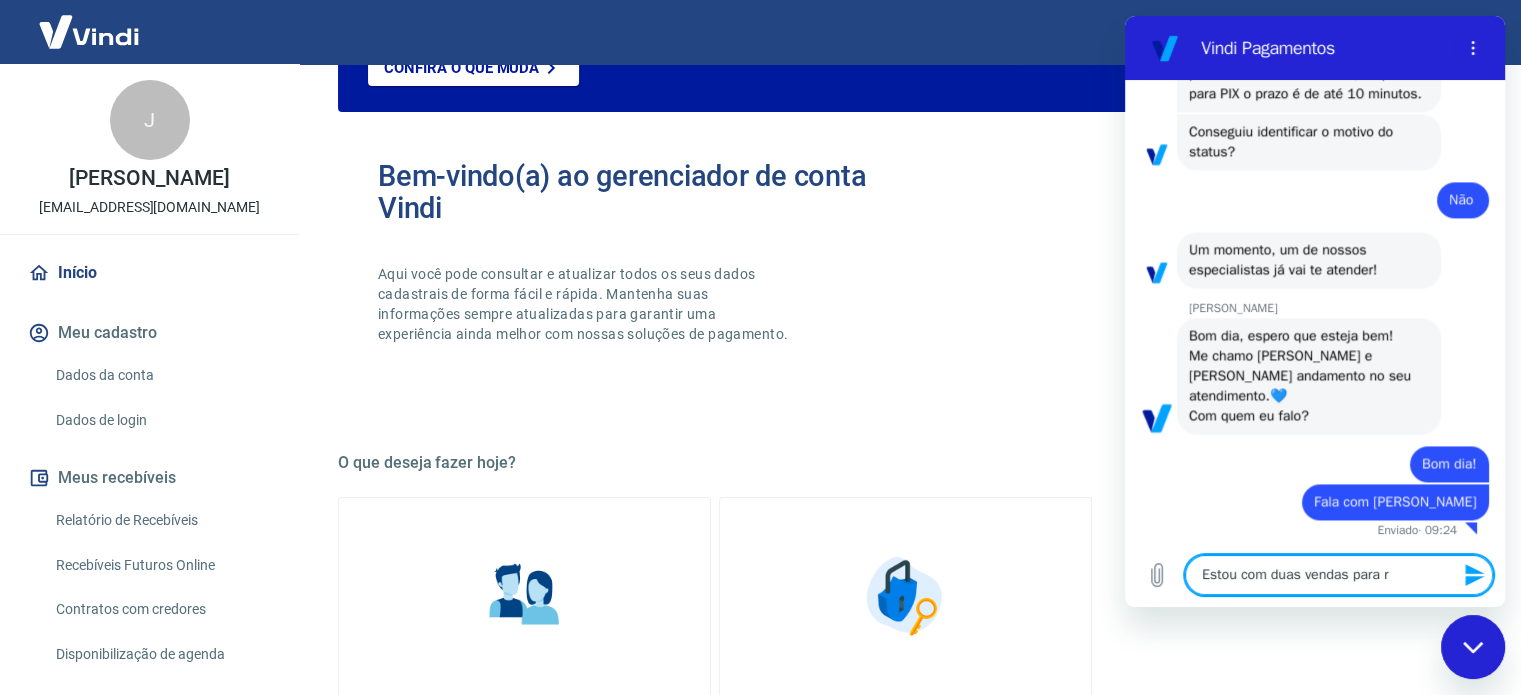 type on "Estou com duas vendas para re" 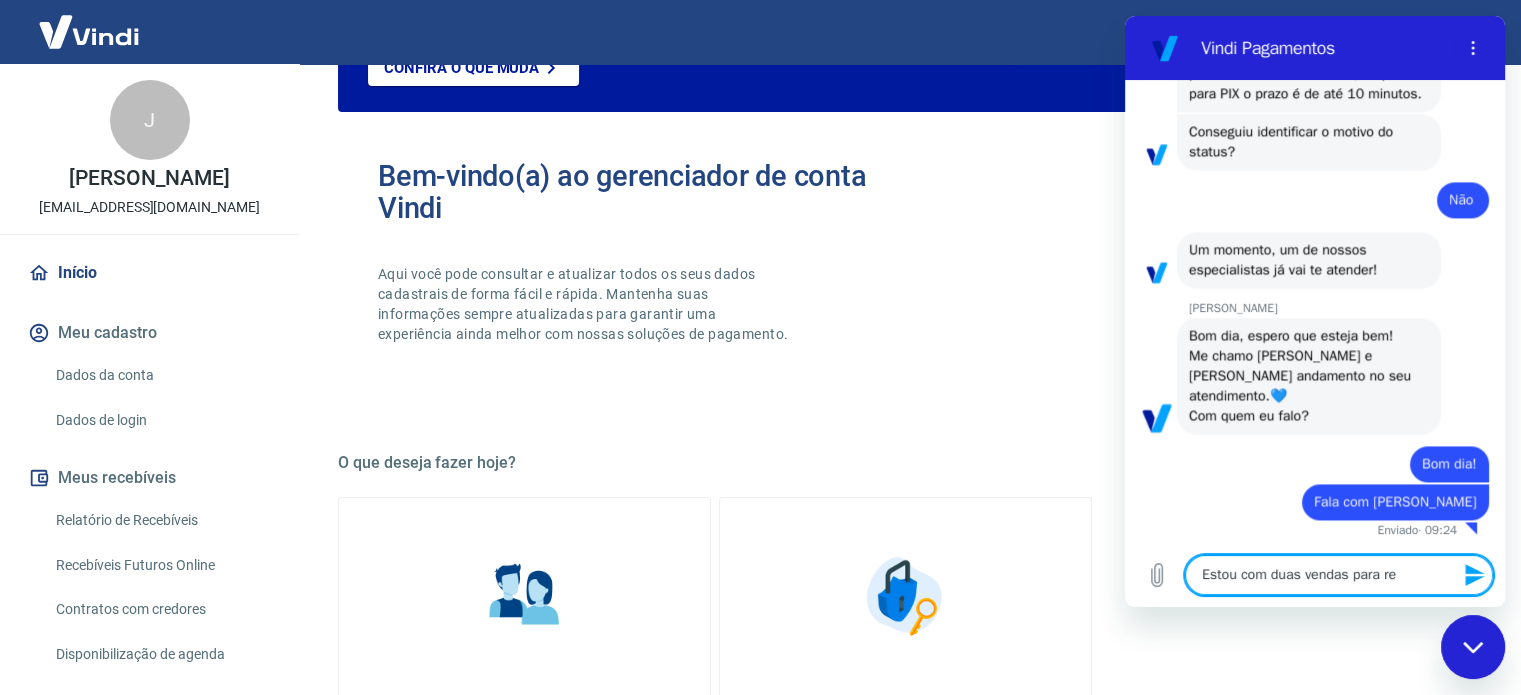 type on "x" 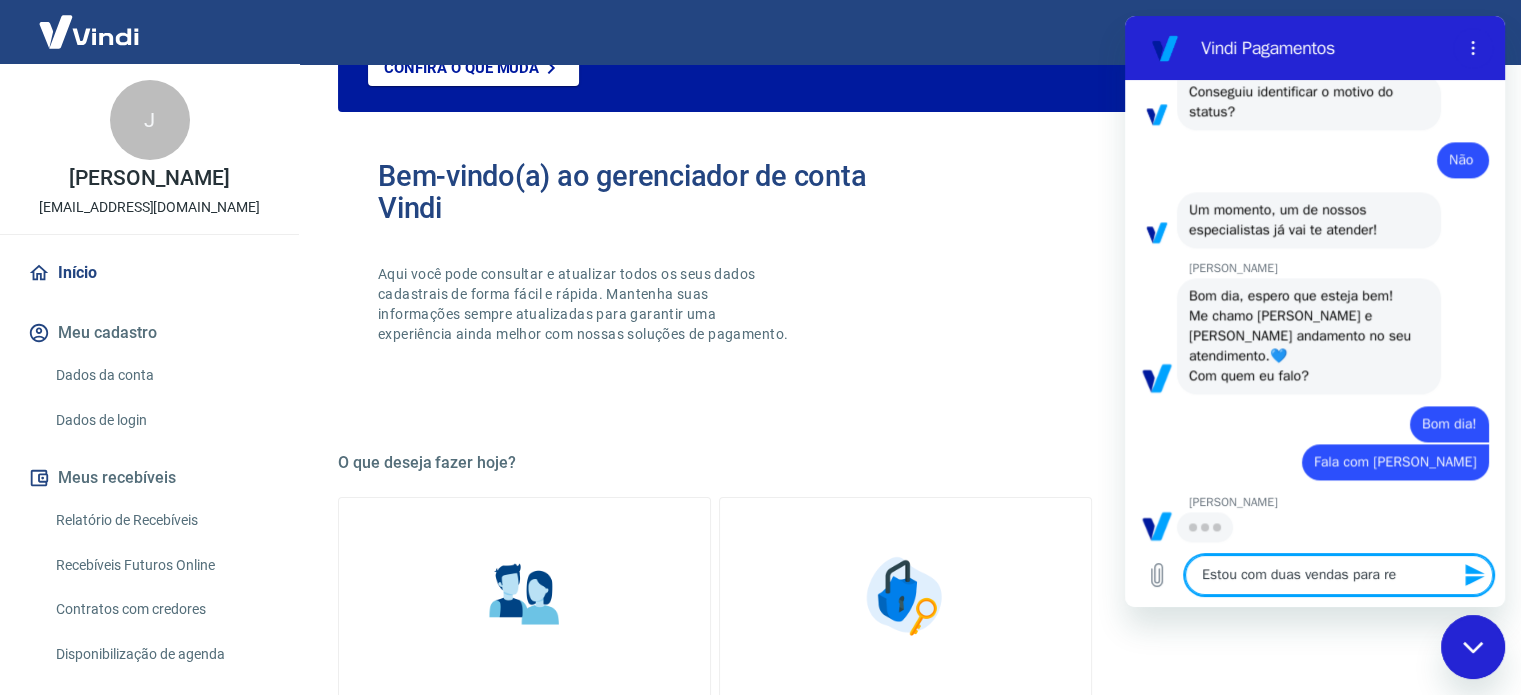 type on "Estou com duas vendas para rec" 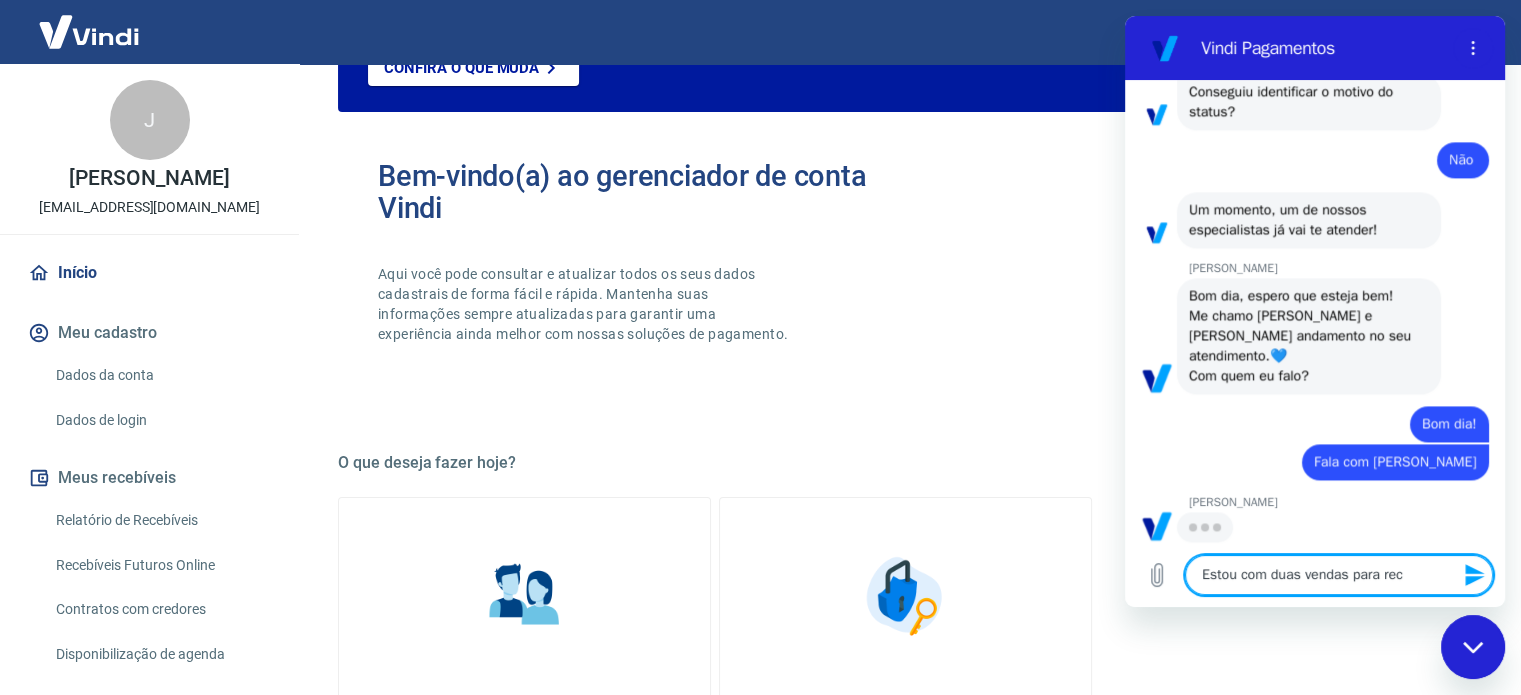type on "x" 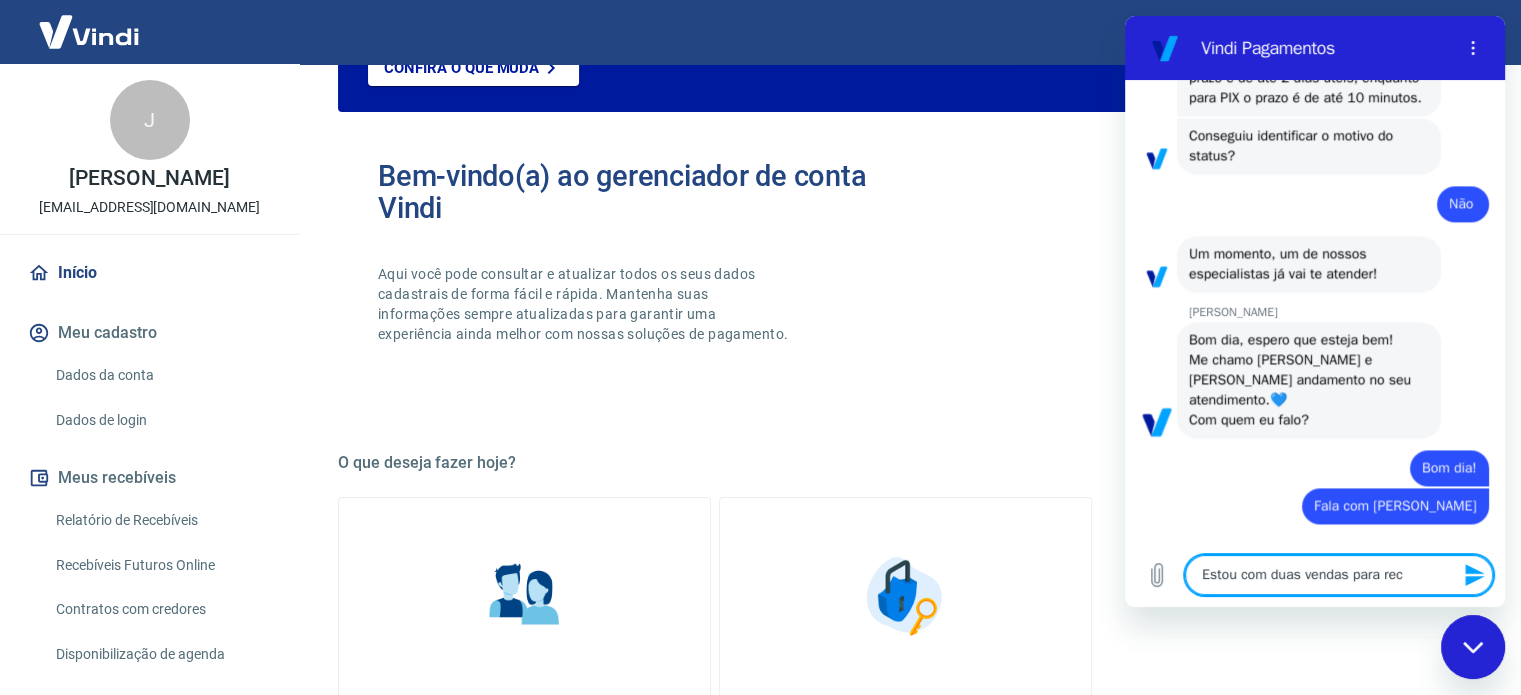 type on "Estou com duas vendas para rece" 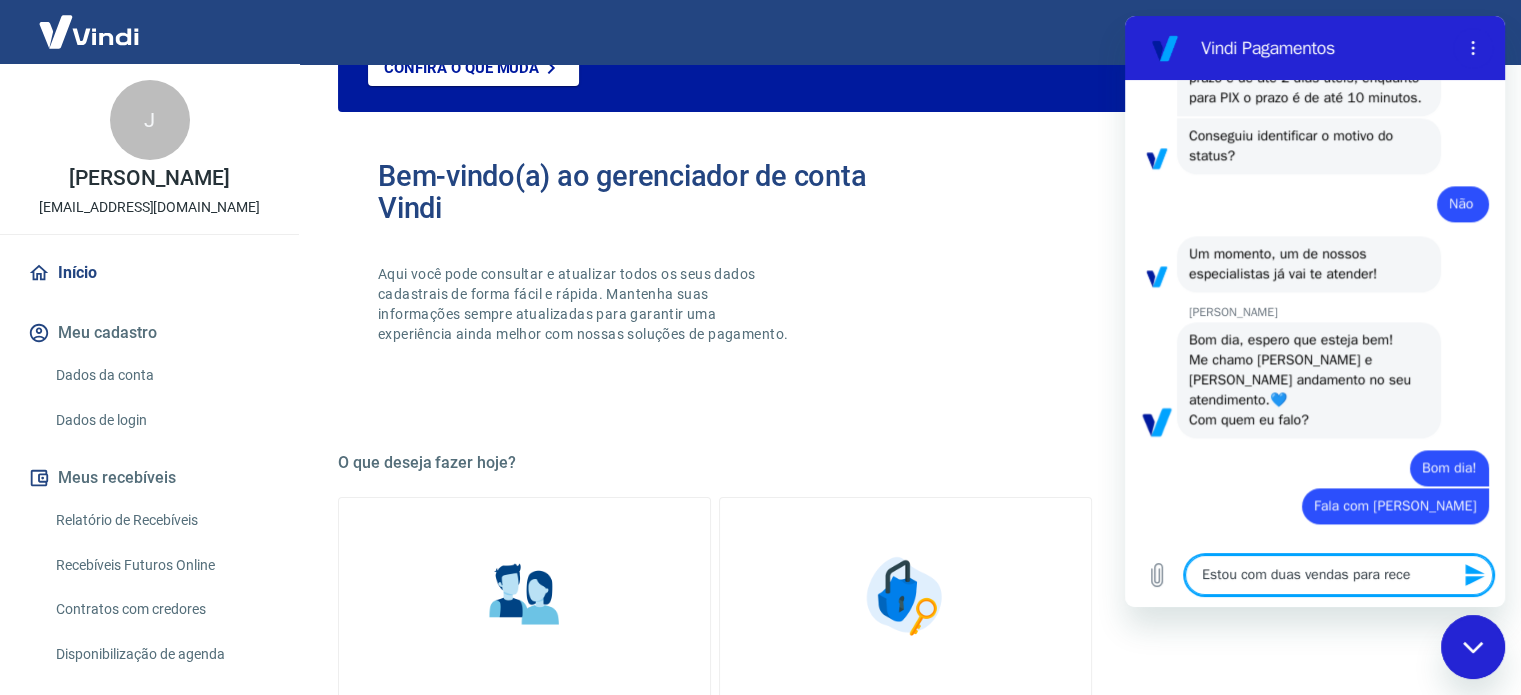 type on "Estou com duas vendas para receb" 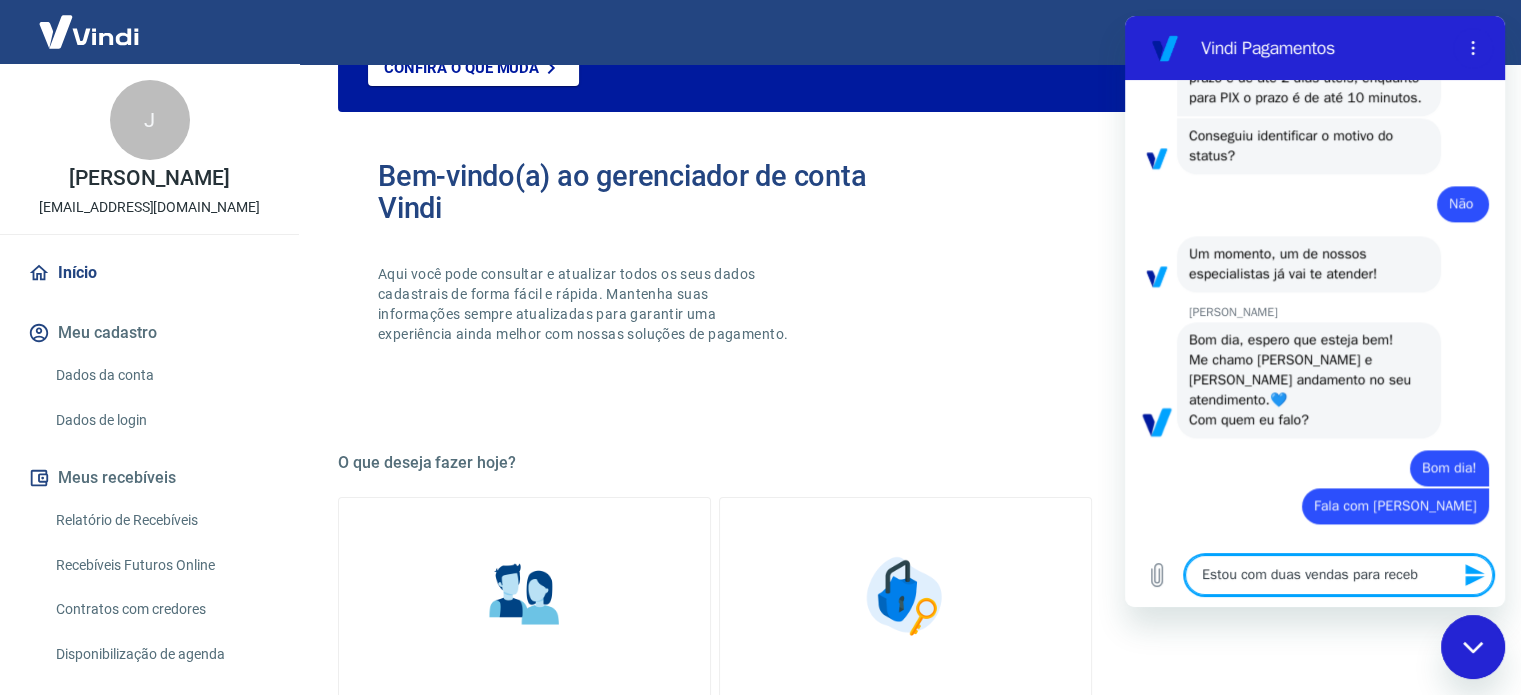 type on "Estou com duas vendas para recebe" 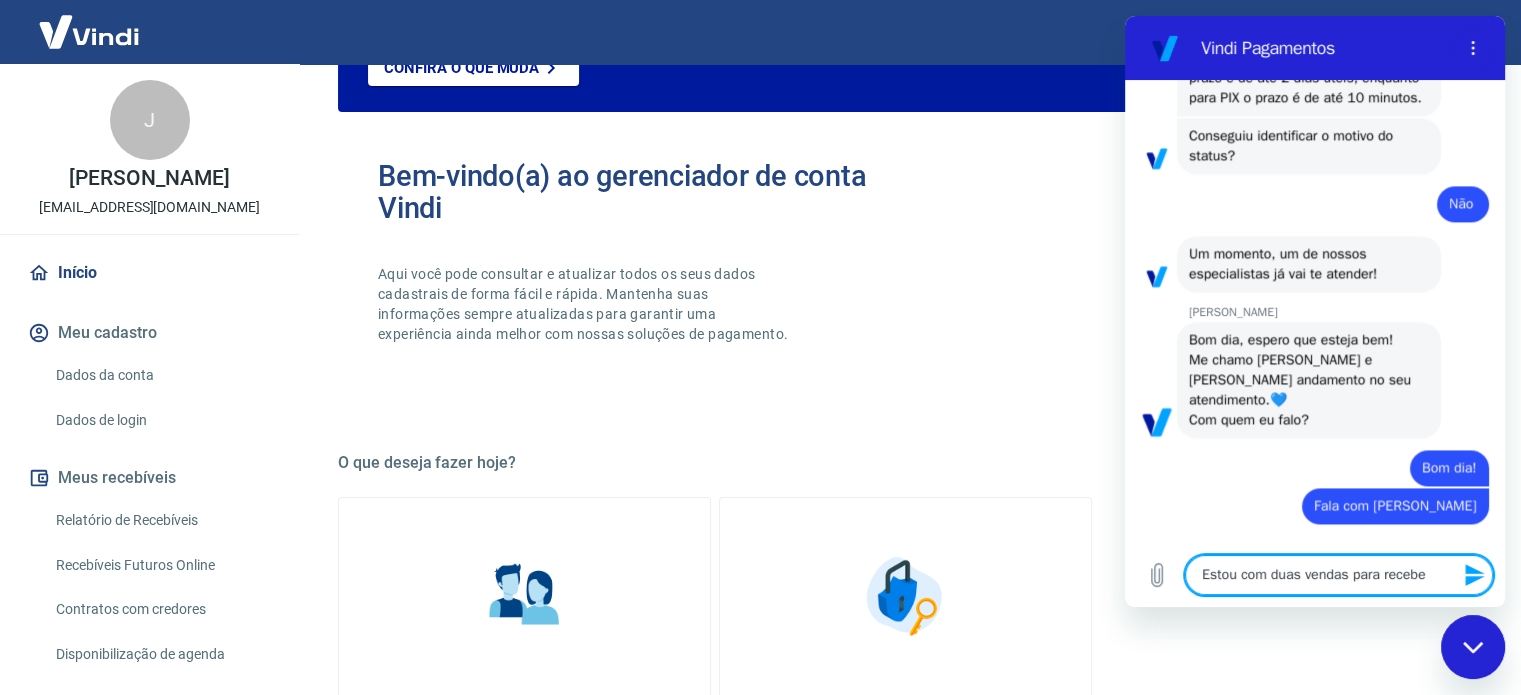 type on "Estou com duas vendas para receber" 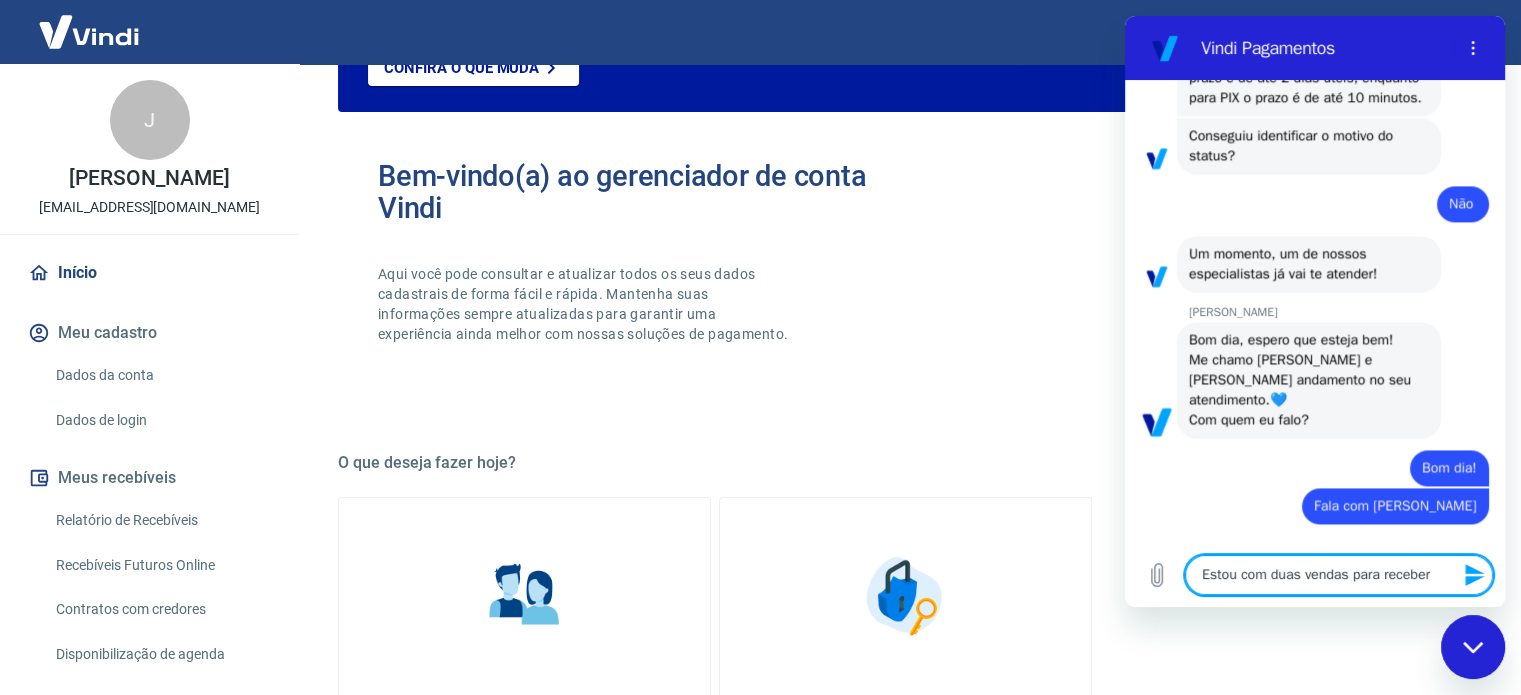 type on "Estou com duas vendas para receber" 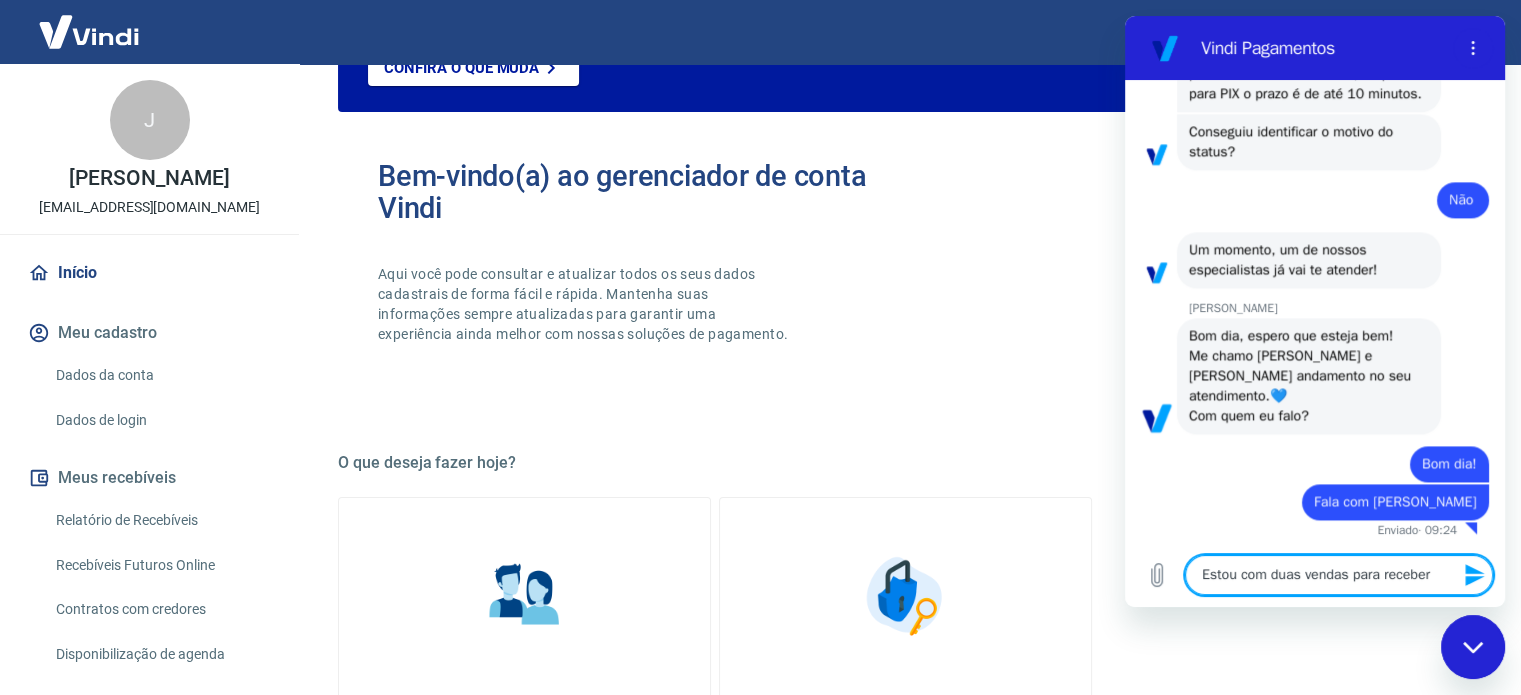 type on "Estou com duas vendas para receber e" 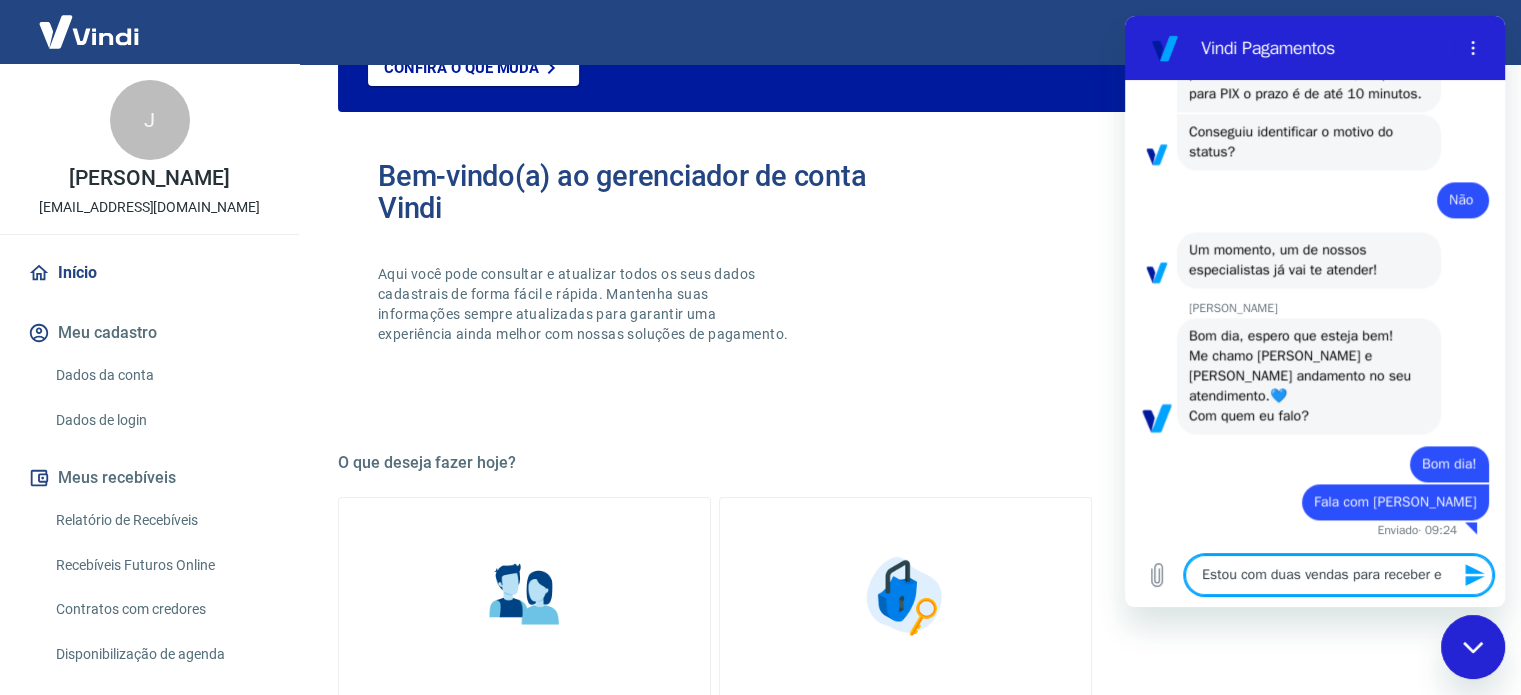 type on "Estou com duas vendas para receber e" 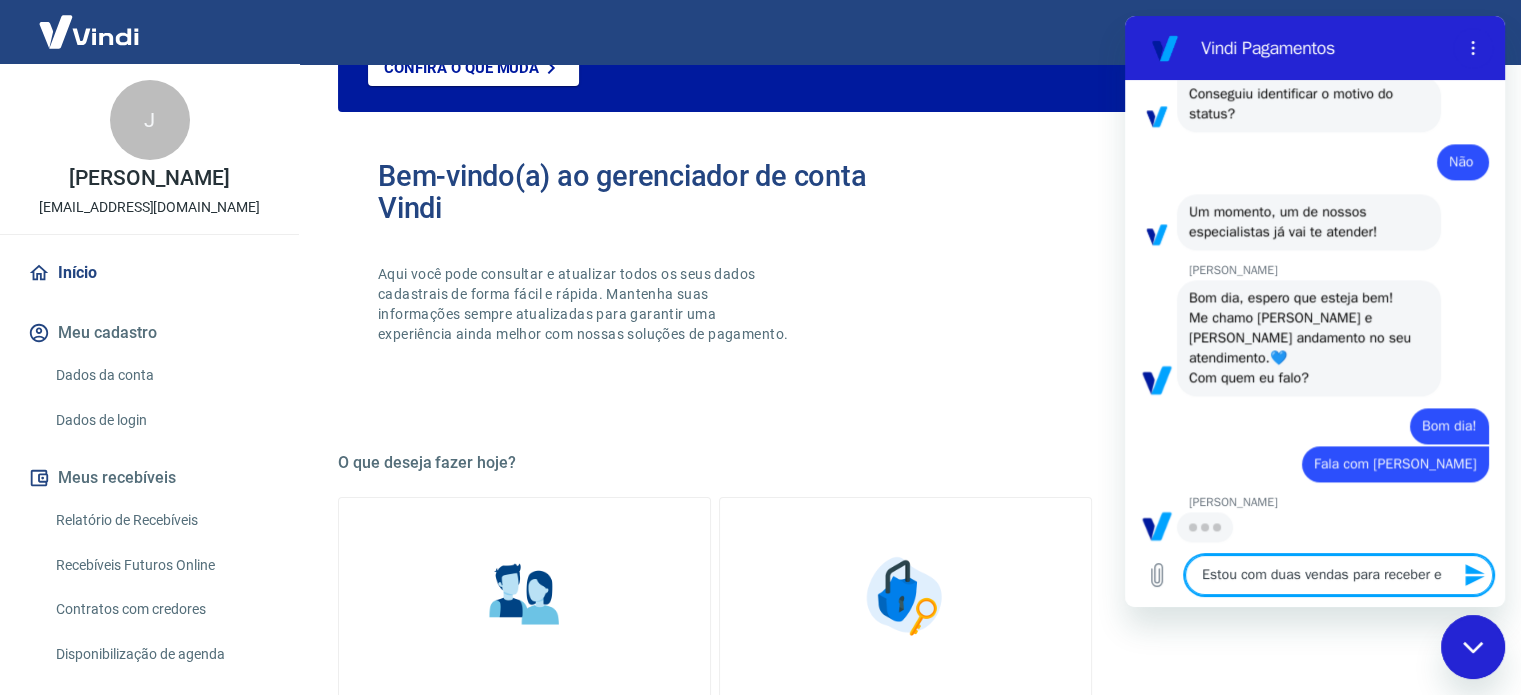 type on "Estou com duas vendas para receber e a" 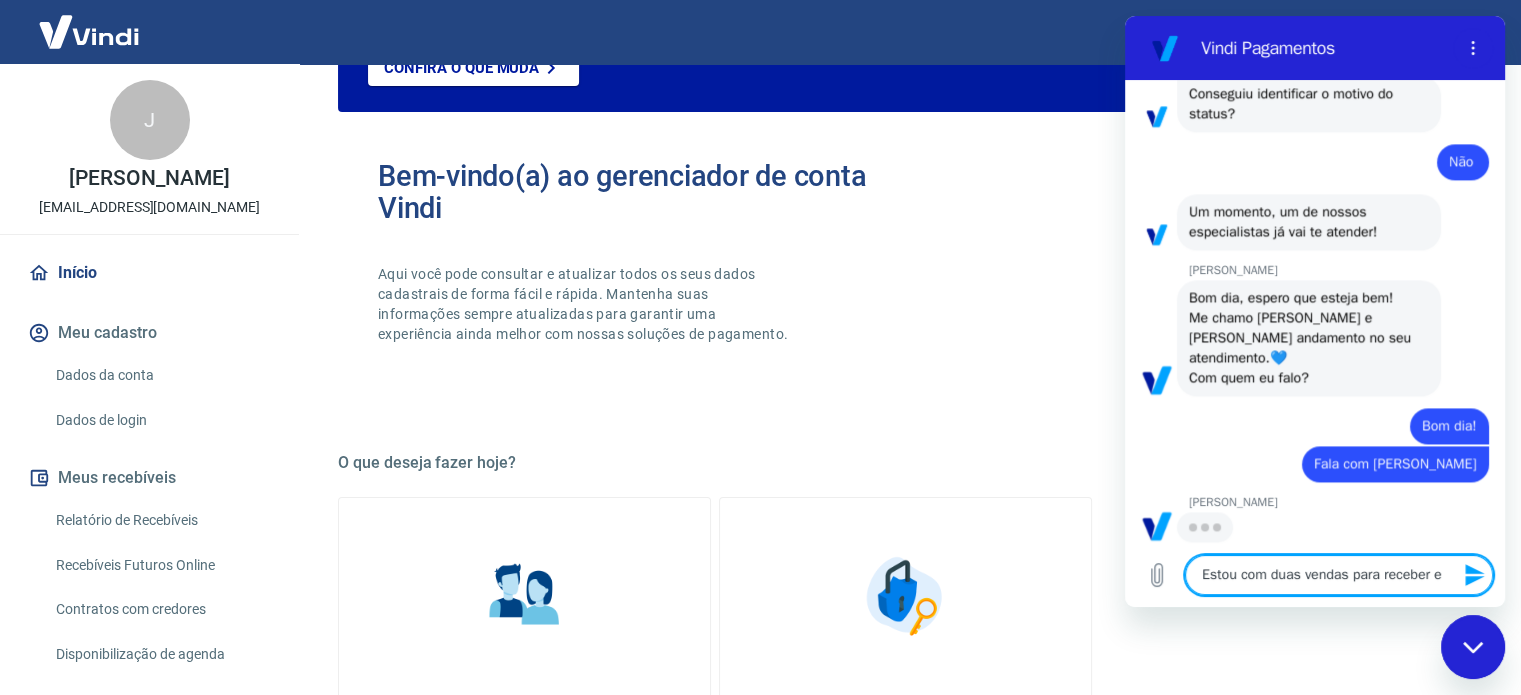 type on "x" 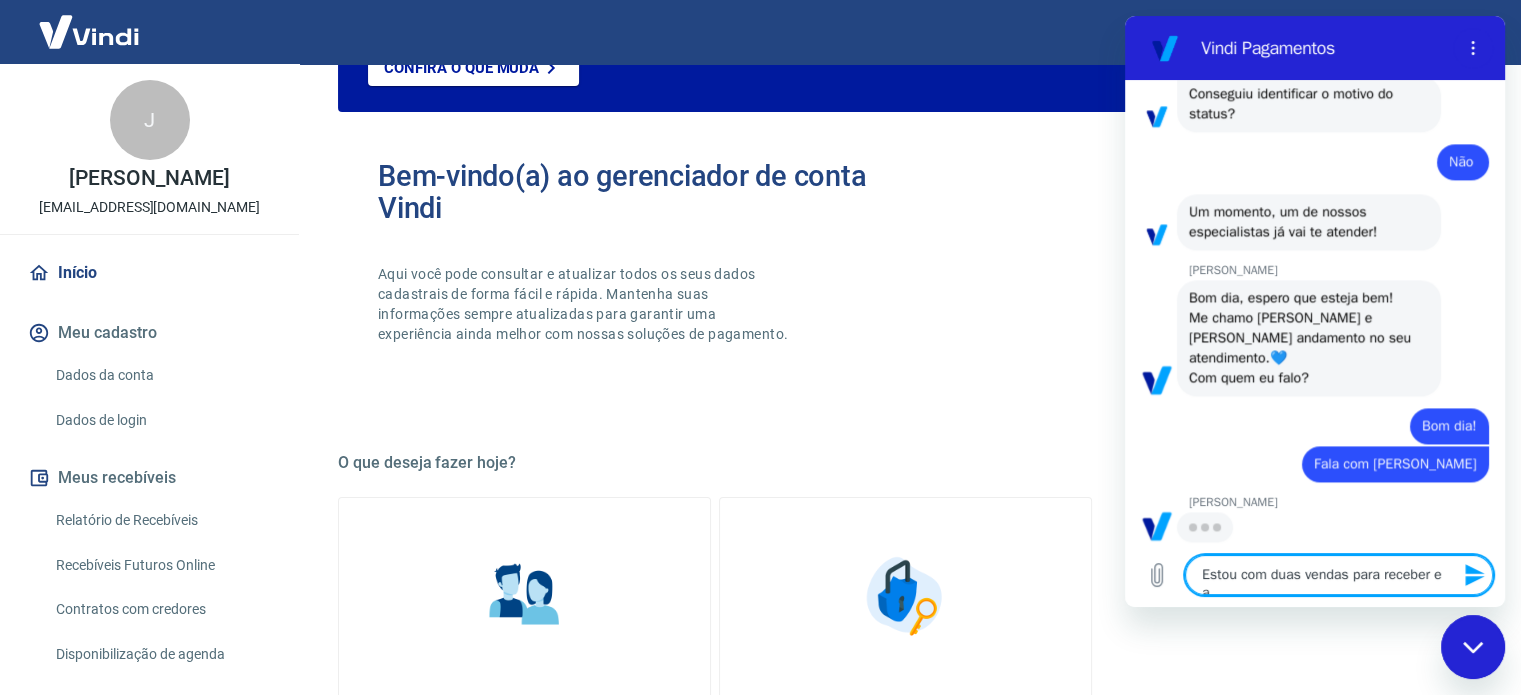 type on "Estou com duas vendas para receber e at" 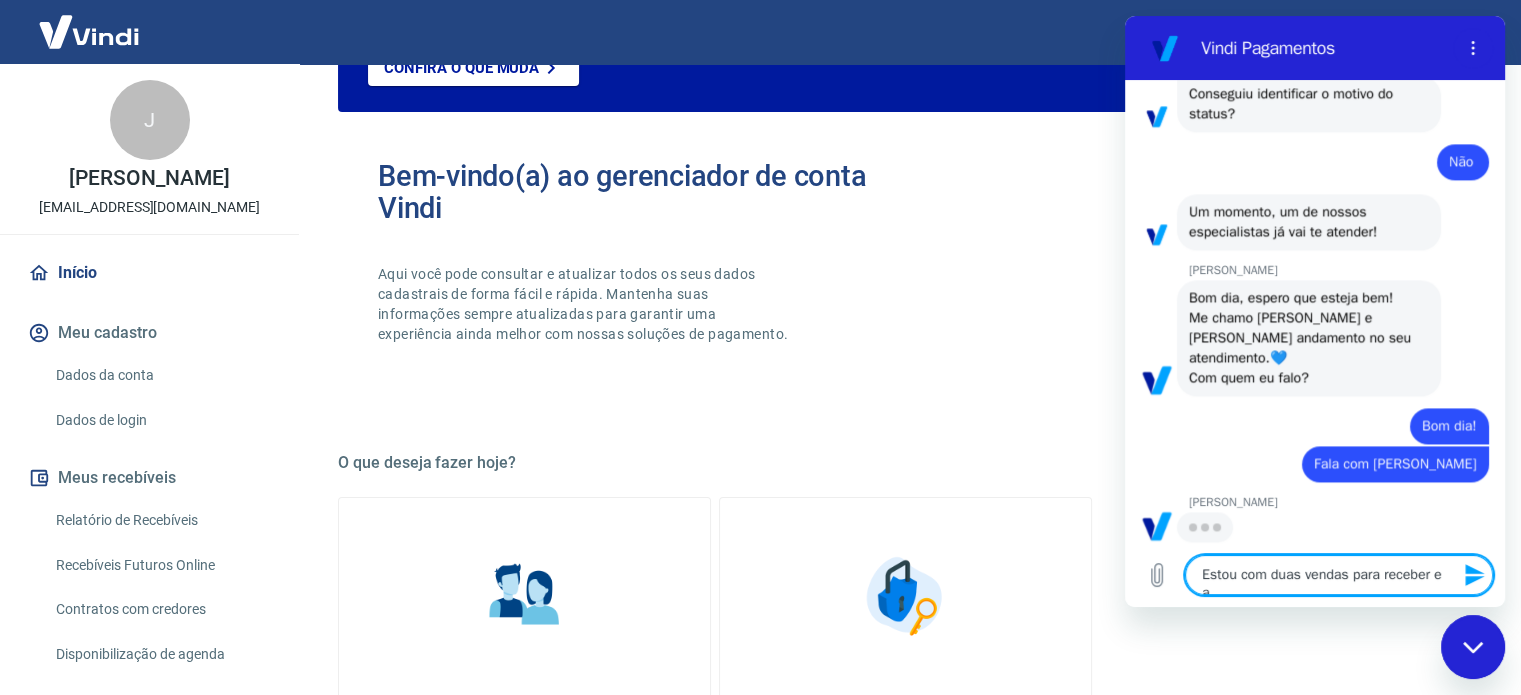 type on "x" 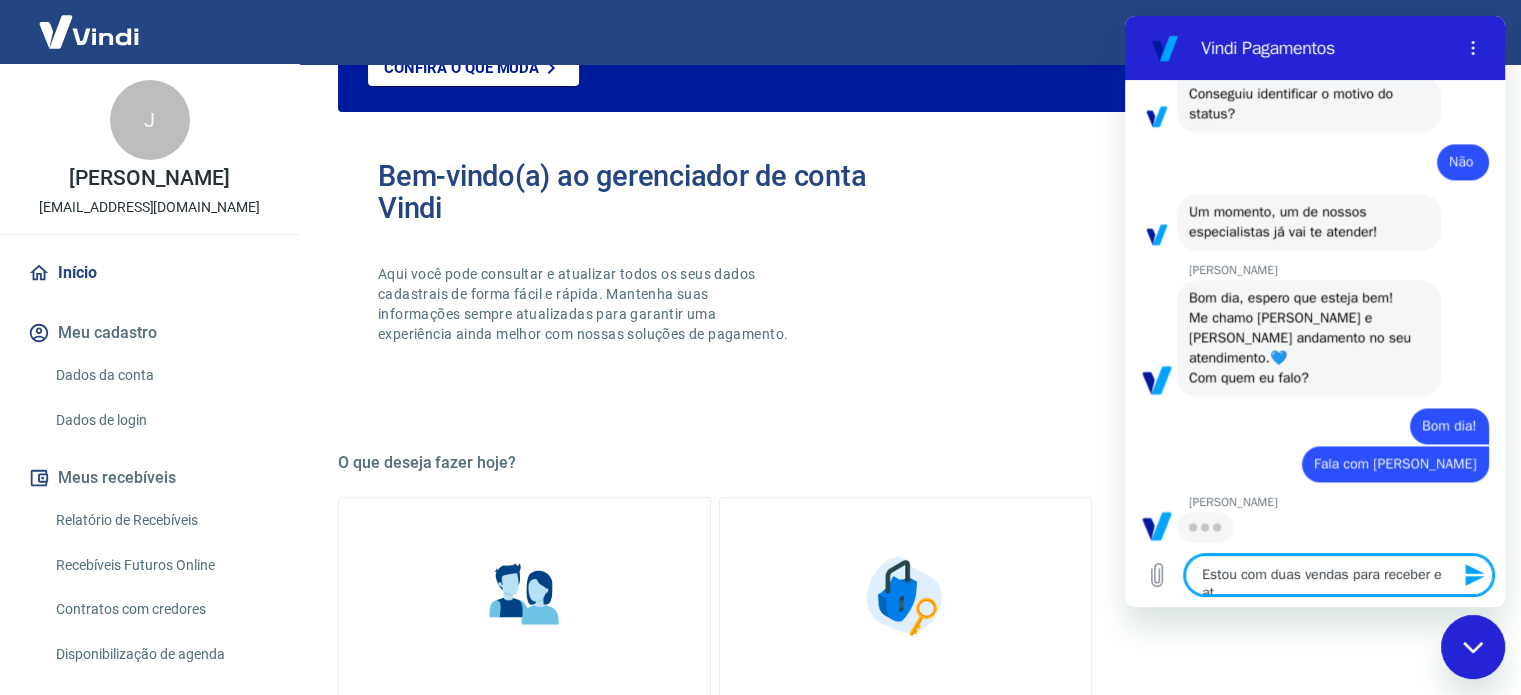 scroll, scrollTop: 2908, scrollLeft: 0, axis: vertical 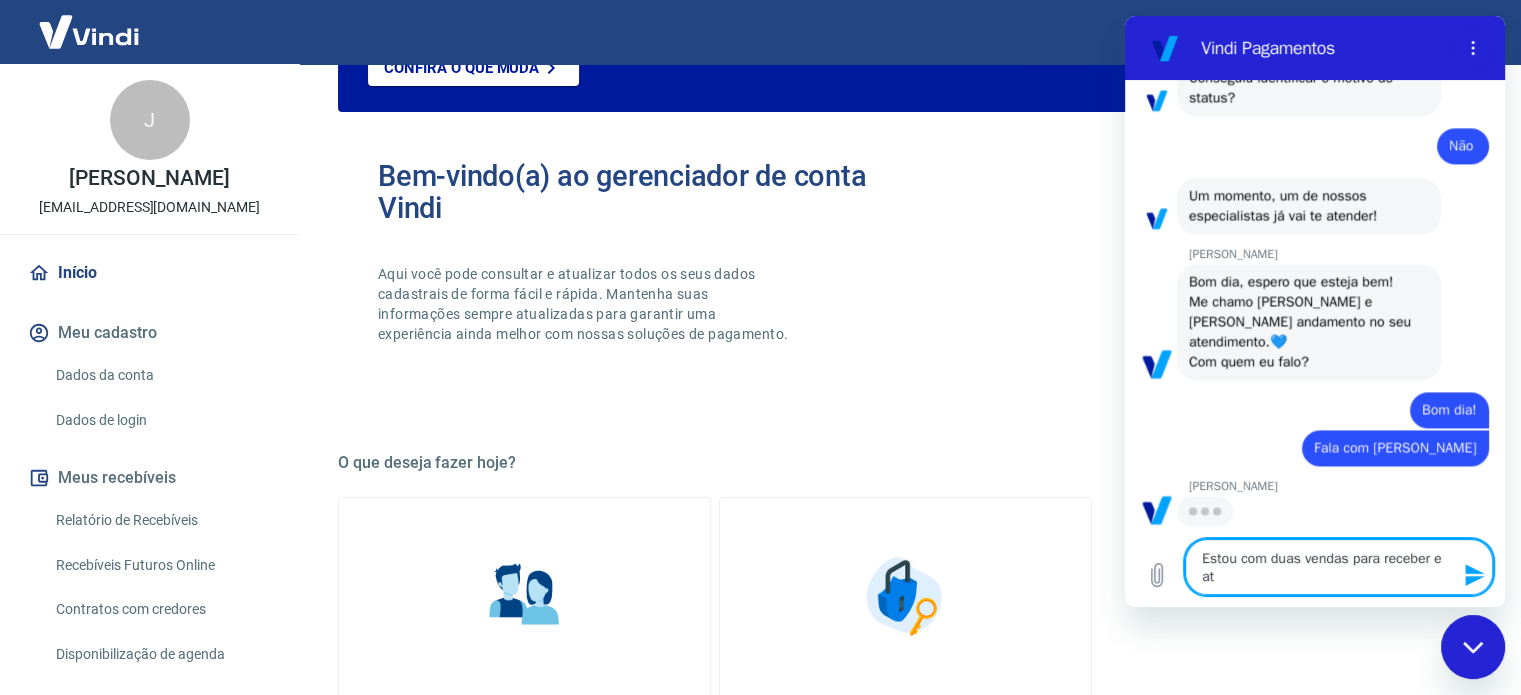type on "Estou com duas vendas para receber e até" 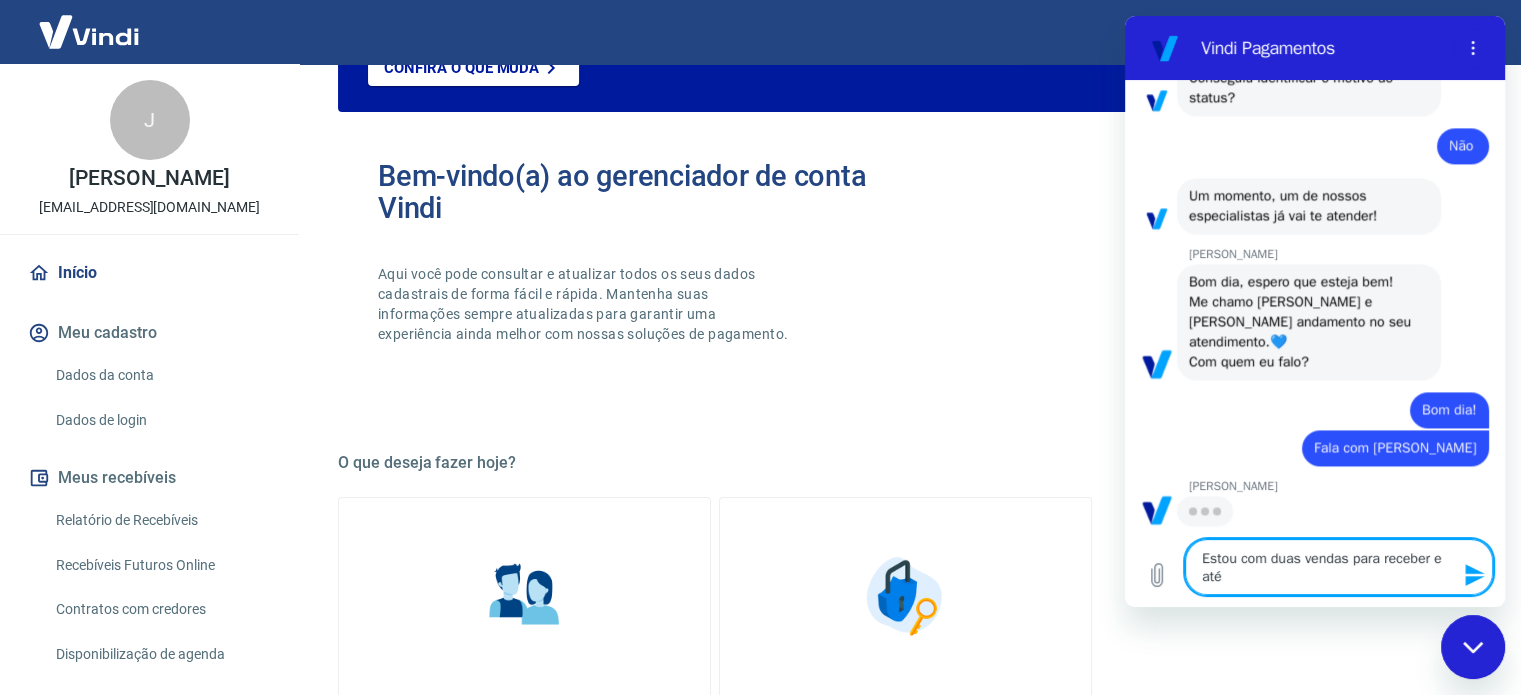 type on "Estou com duas vendas para receber e até" 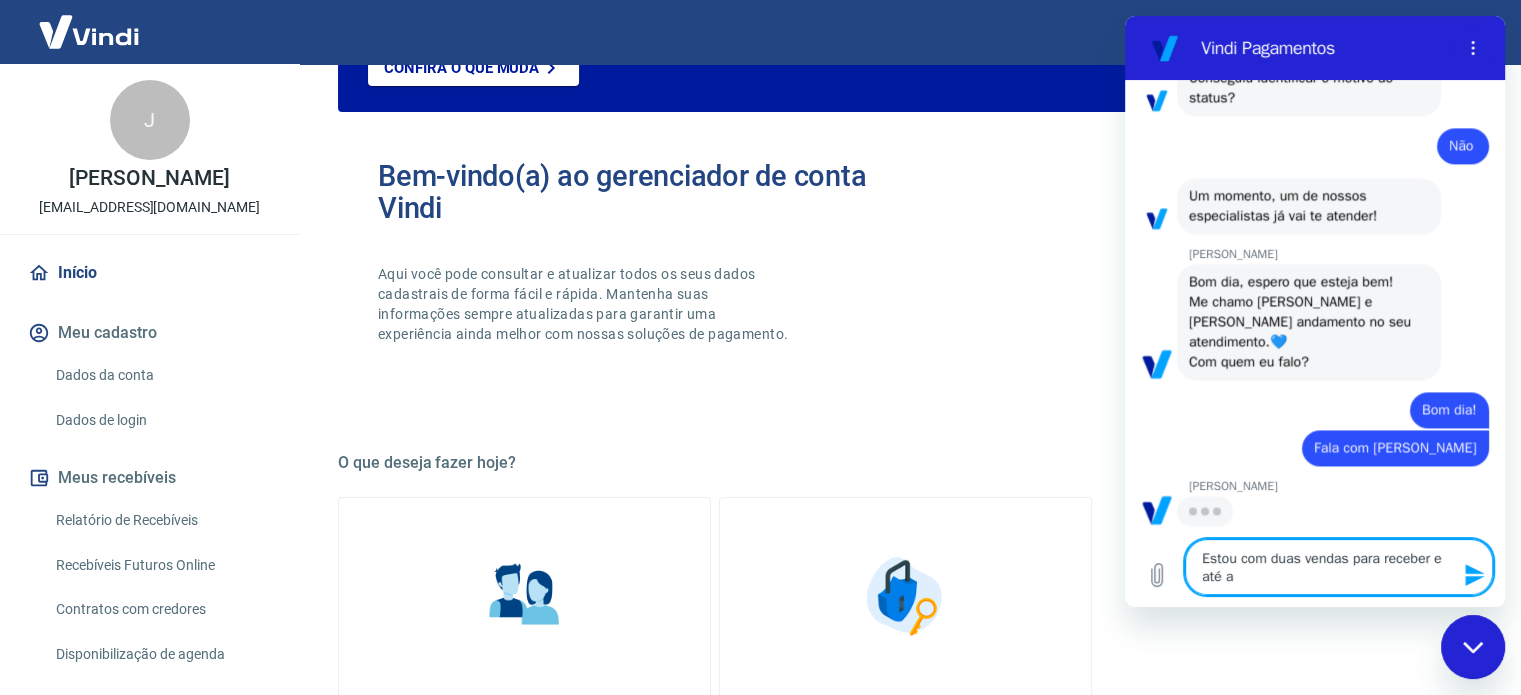 type 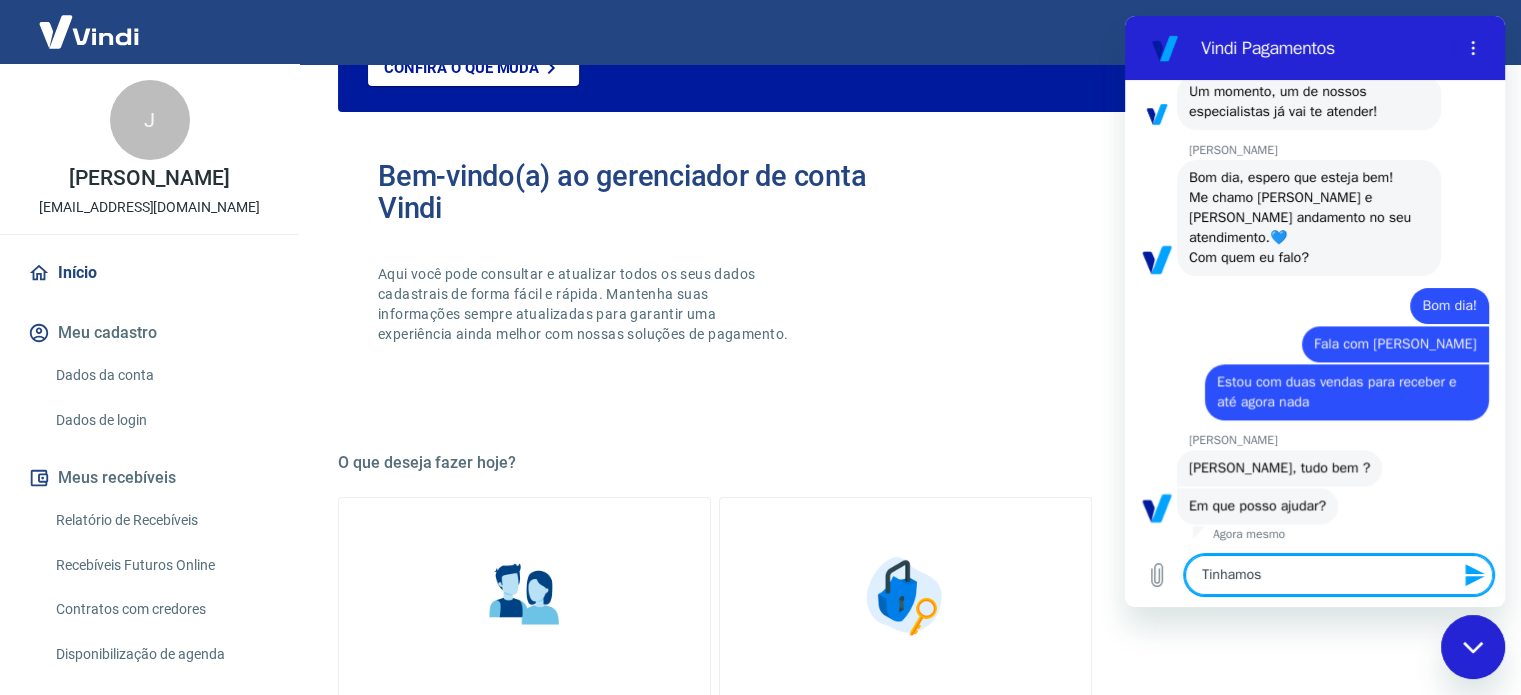 scroll, scrollTop: 3031, scrollLeft: 0, axis: vertical 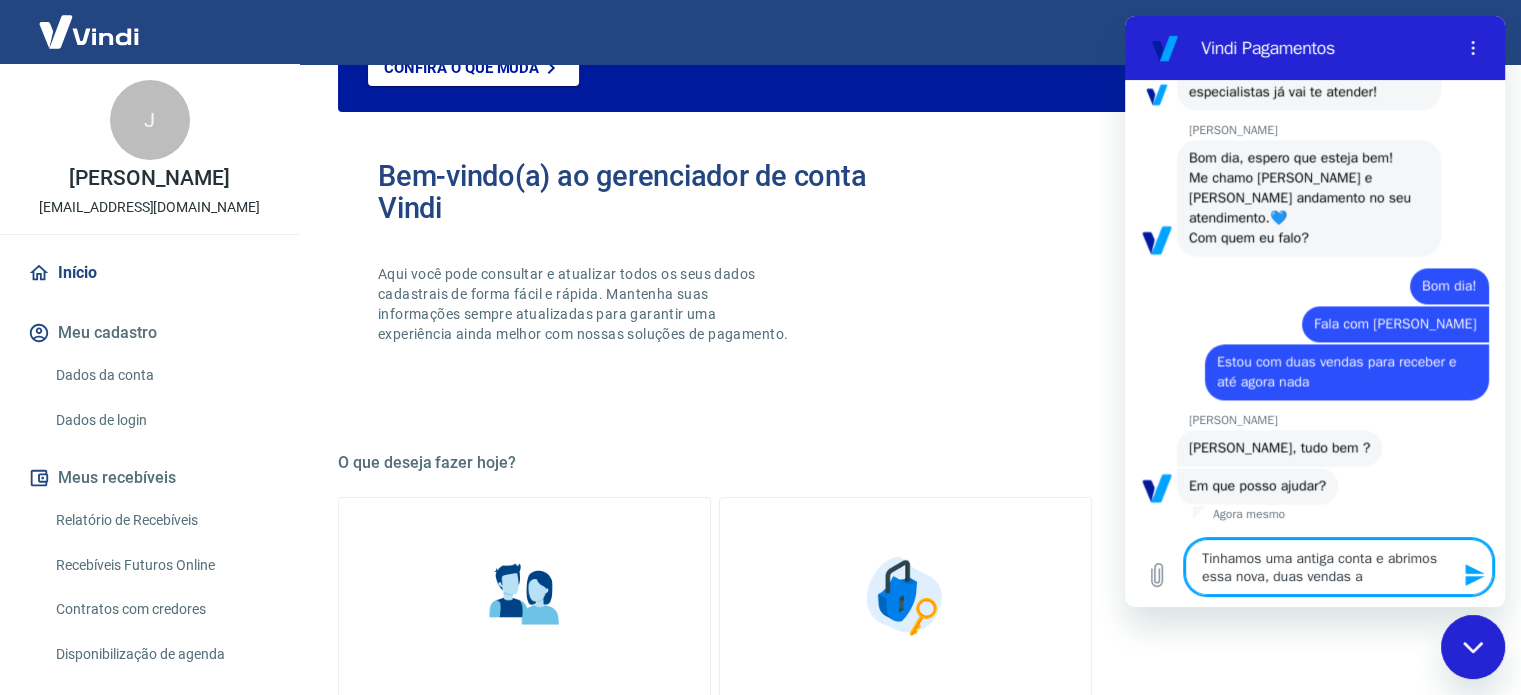 click on "Tinhamos uma antiga conta e abrimos  essa nova, duas vendas a" at bounding box center (1339, 567) 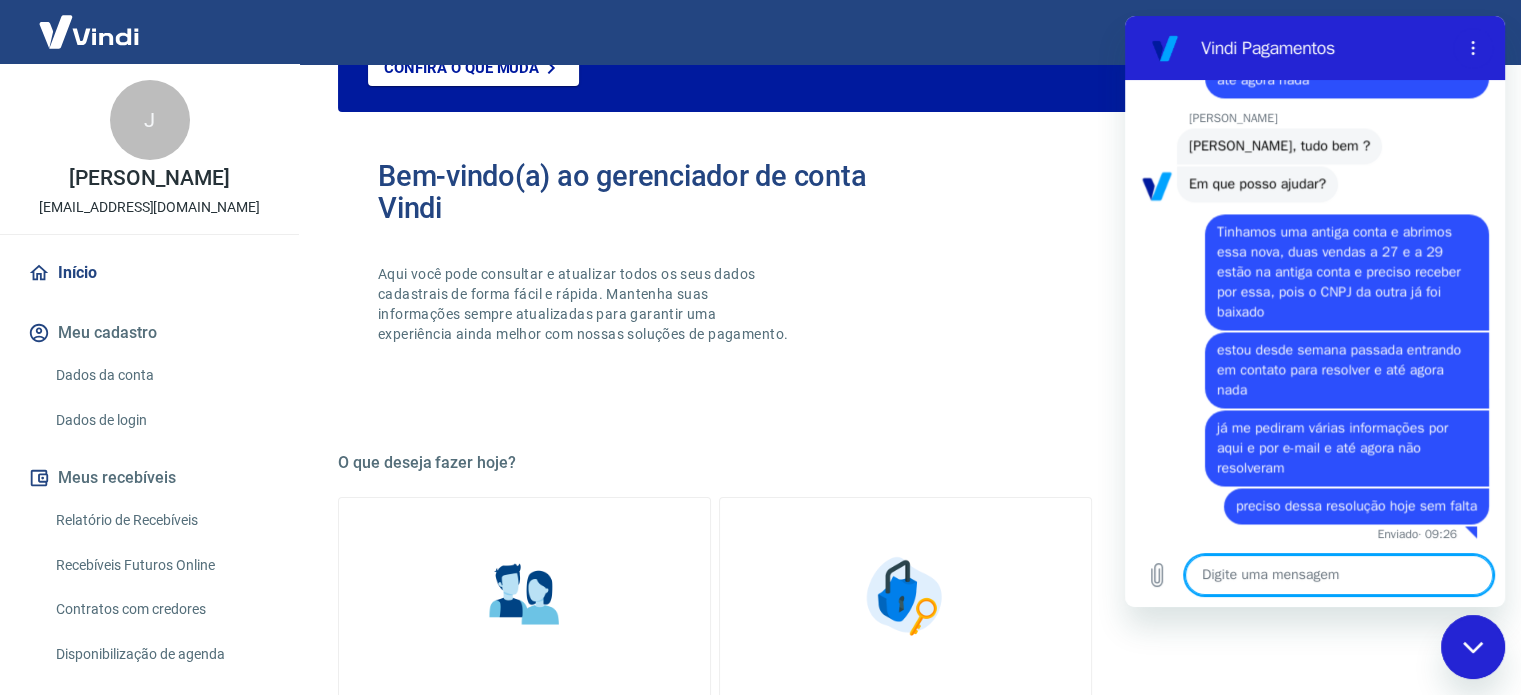scroll, scrollTop: 3352, scrollLeft: 0, axis: vertical 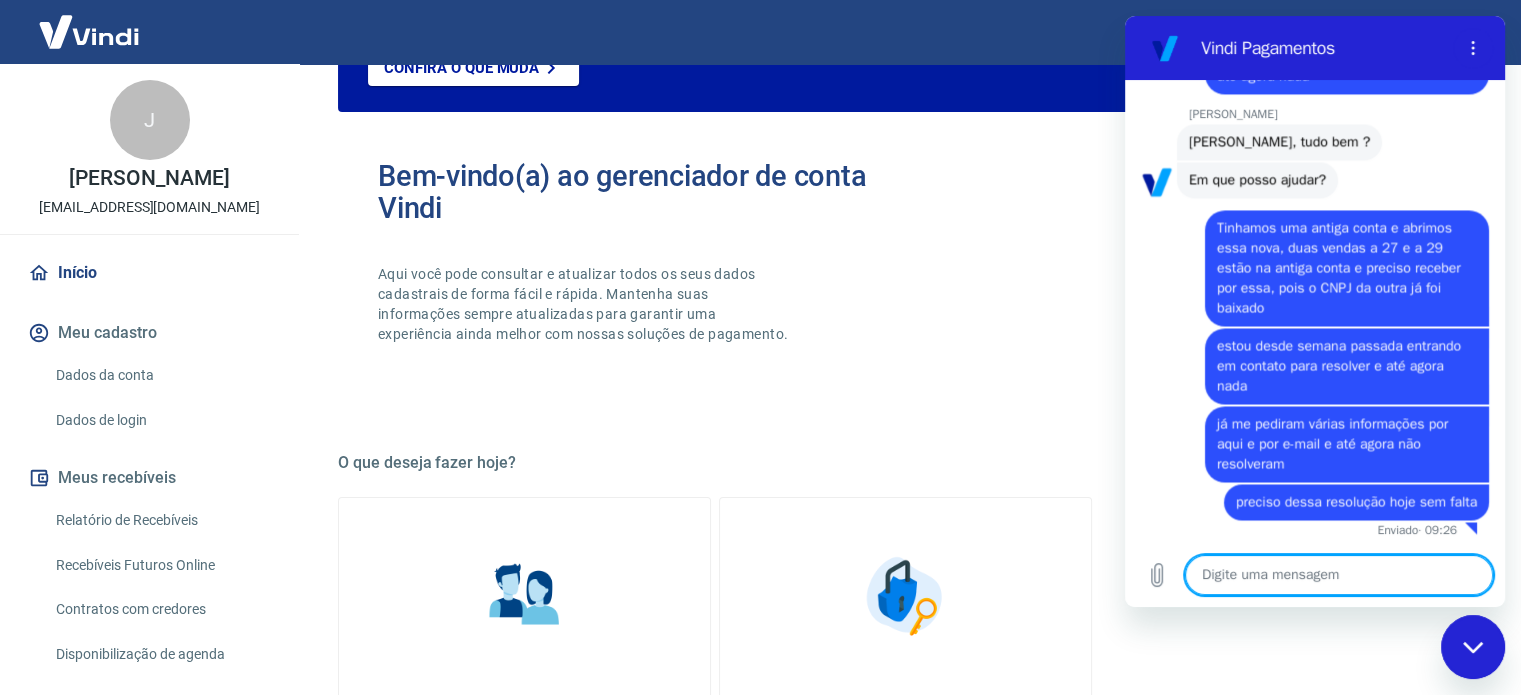 paste on "ticket #1659024" 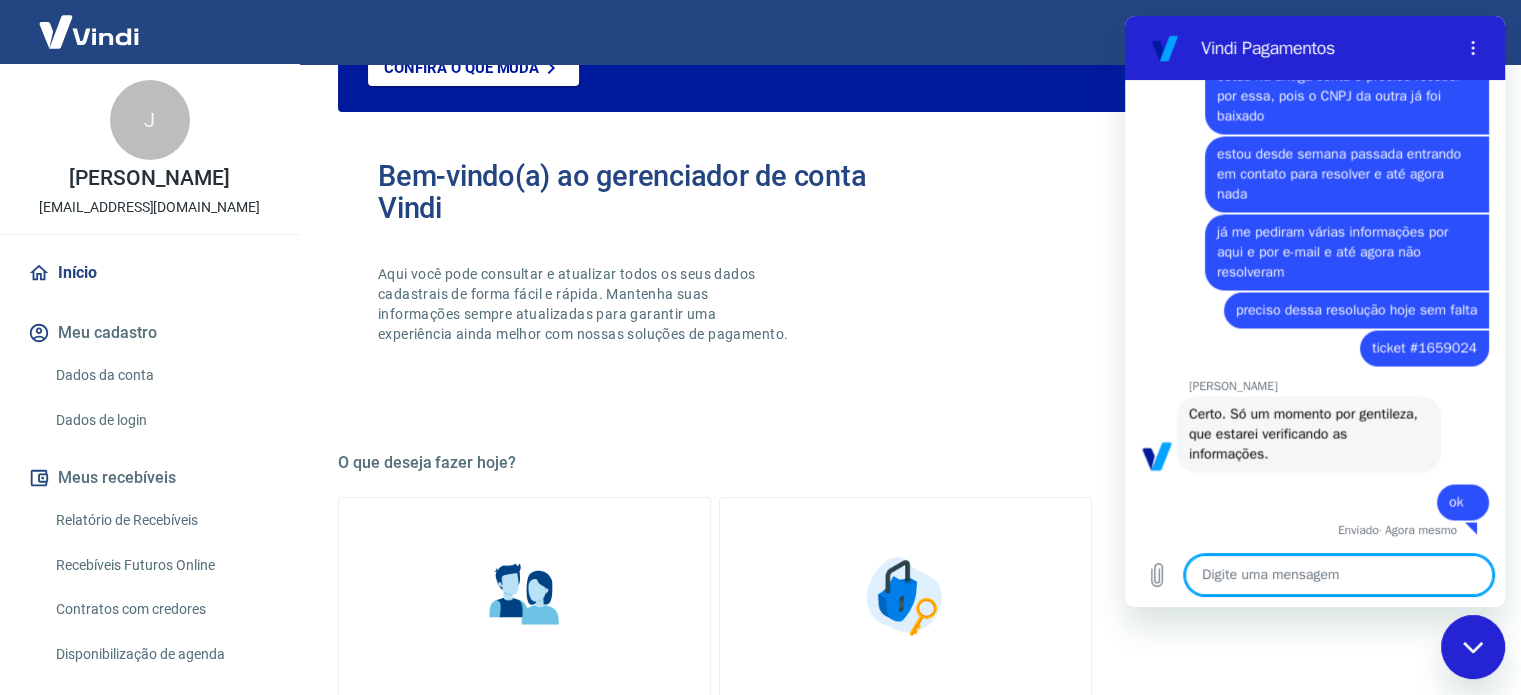 scroll, scrollTop: 3544, scrollLeft: 0, axis: vertical 